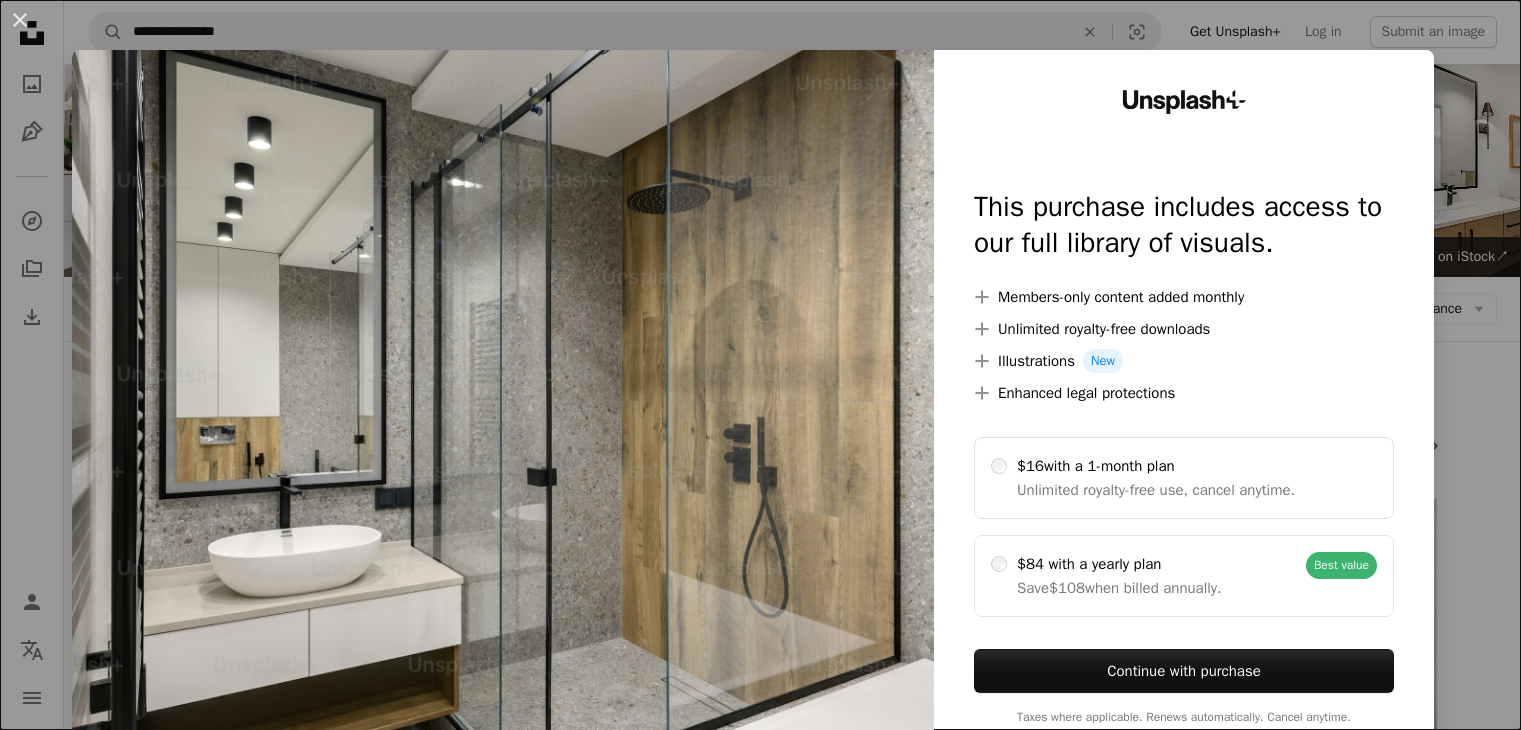 scroll, scrollTop: 600, scrollLeft: 0, axis: vertical 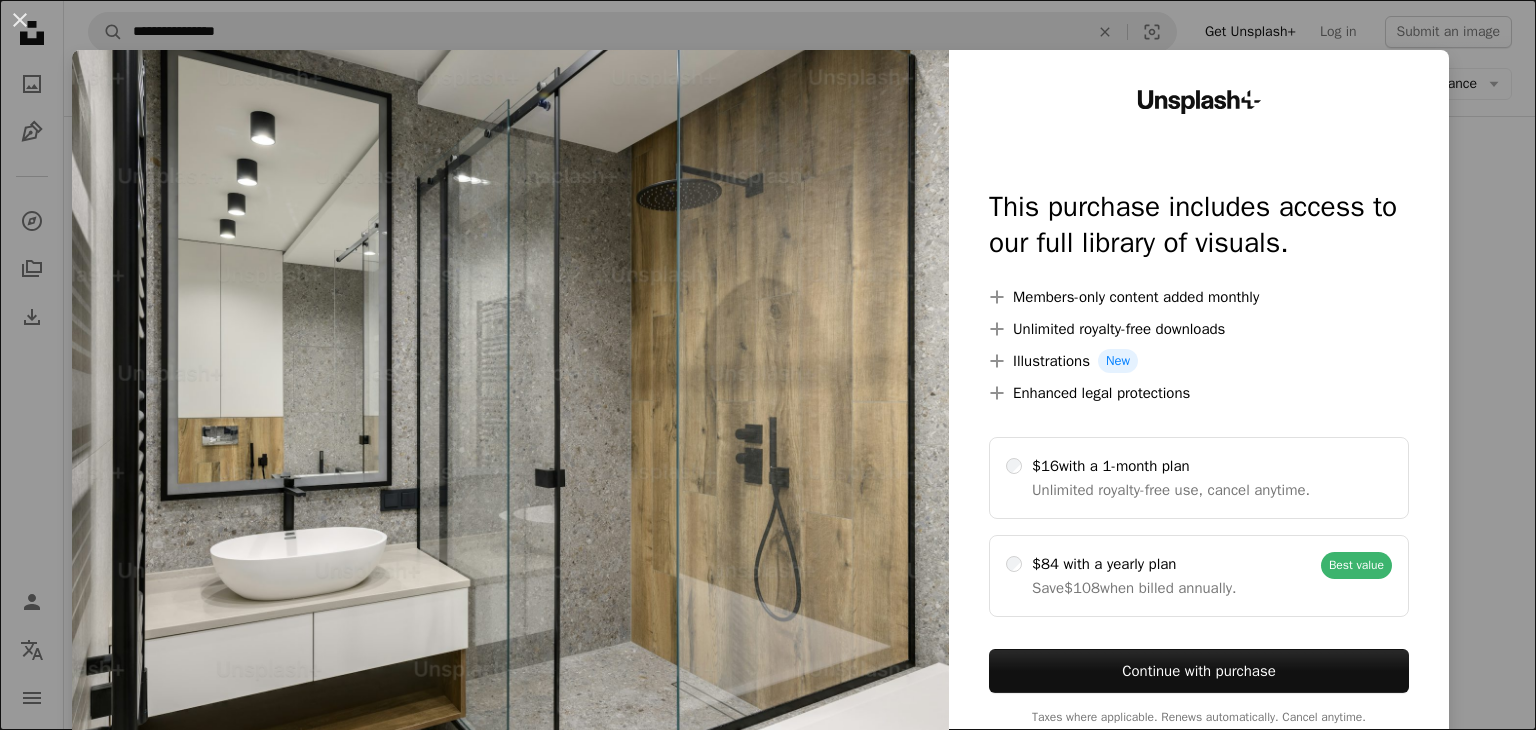 click on "An X shape Unsplash+ This purchase includes access to our full library of visuals. A plus sign Members-only content added monthly A plus sign Unlimited royalty-free downloads A plus sign Illustrations  New A plus sign Enhanced legal protections $16  with a 1-month plan Unlimited royalty-free use, cancel anytime. $84   with a yearly plan Save  $108  when billed annually. Best value Continue with purchase Taxes where applicable. Renews automatically. Cancel anytime." at bounding box center [768, 365] 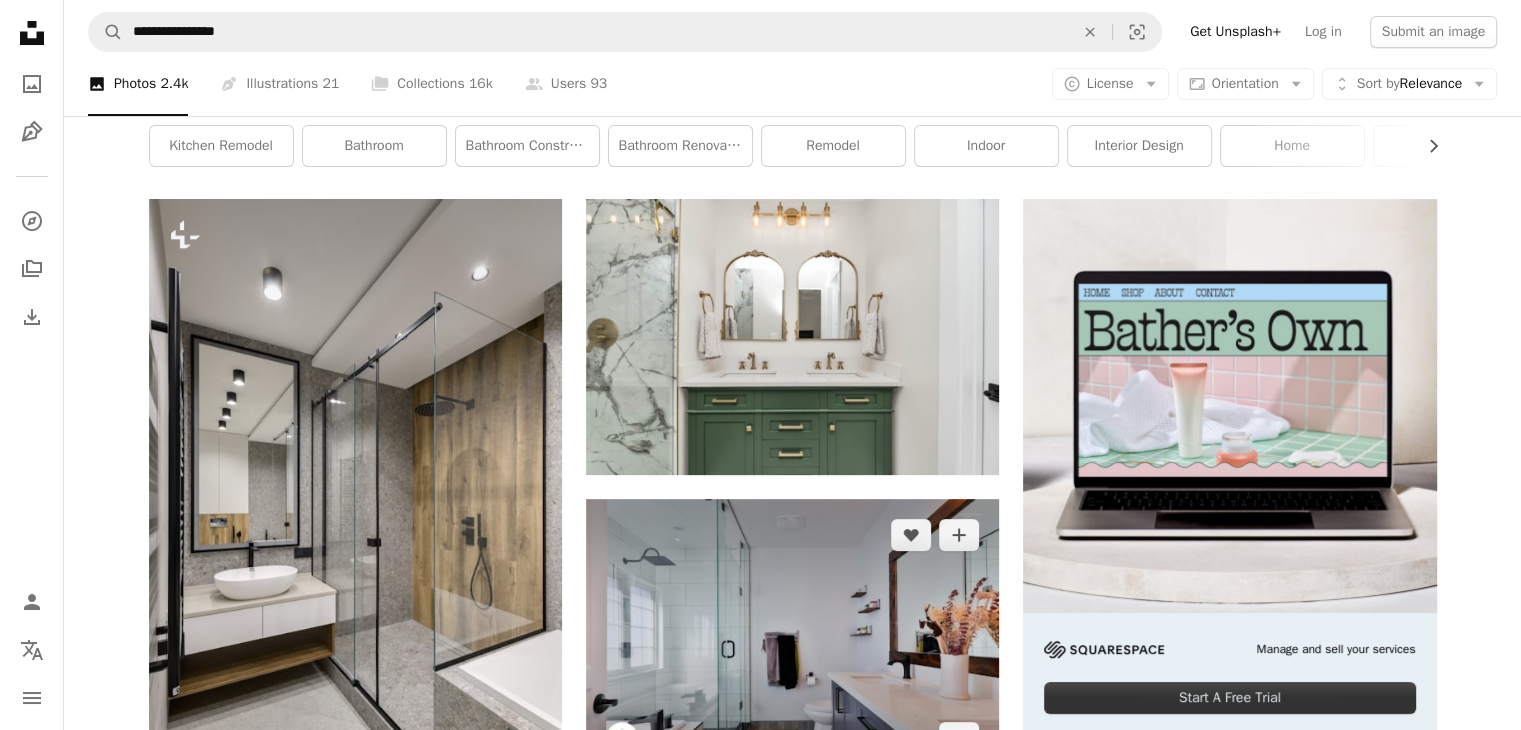 scroll, scrollTop: 0, scrollLeft: 0, axis: both 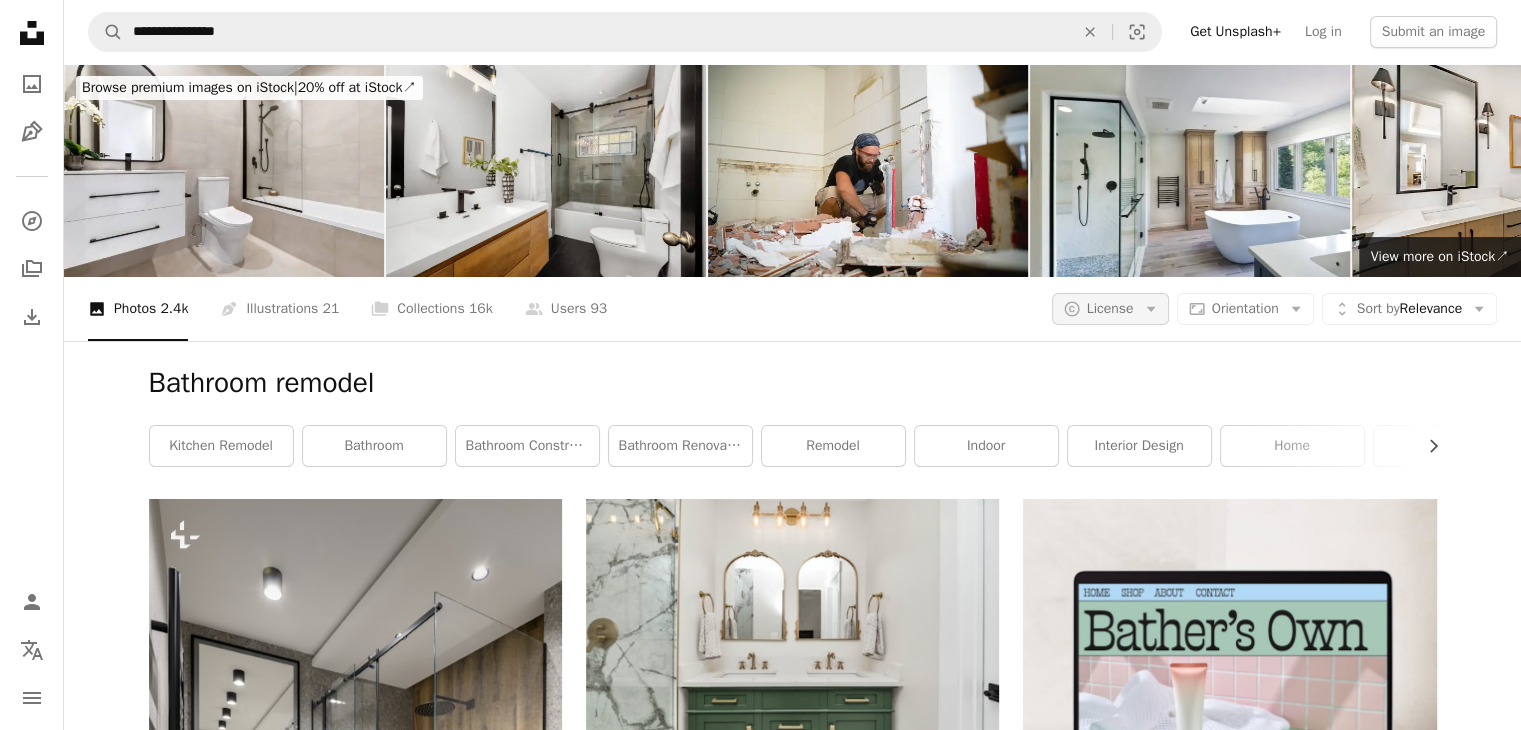 click on "Arrow down" 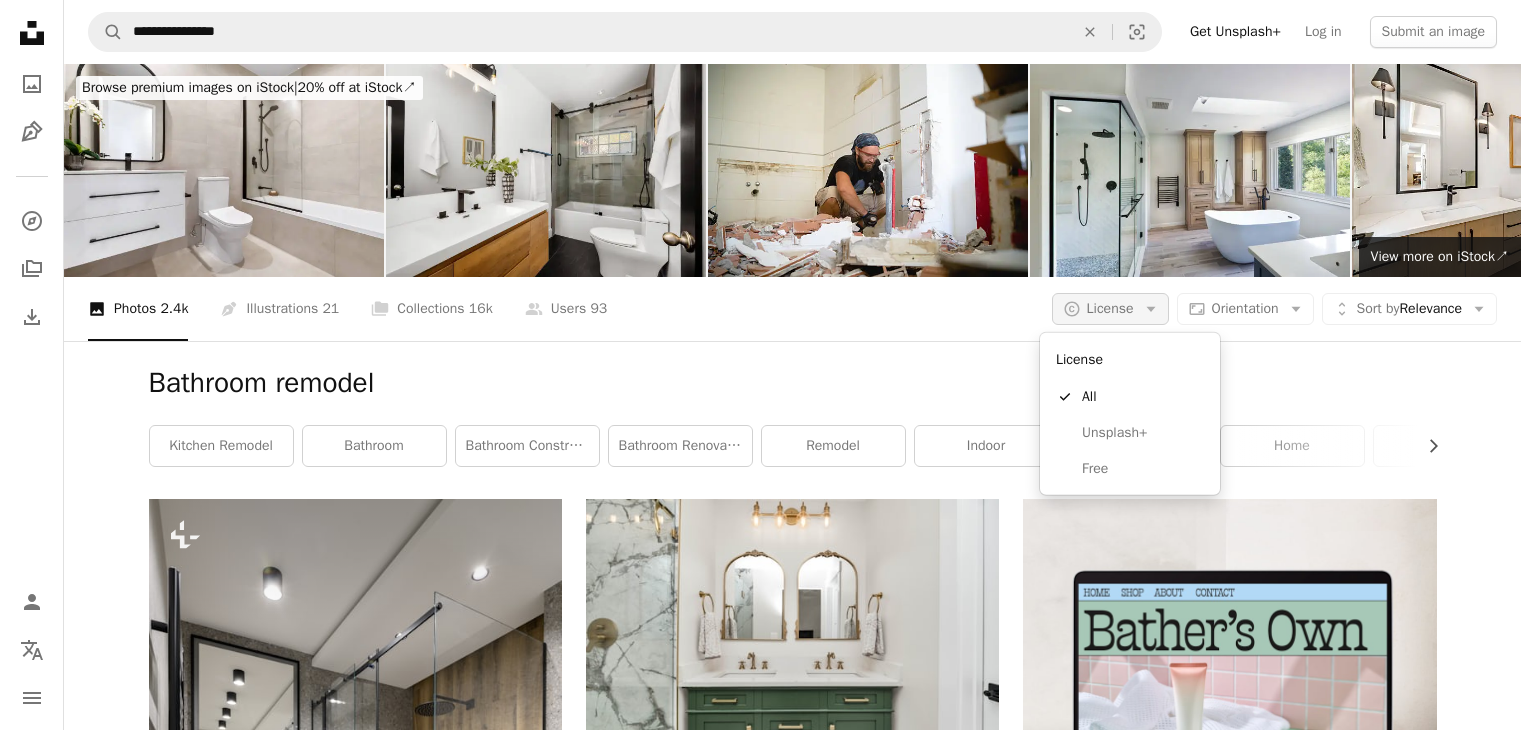 click on "Arrow down" 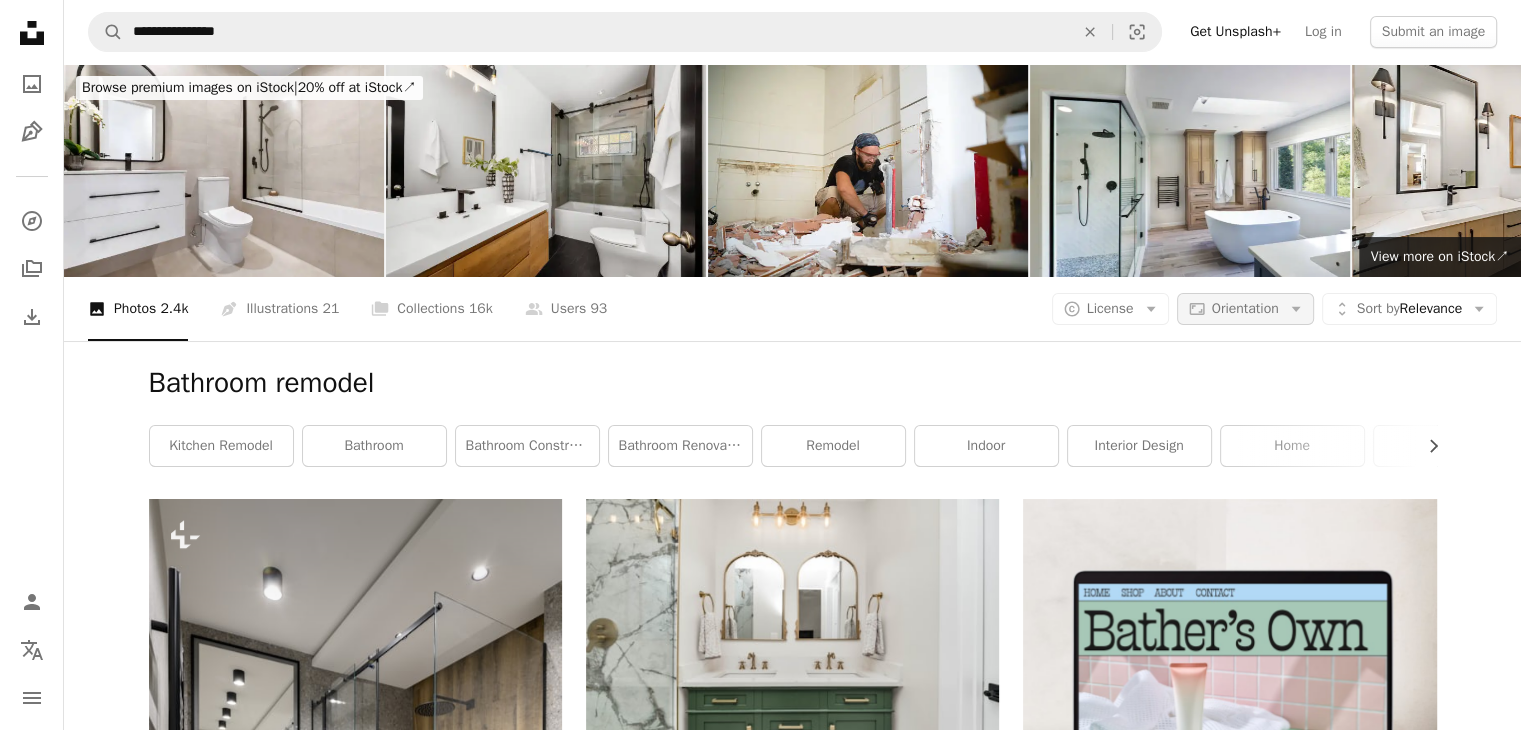 click on "Arrow down" 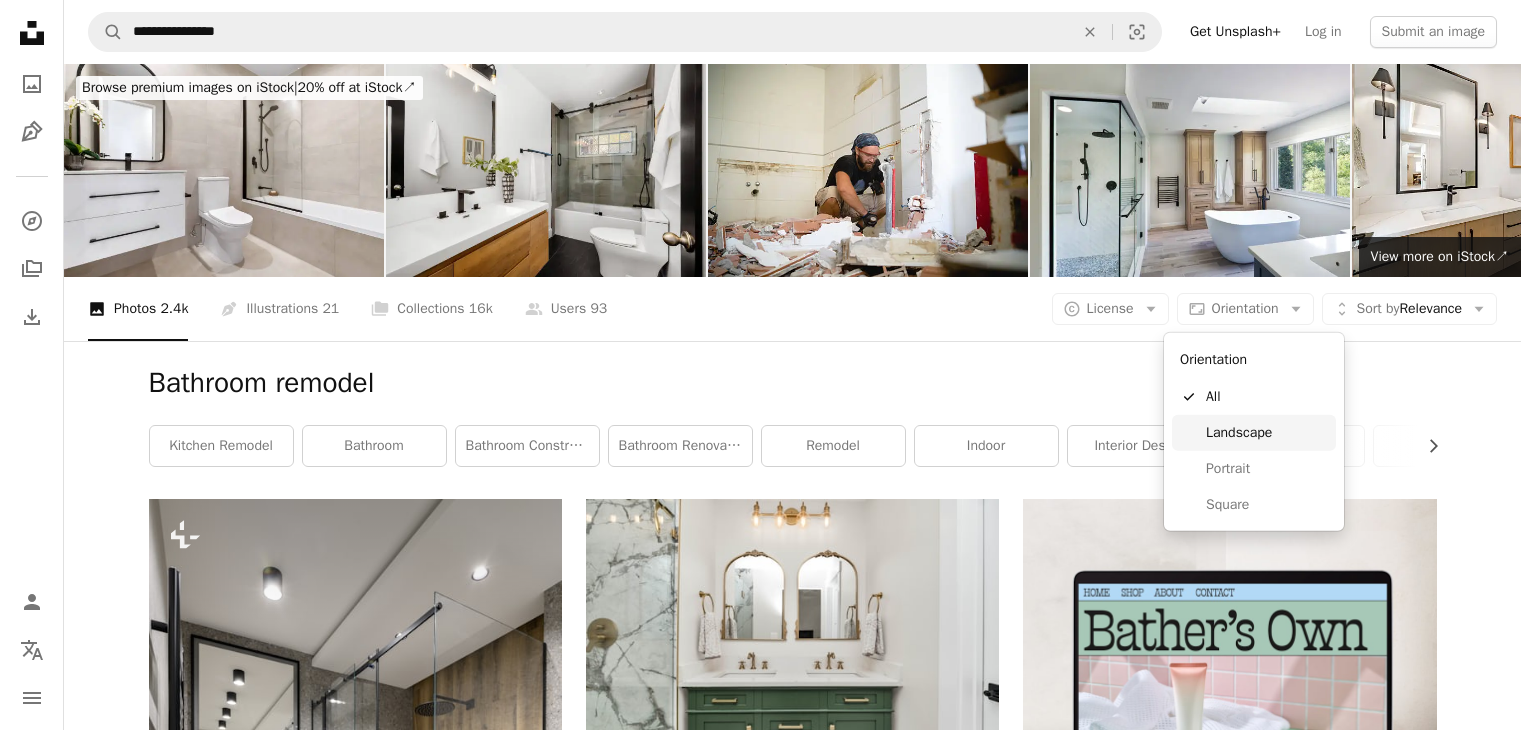 click on "Landscape" at bounding box center (1267, 433) 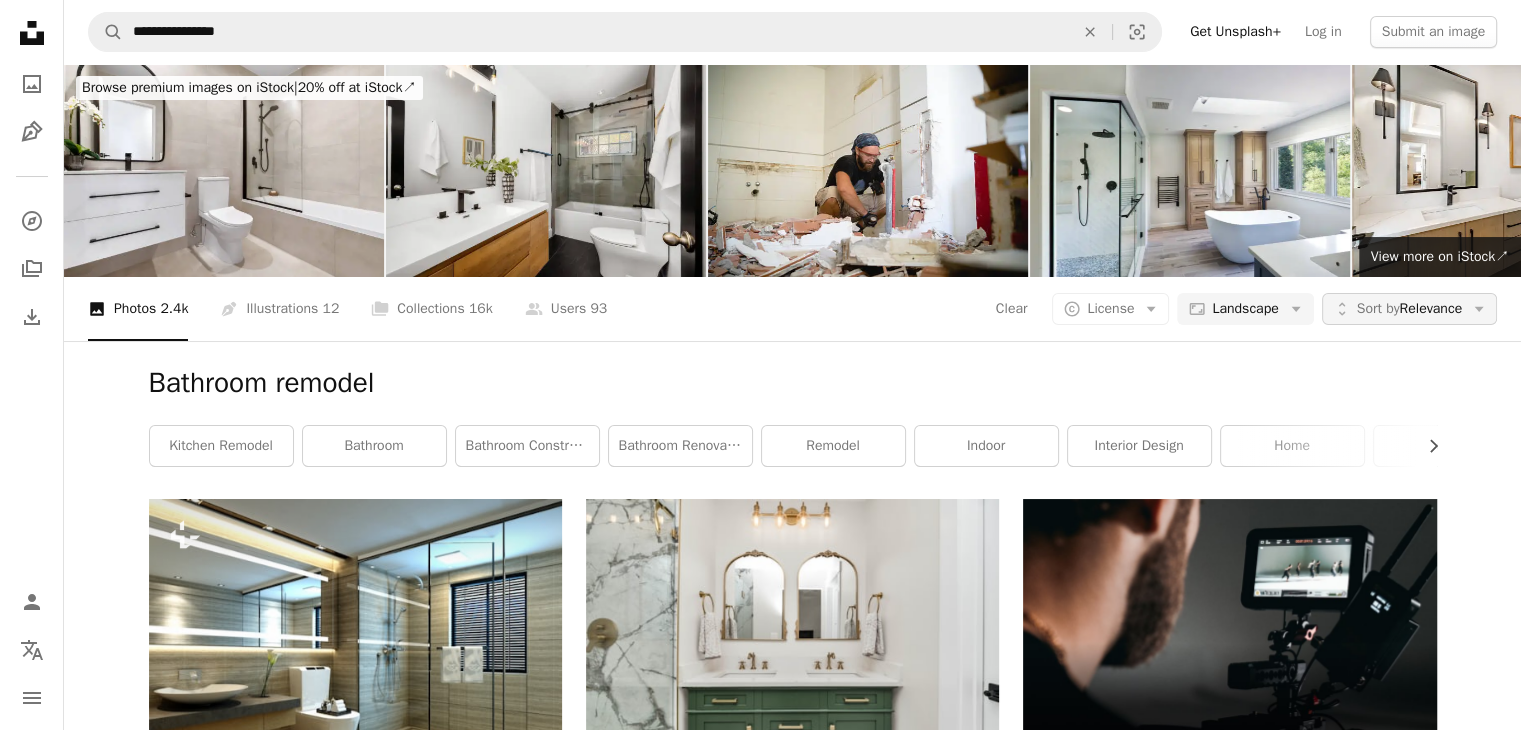 click on "Arrow down" 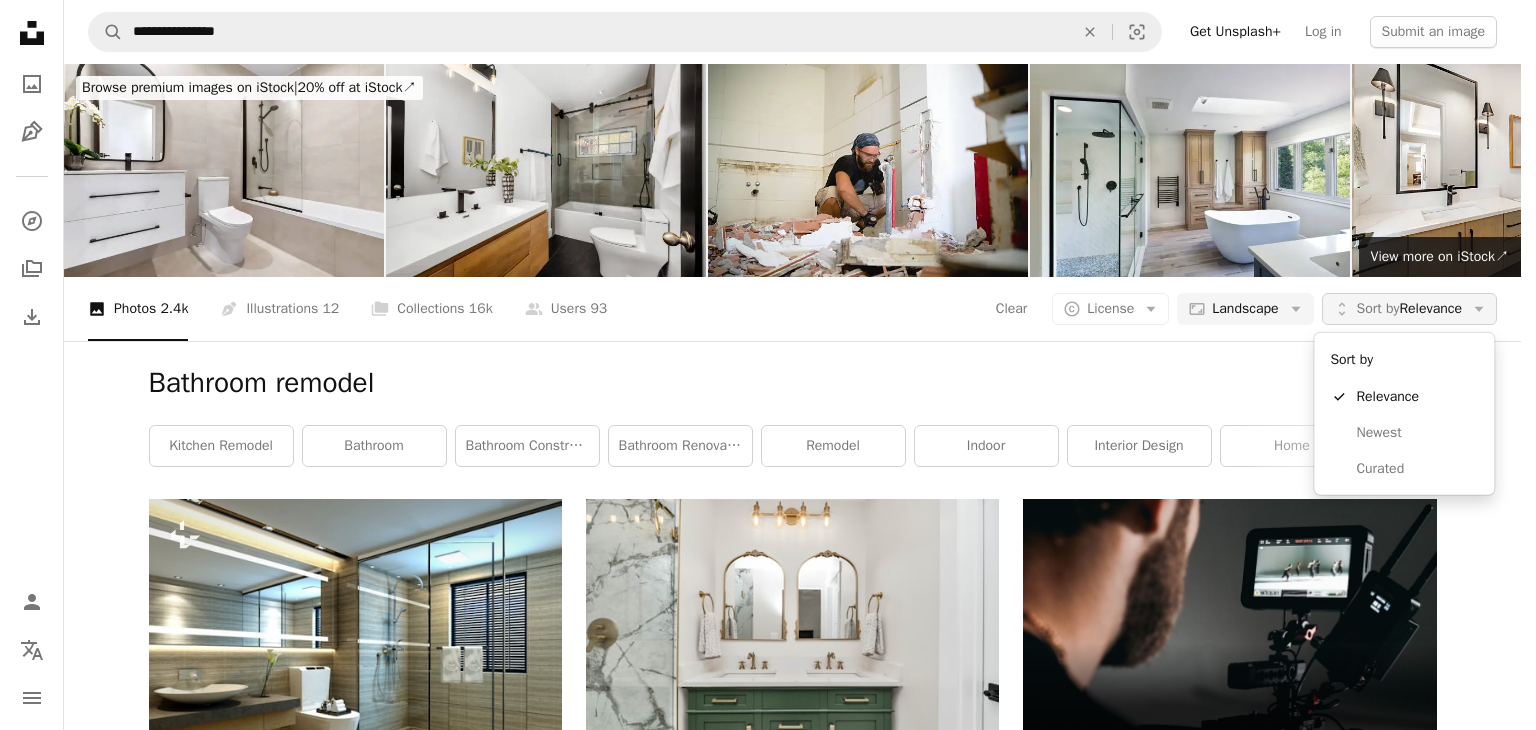 click on "Arrow down" 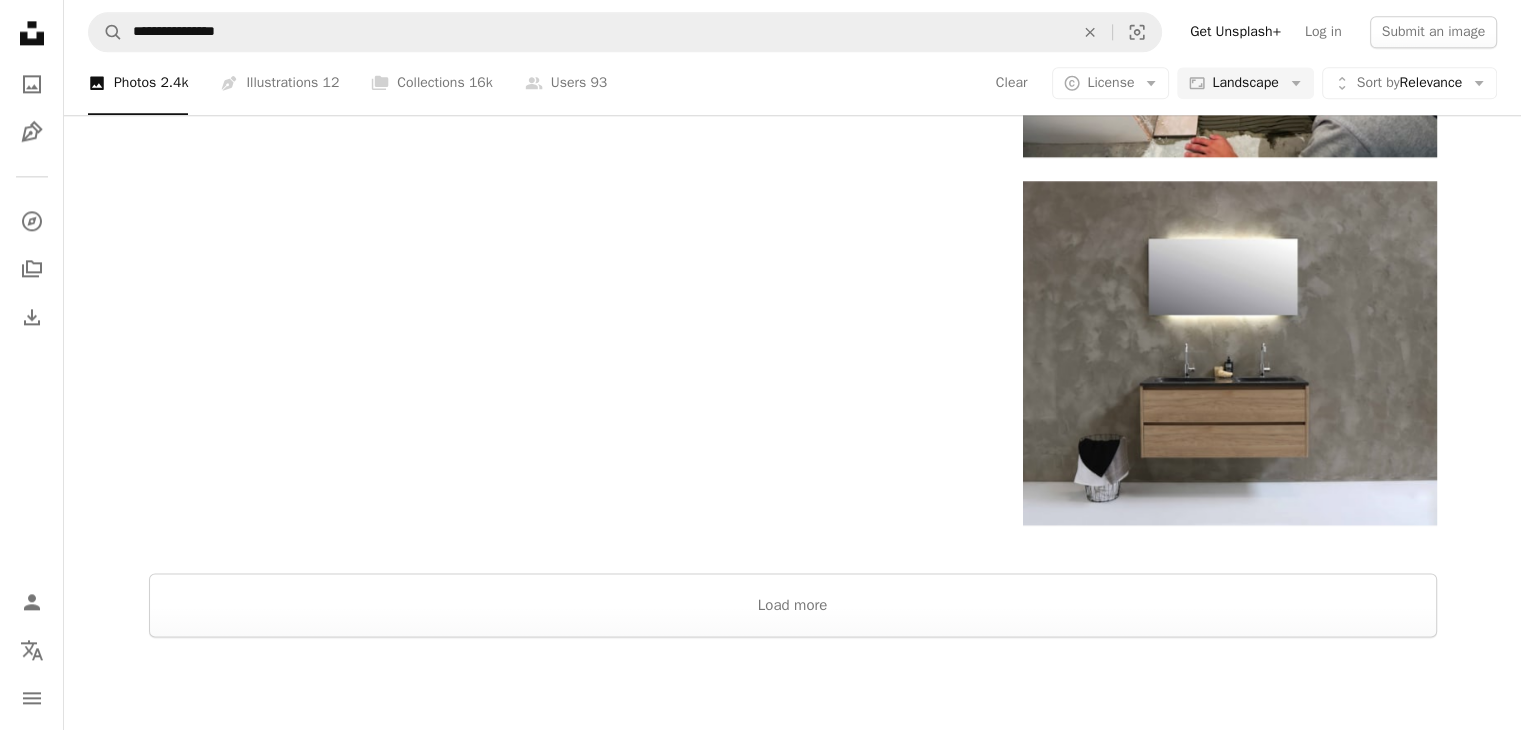 scroll, scrollTop: 2700, scrollLeft: 0, axis: vertical 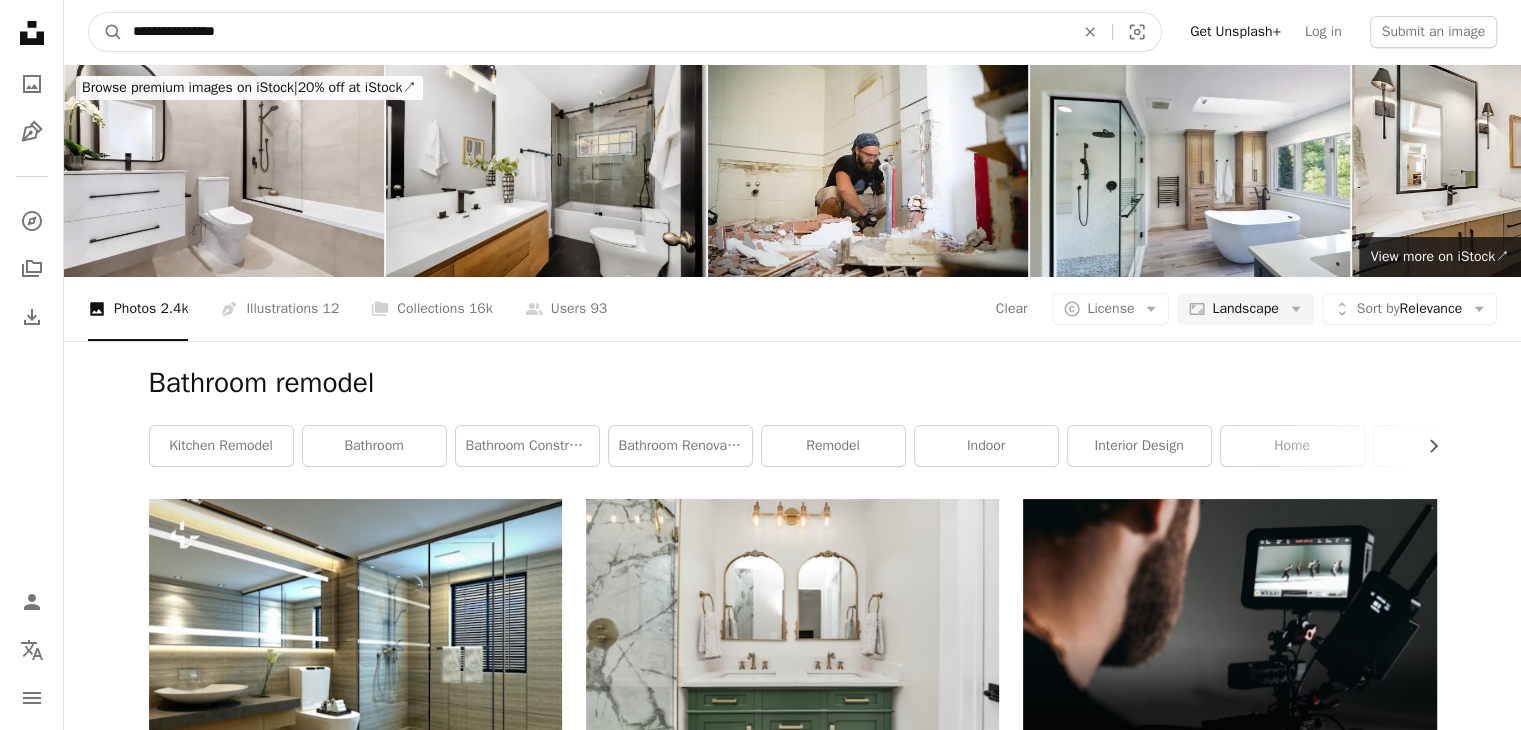 click on "**********" at bounding box center (595, 32) 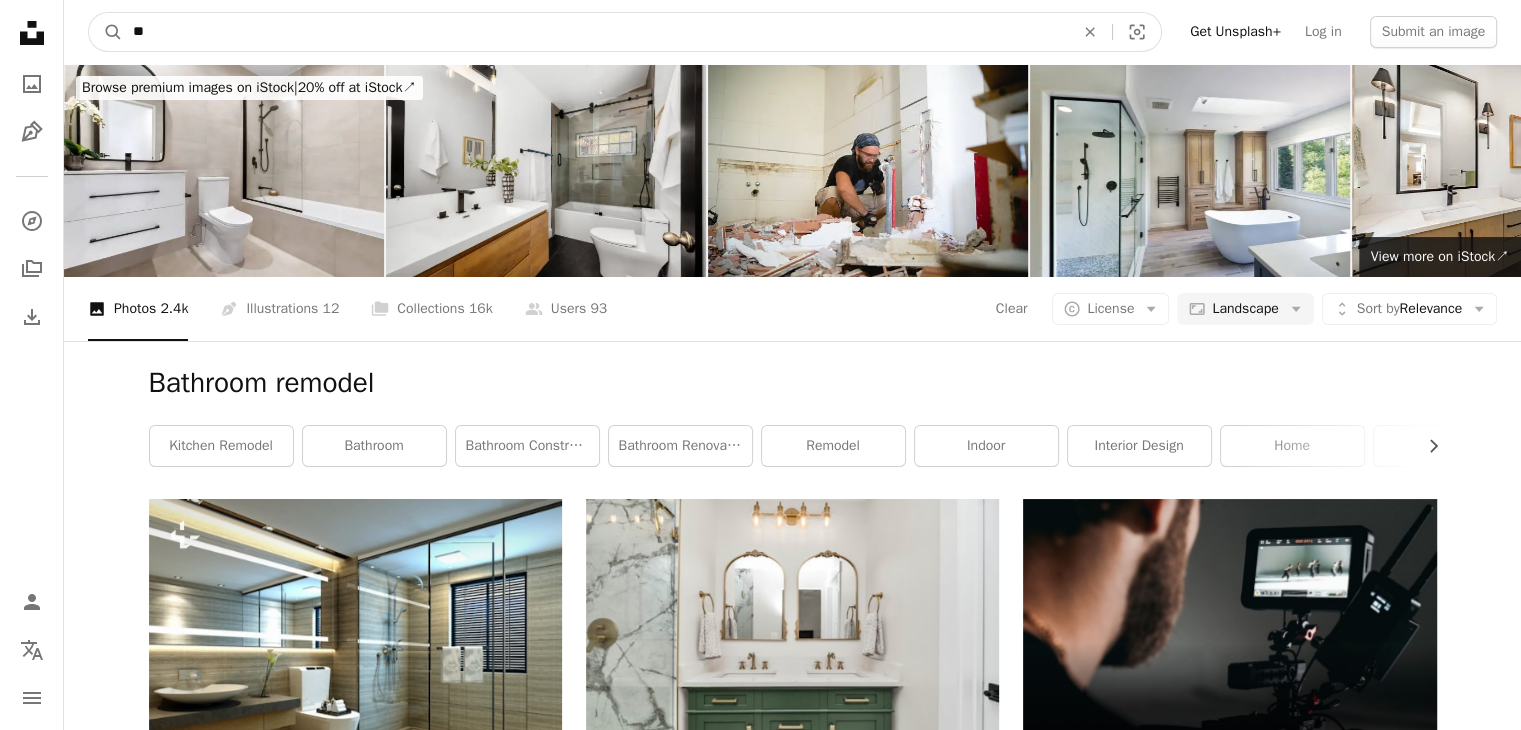 type on "*" 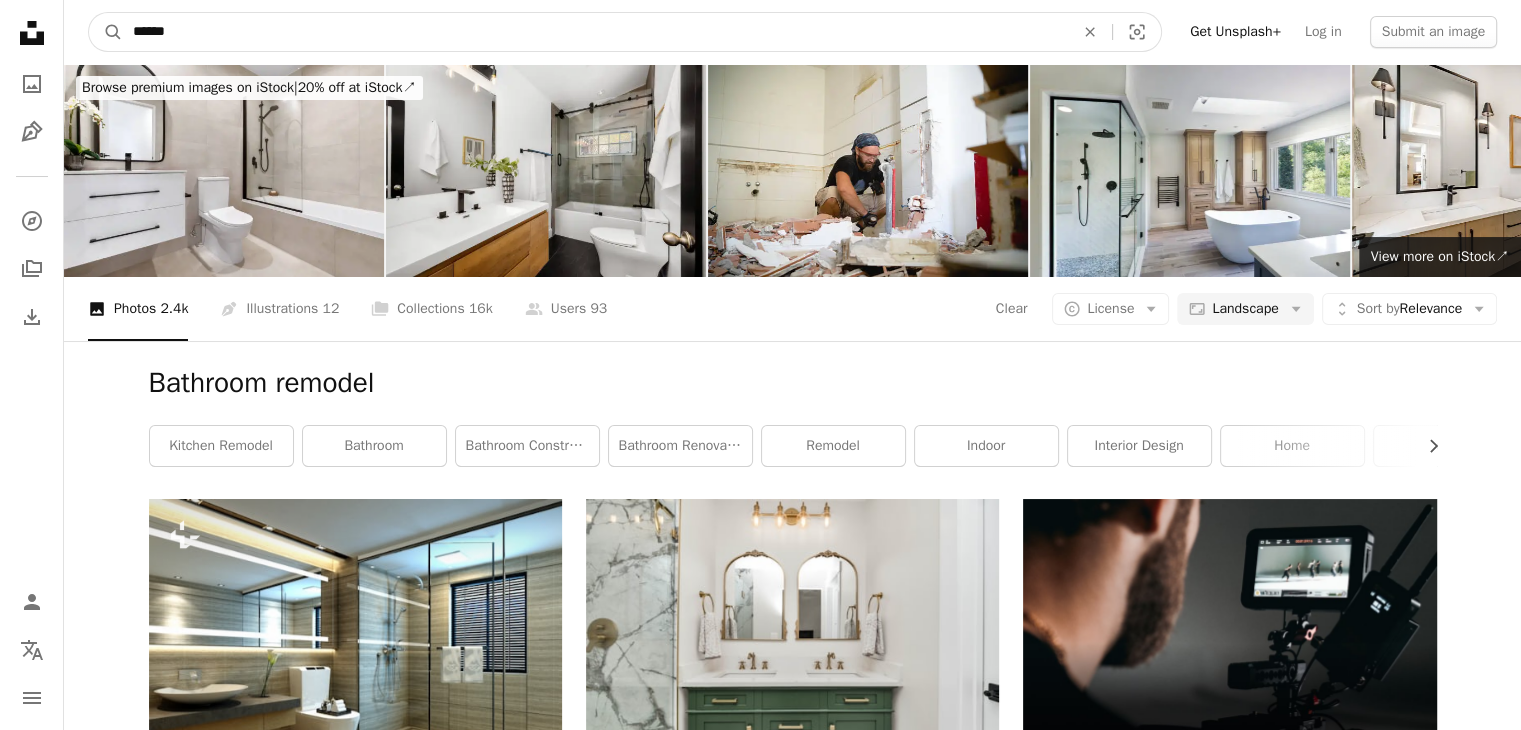 type on "******" 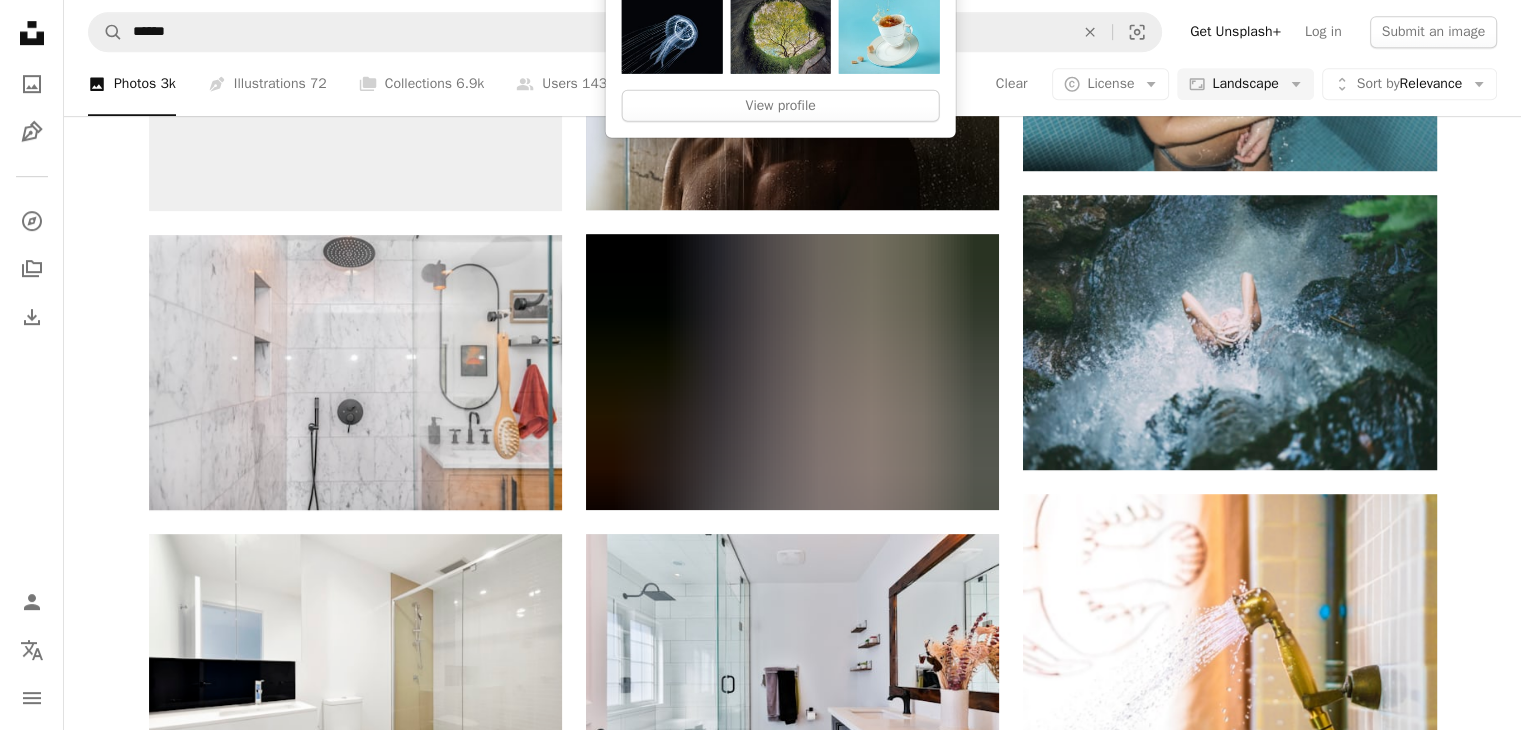 scroll, scrollTop: 1200, scrollLeft: 0, axis: vertical 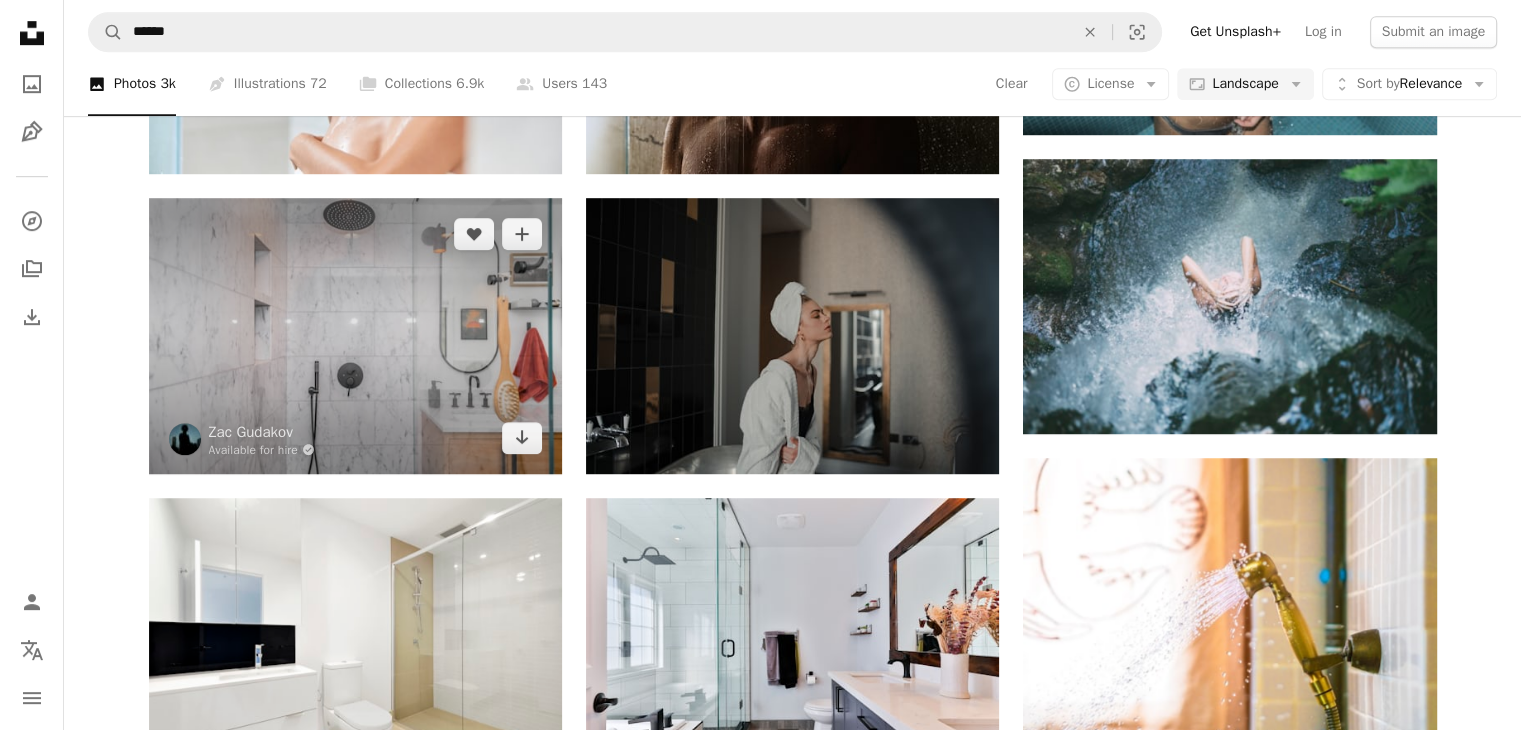 click at bounding box center (355, 335) 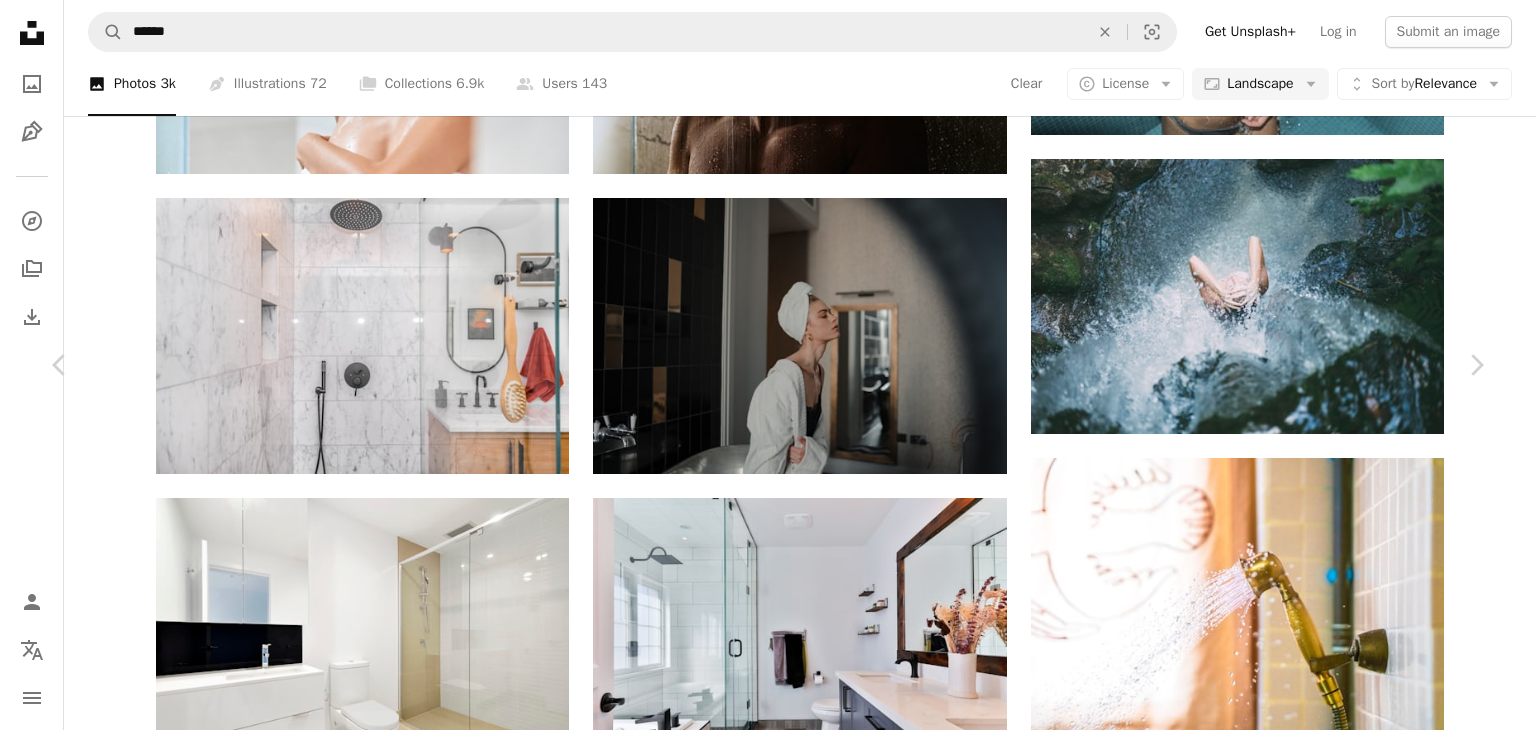 click on "Download free" at bounding box center (1287, 2596) 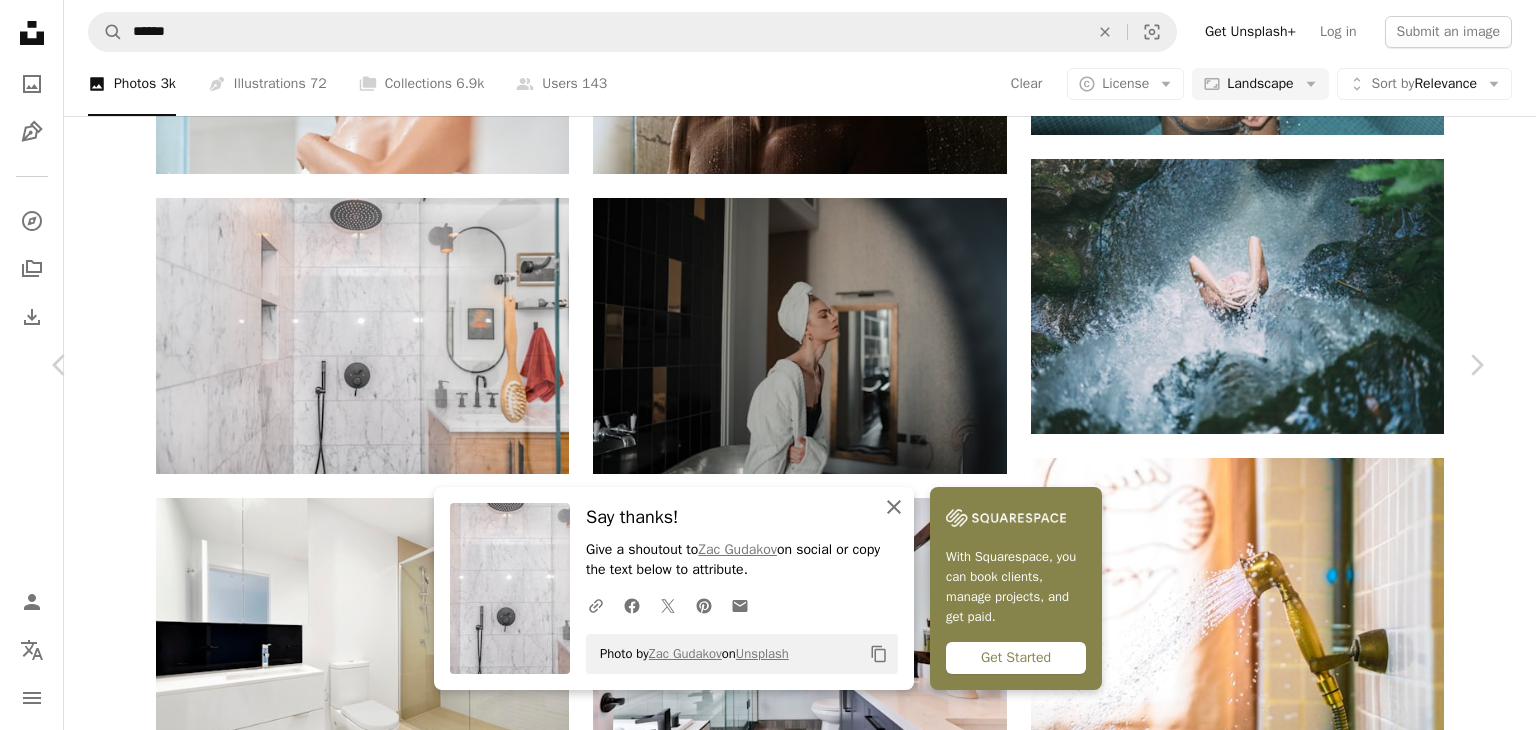 click on "An X shape" 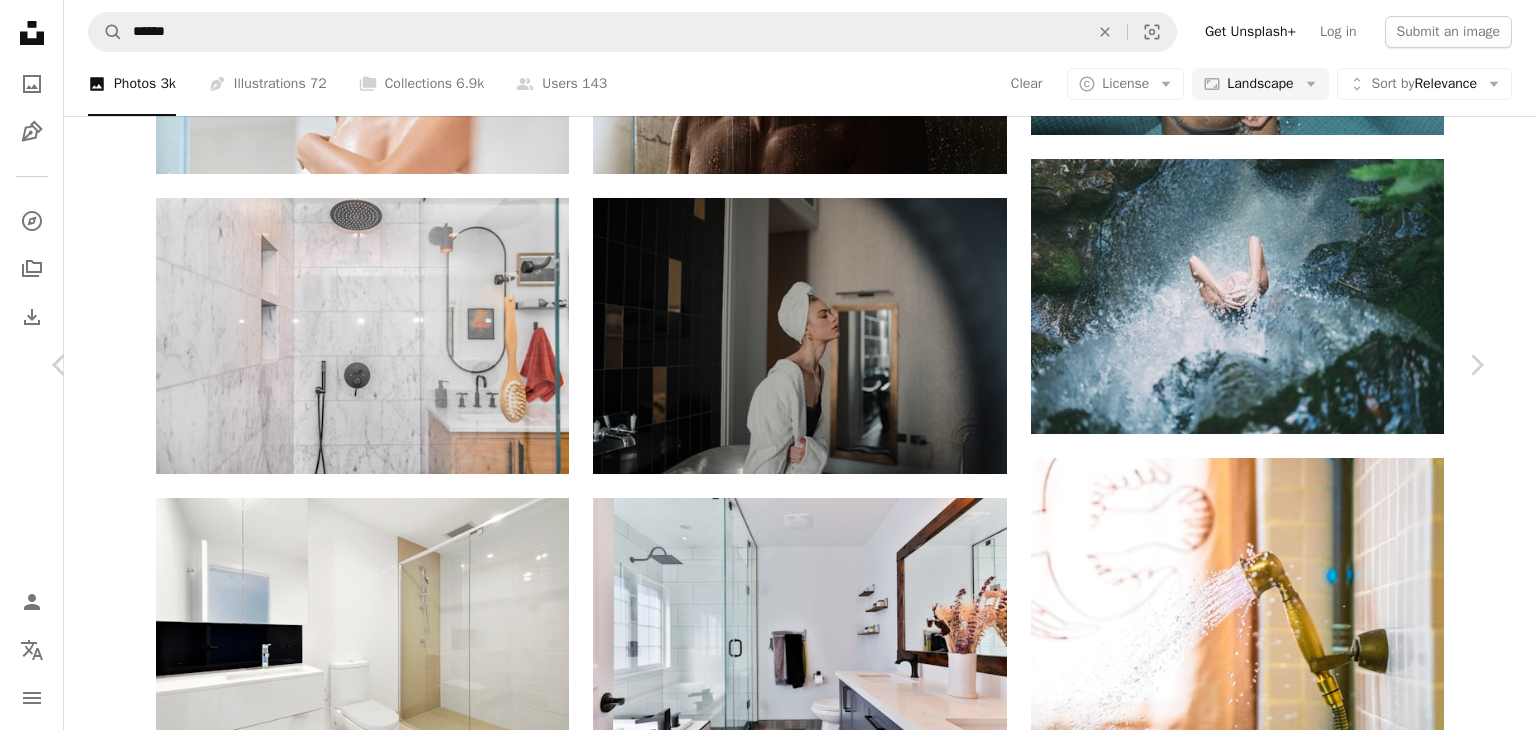 click on "An X shape" at bounding box center (20, 20) 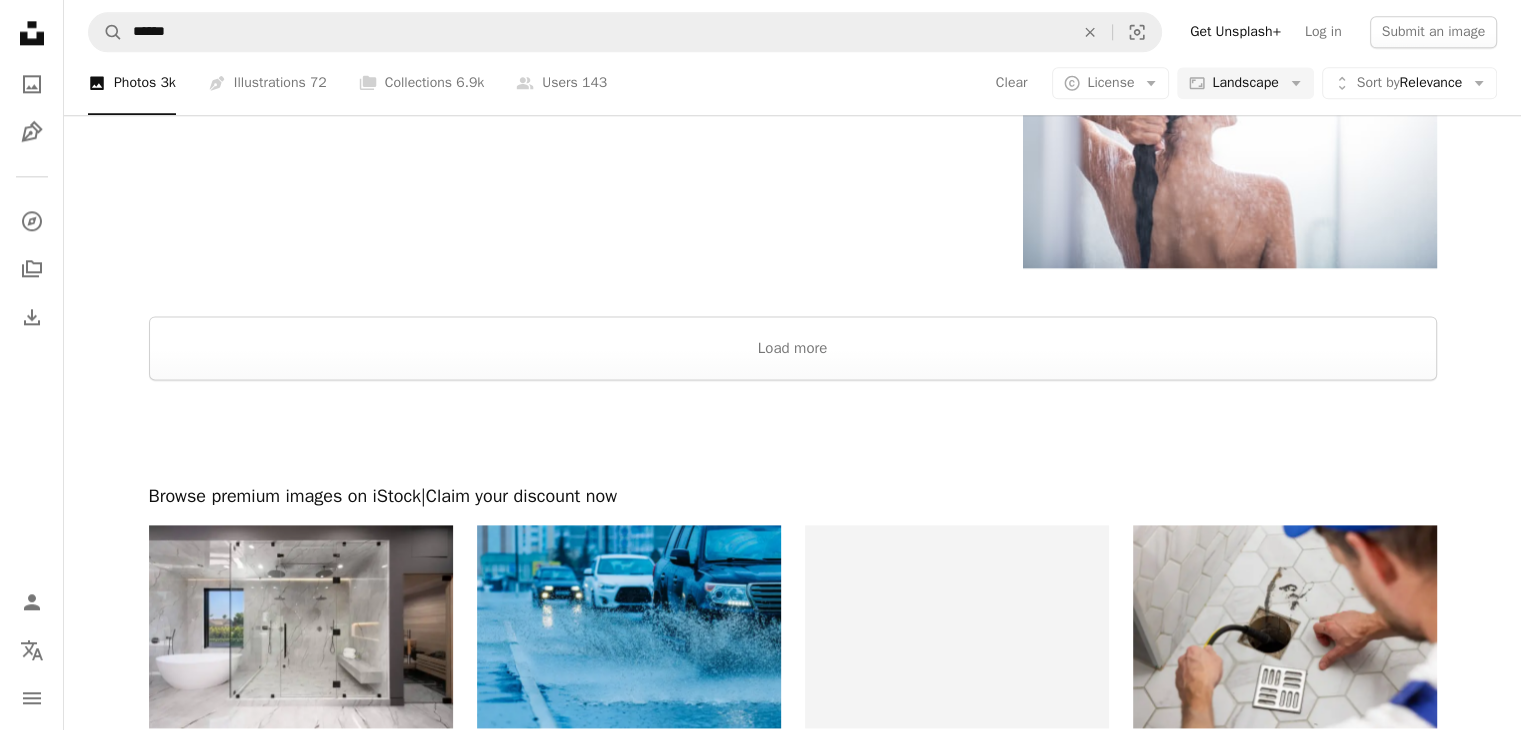 scroll, scrollTop: 2600, scrollLeft: 0, axis: vertical 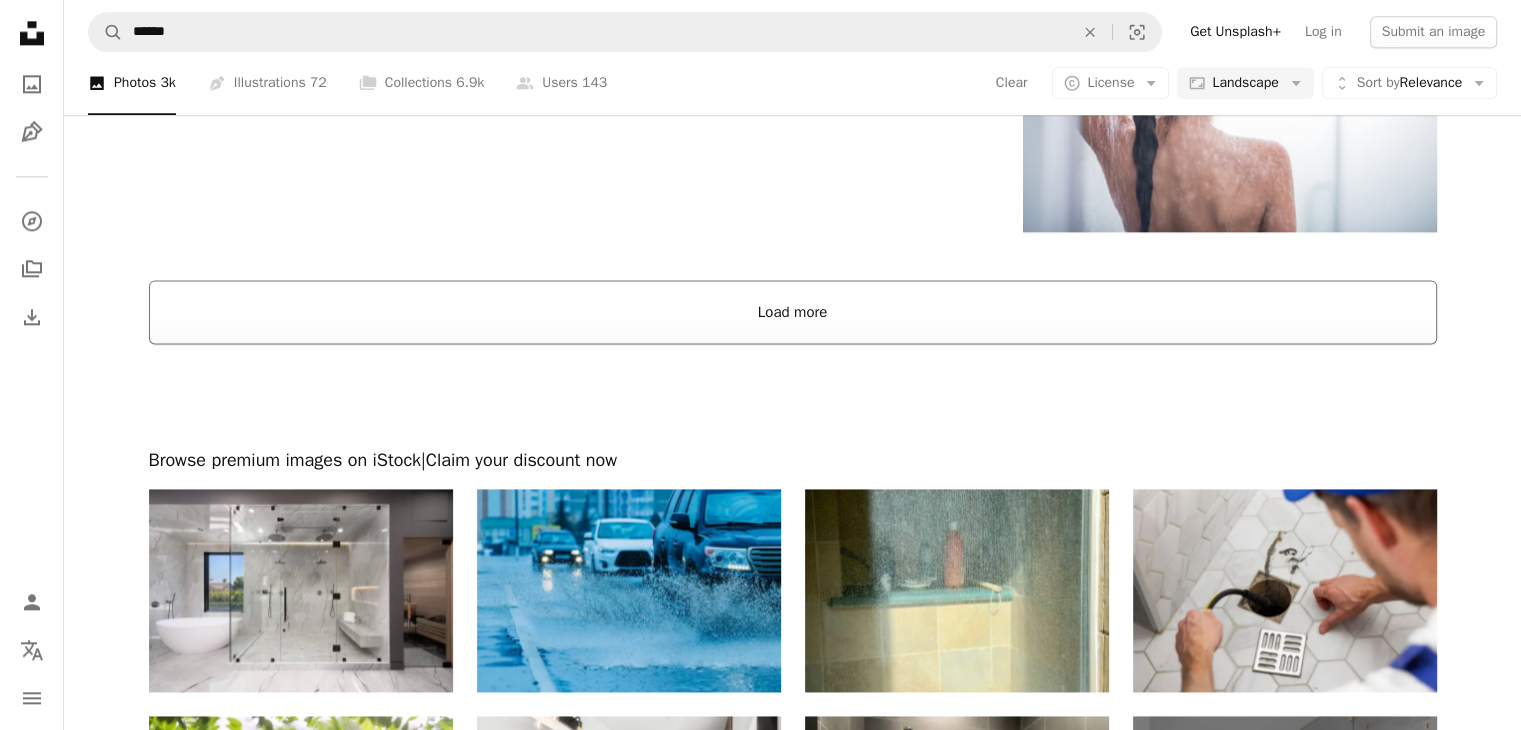 click on "Load more" at bounding box center [793, 312] 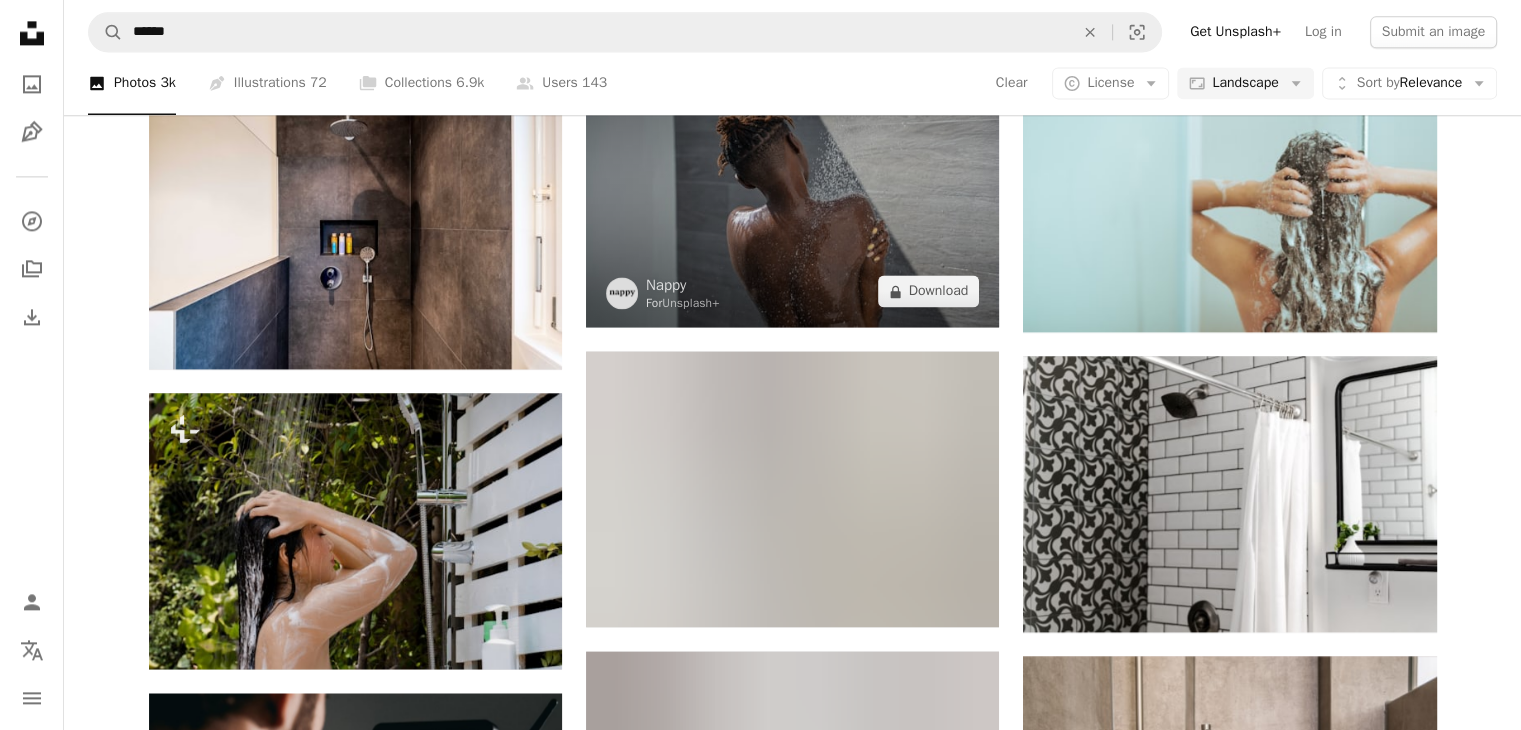 scroll, scrollTop: 2900, scrollLeft: 0, axis: vertical 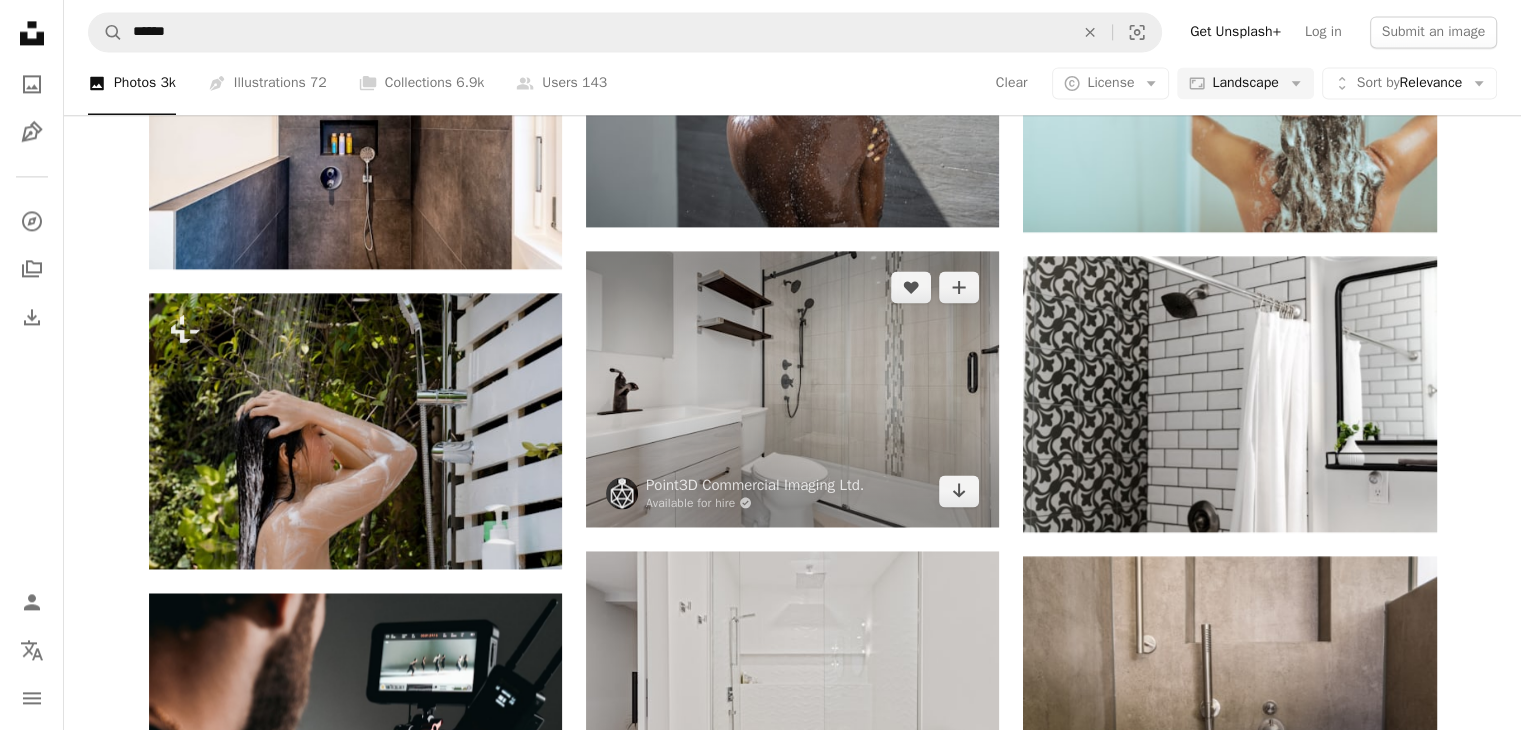 click at bounding box center (792, 388) 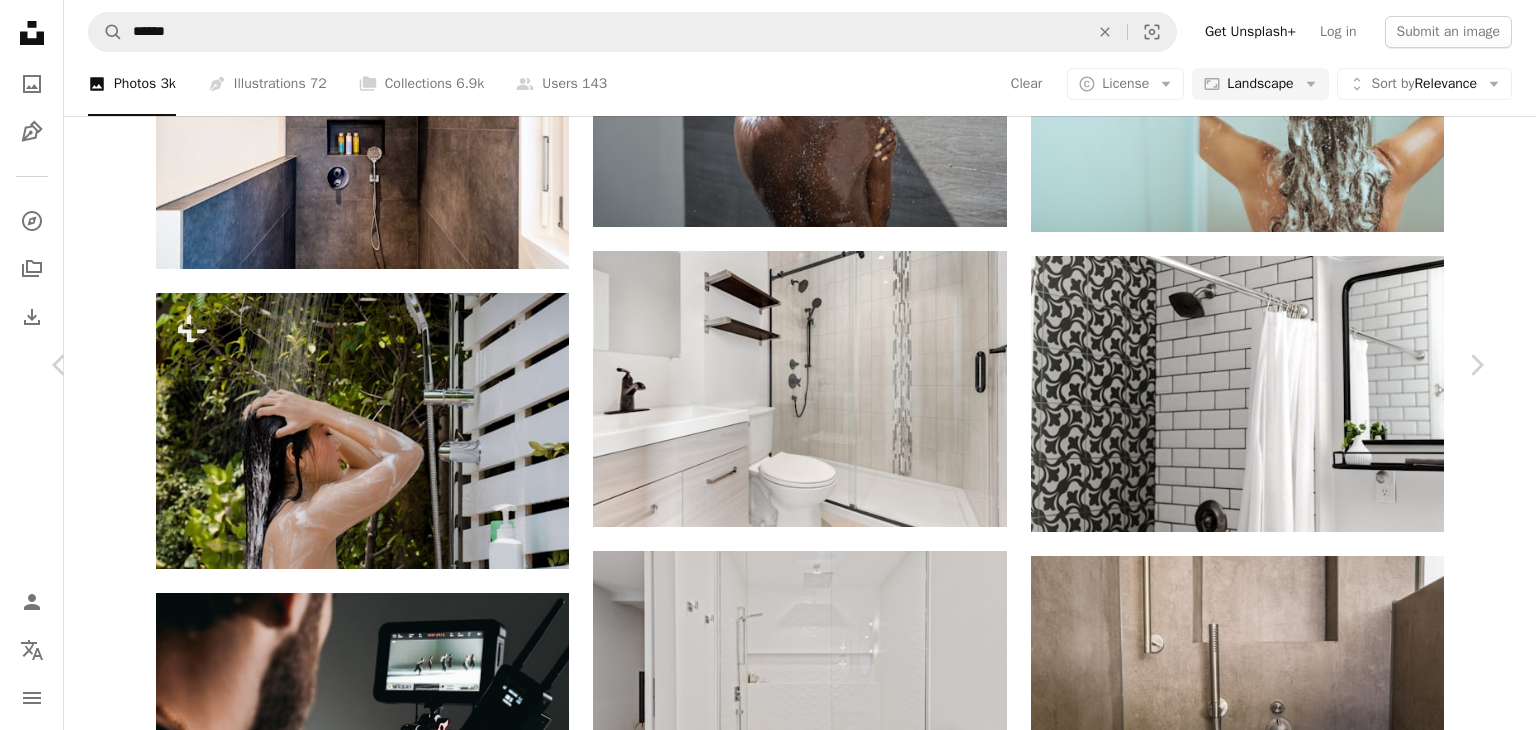click on "Download free" at bounding box center [1287, 4749] 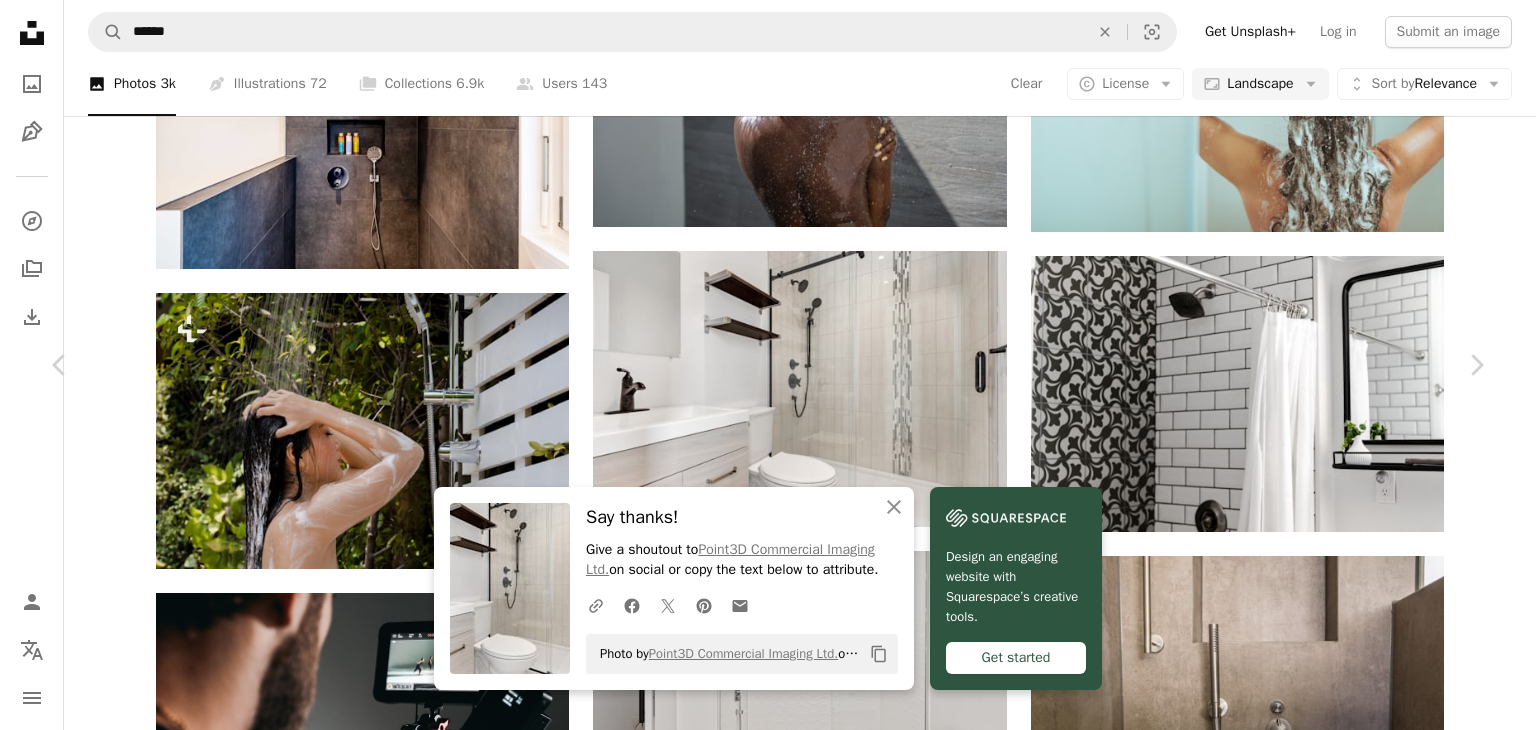 drag, startPoint x: 28, startPoint y: 19, endPoint x: 178, endPoint y: 52, distance: 153.58711 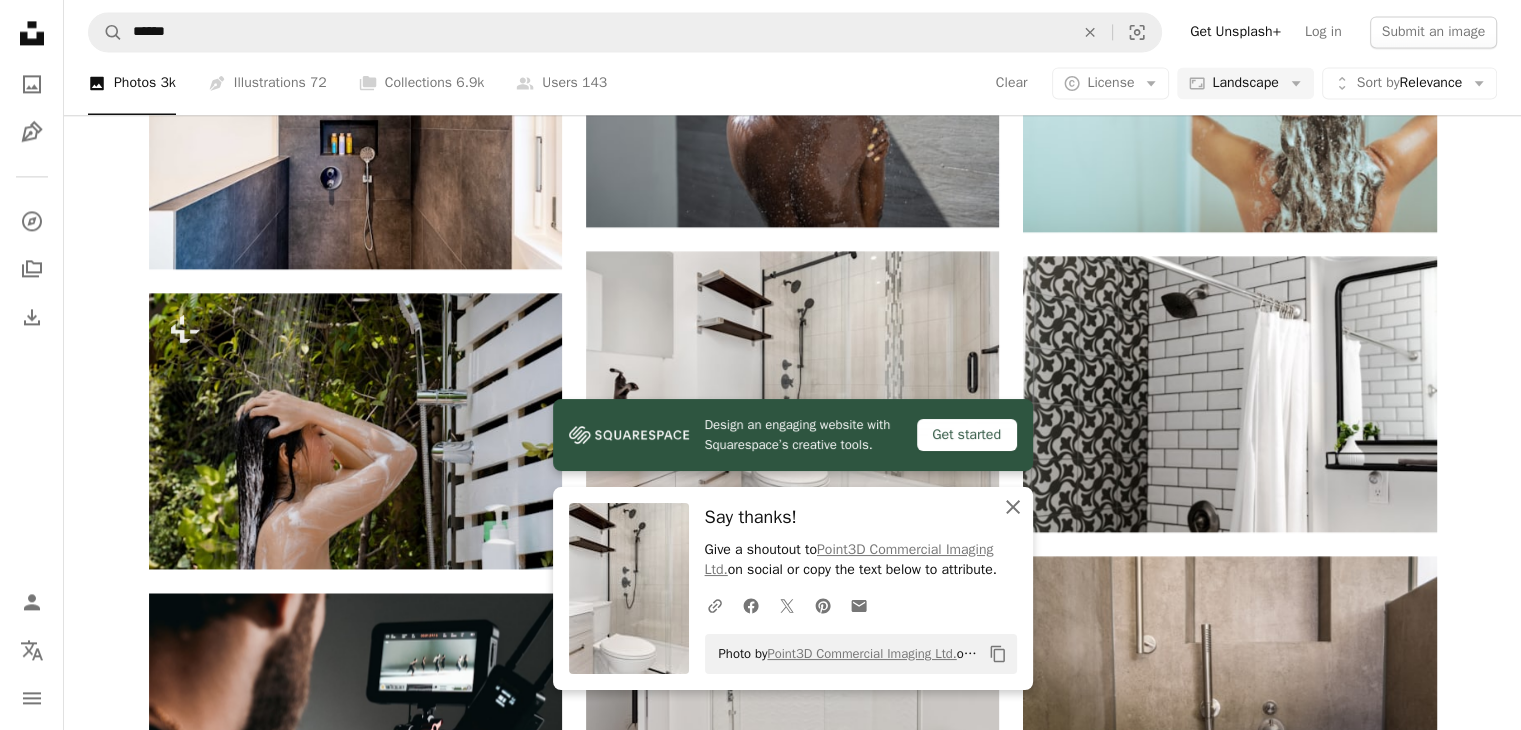 click 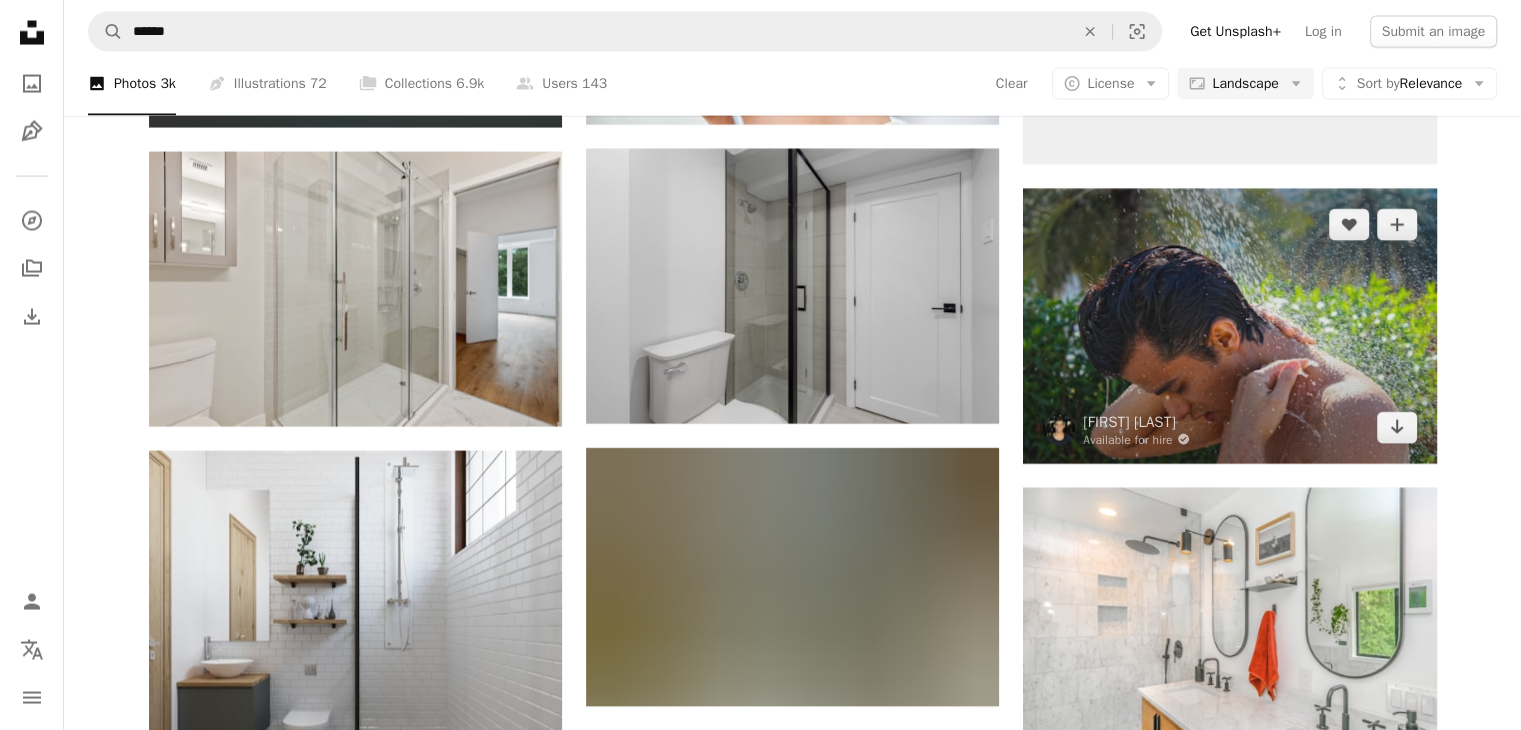 scroll, scrollTop: 4400, scrollLeft: 0, axis: vertical 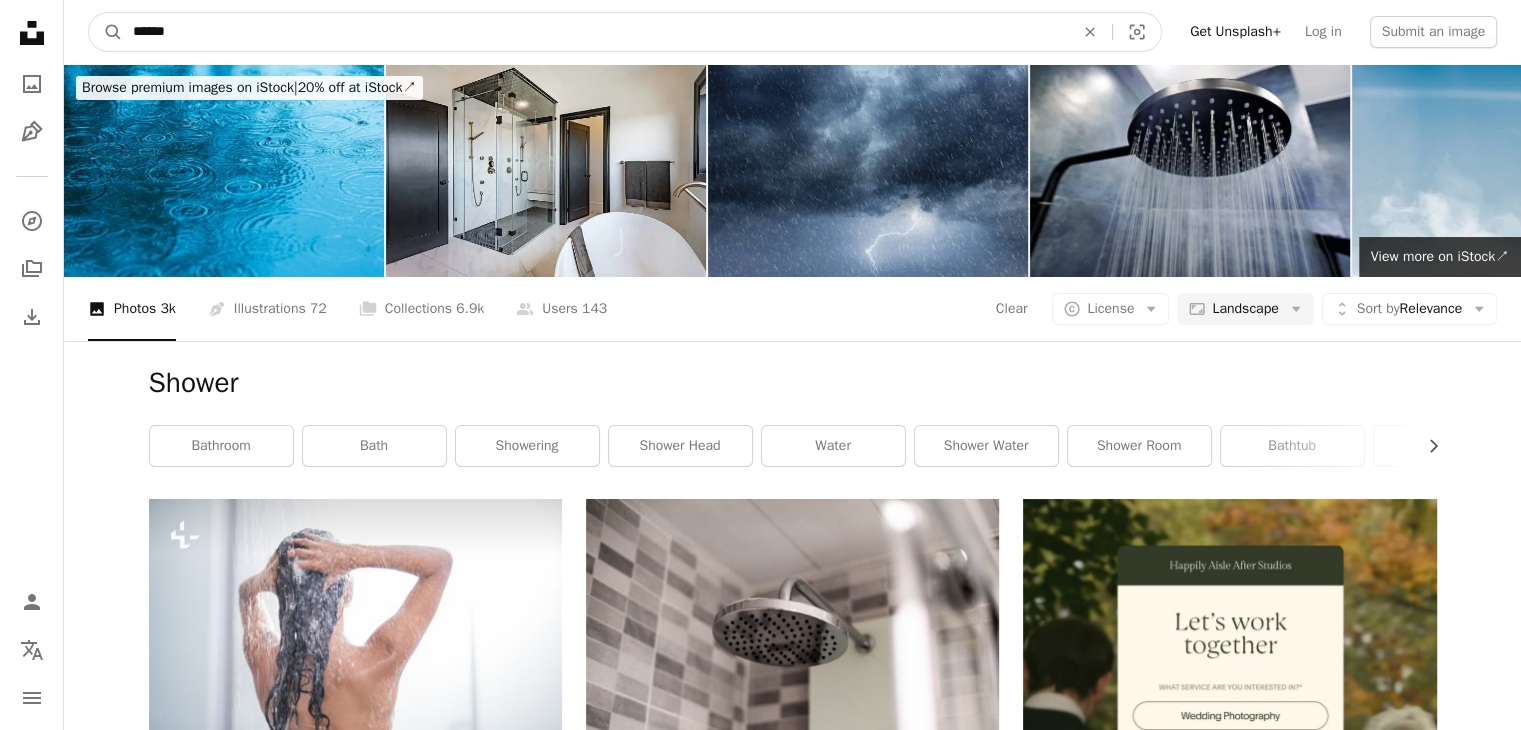 click on "******" at bounding box center (595, 32) 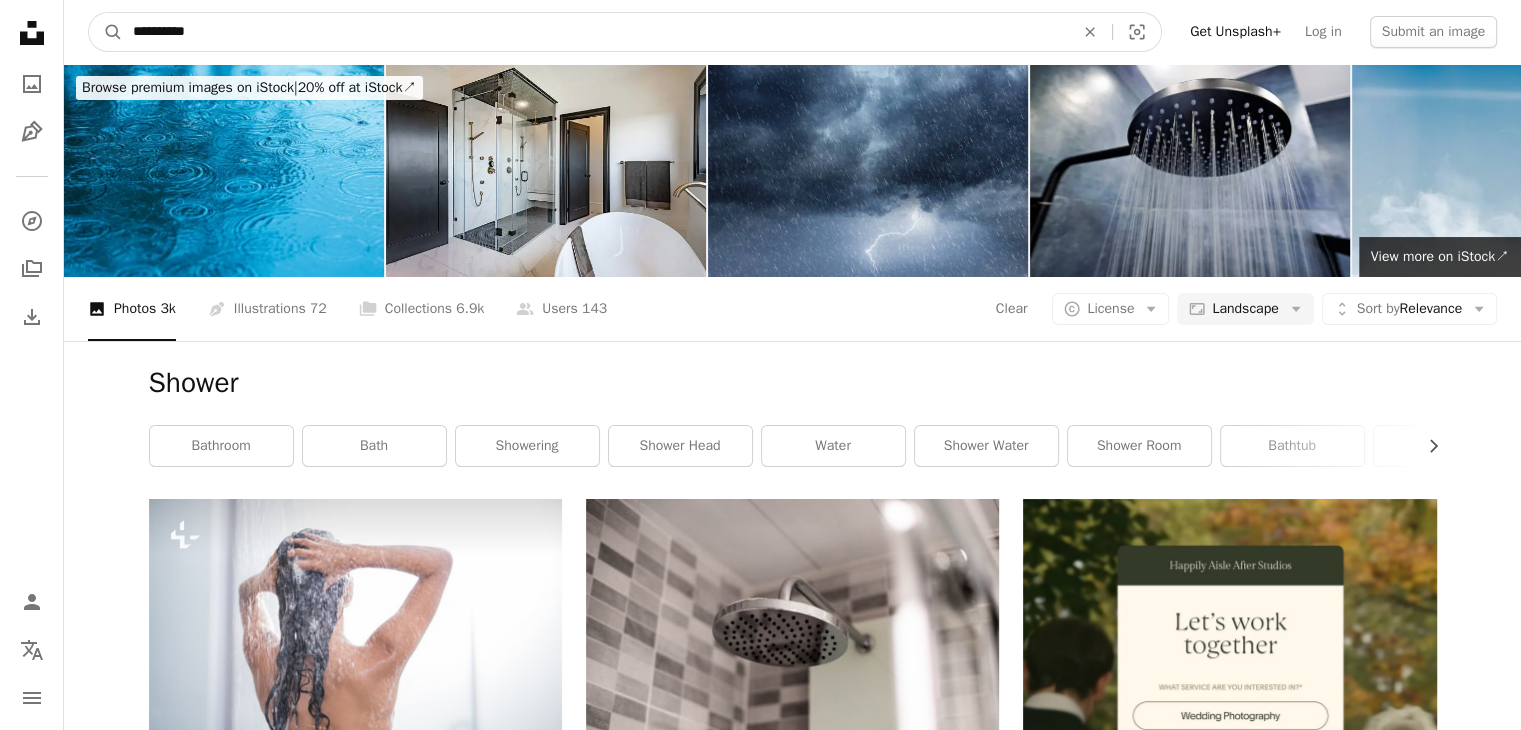 type on "**********" 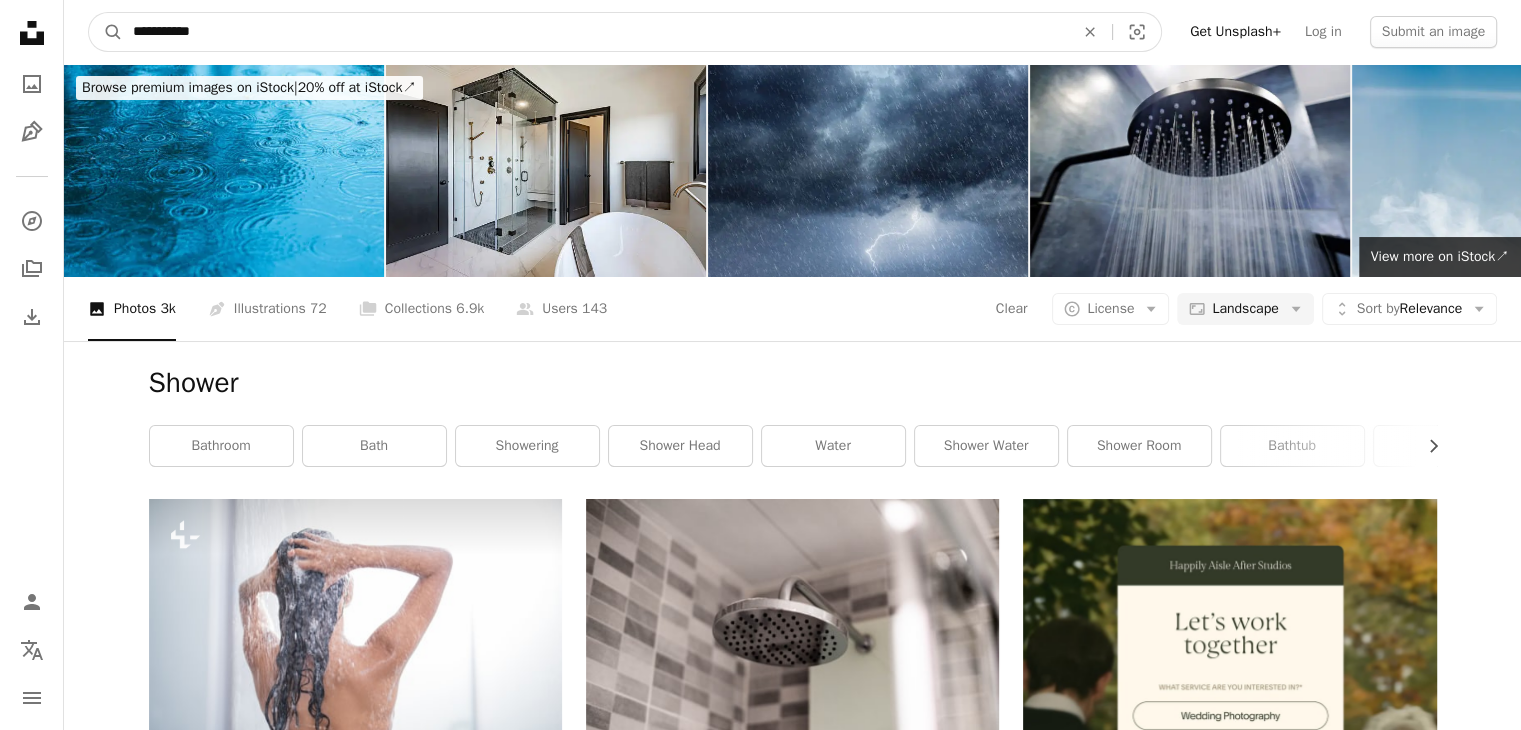 click on "A magnifying glass" at bounding box center [106, 32] 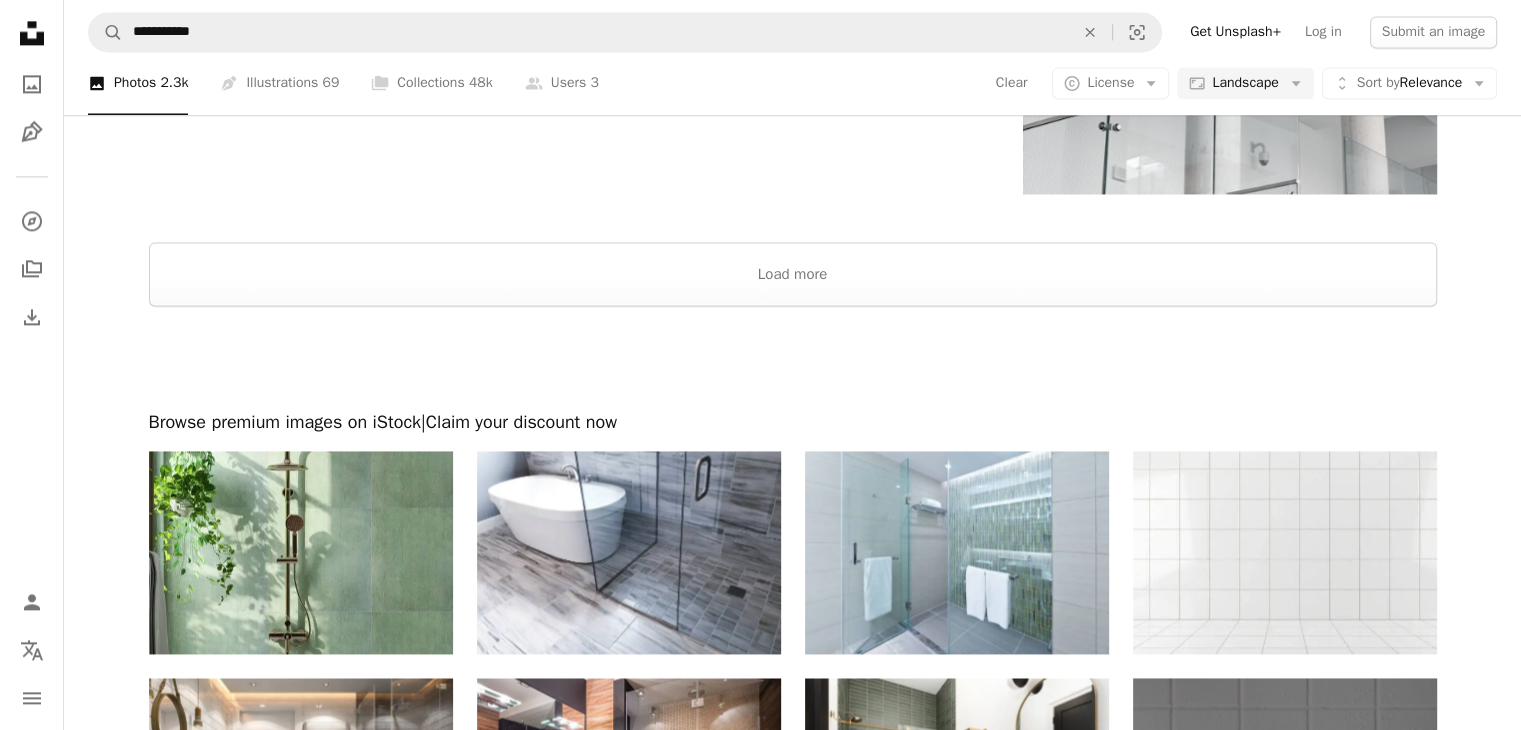 scroll, scrollTop: 2800, scrollLeft: 0, axis: vertical 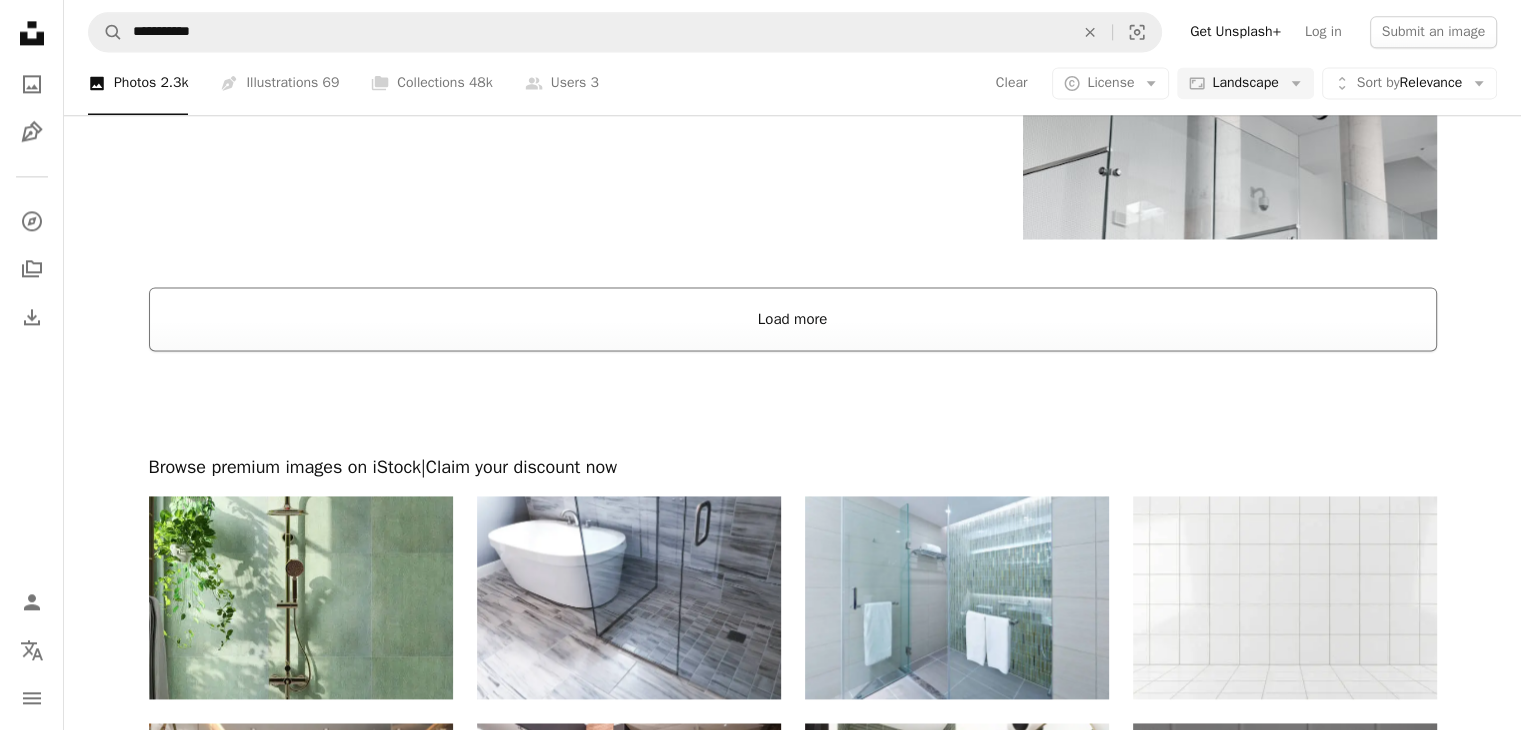 click on "Load more" at bounding box center (793, 319) 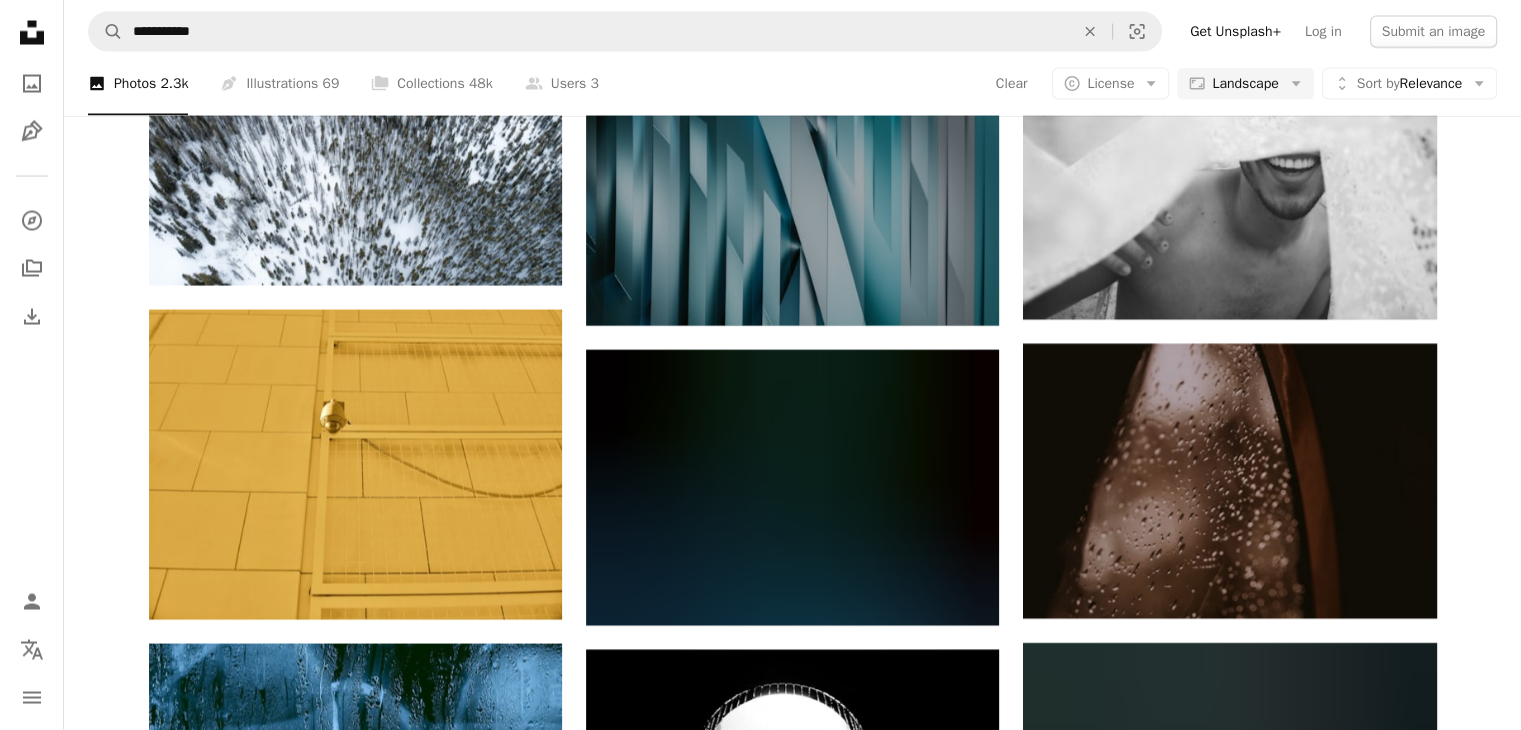 scroll, scrollTop: 4000, scrollLeft: 0, axis: vertical 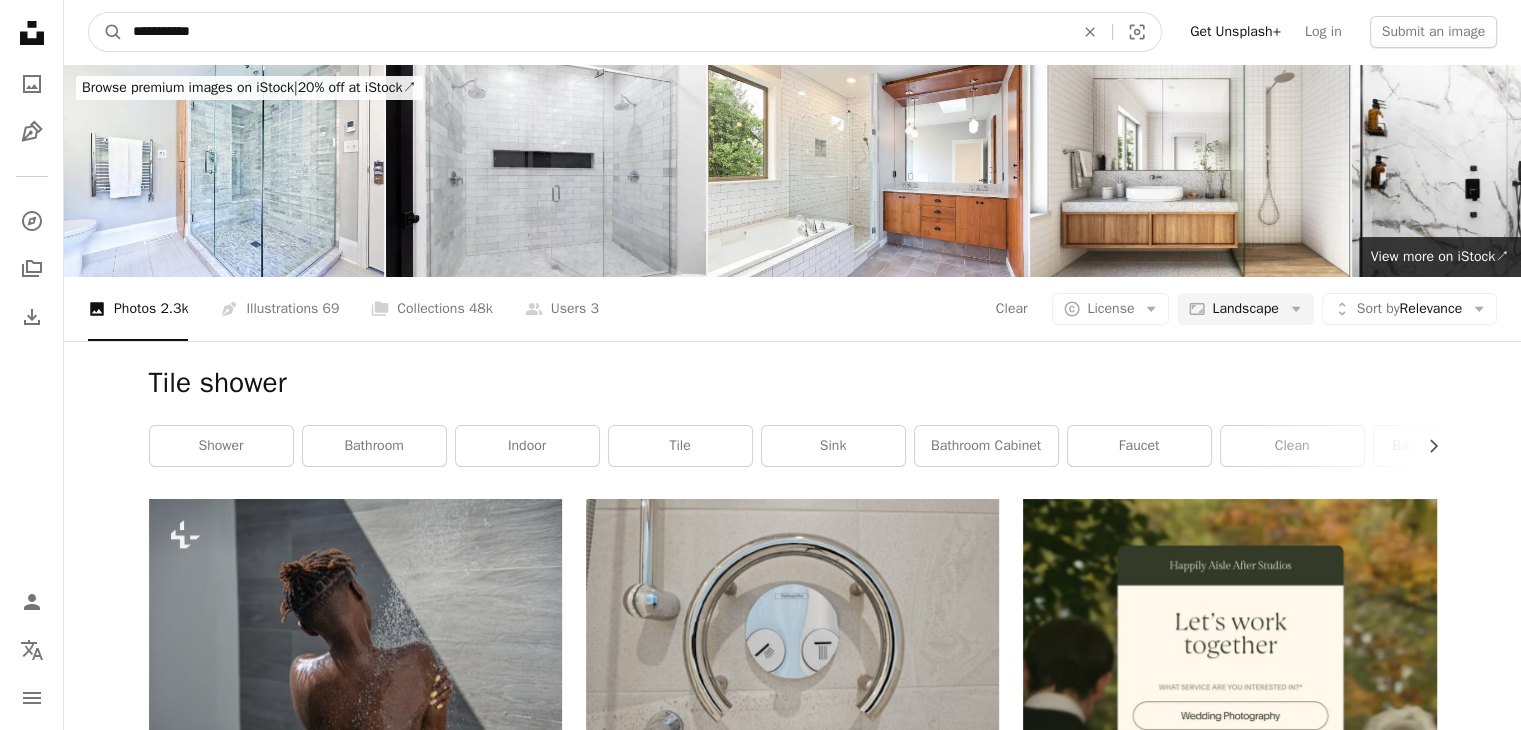 drag, startPoint x: 212, startPoint y: 30, endPoint x: 74, endPoint y: 9, distance: 139.58868 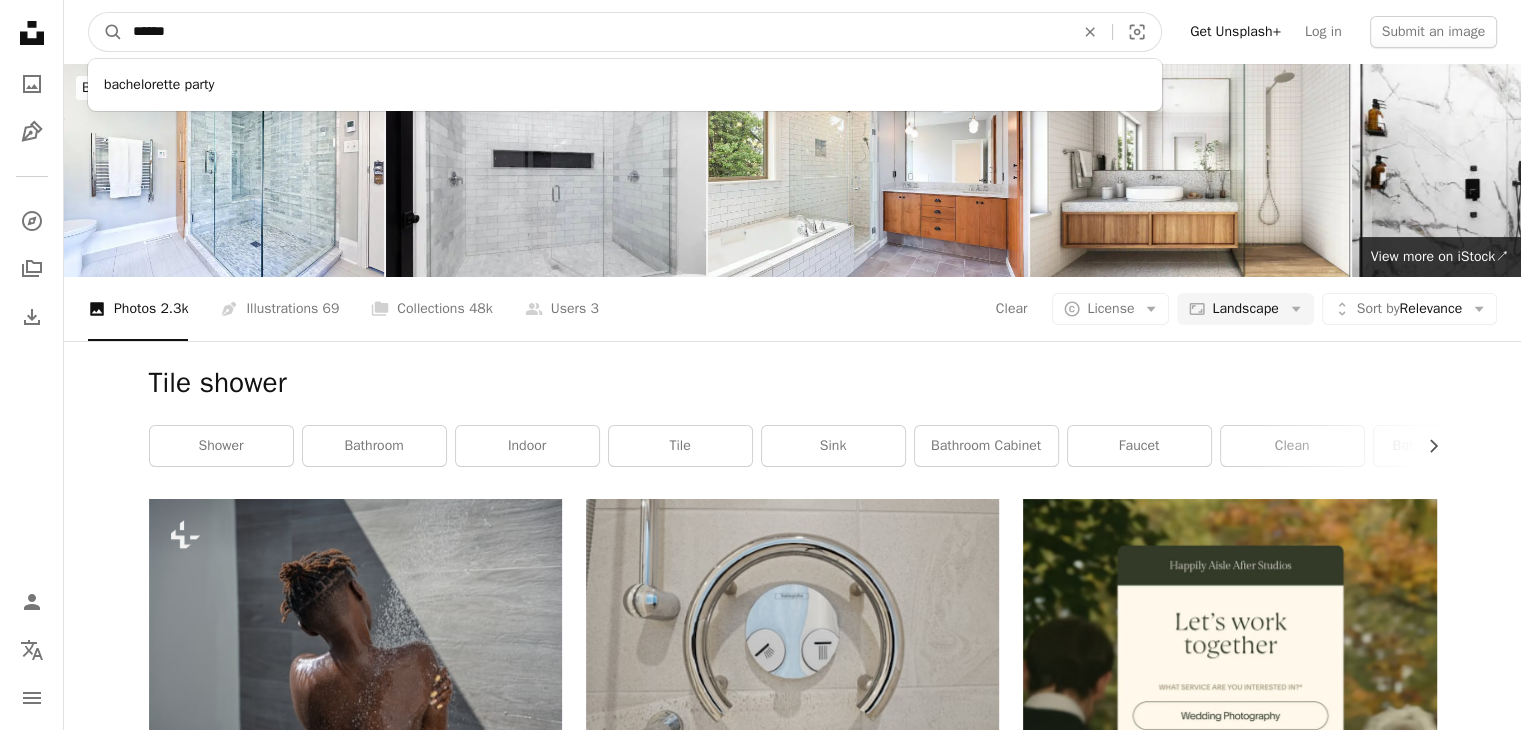 type on "*******" 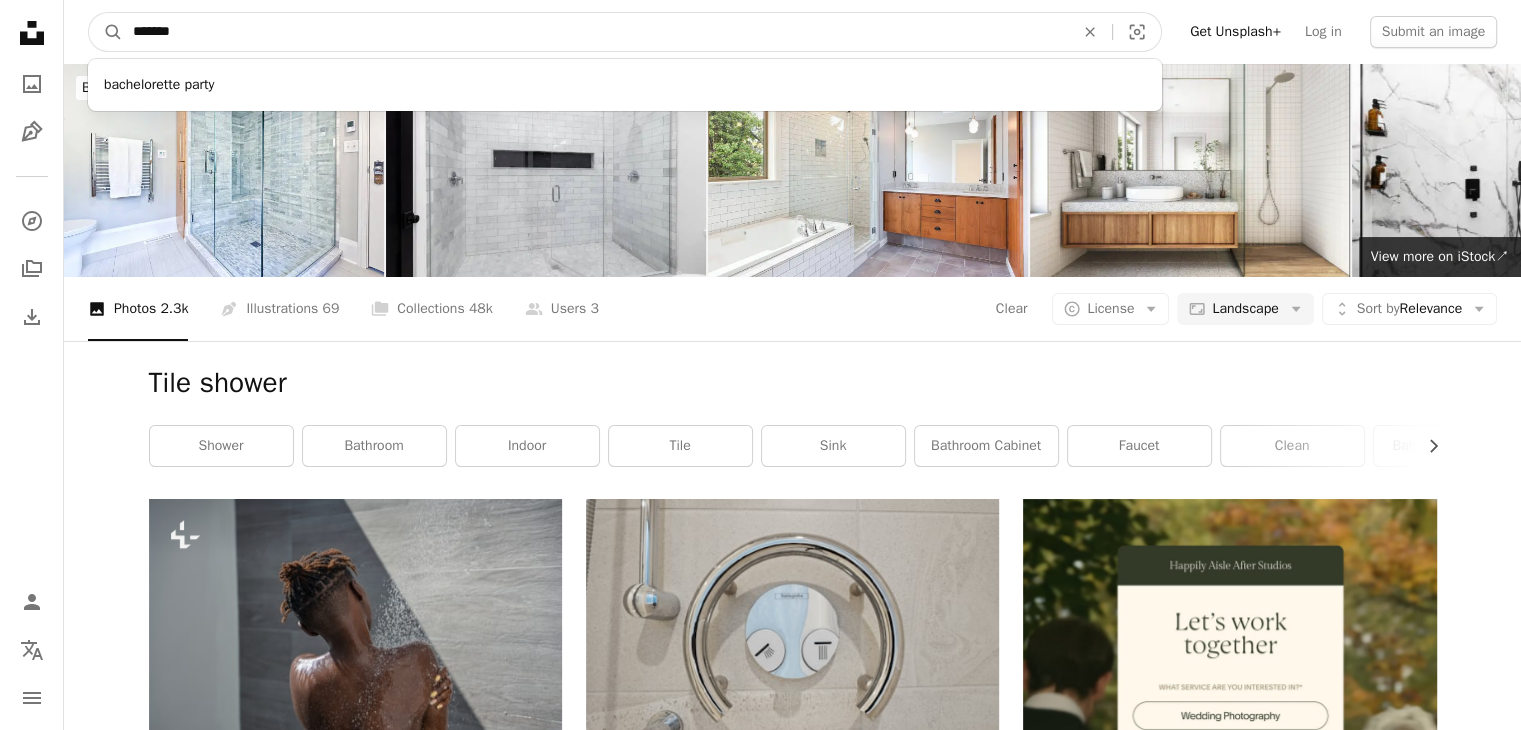 click on "A magnifying glass" at bounding box center [106, 32] 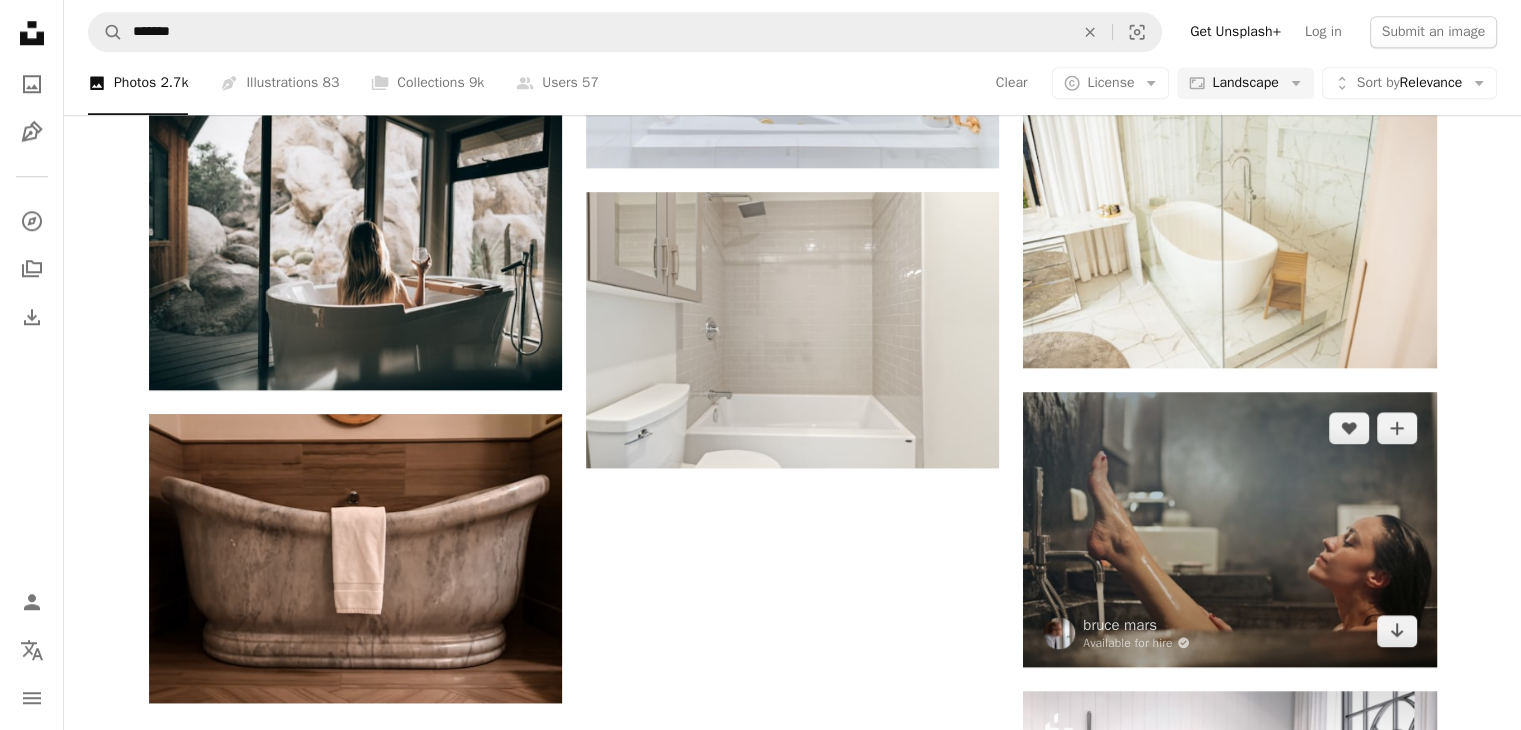scroll, scrollTop: 1900, scrollLeft: 0, axis: vertical 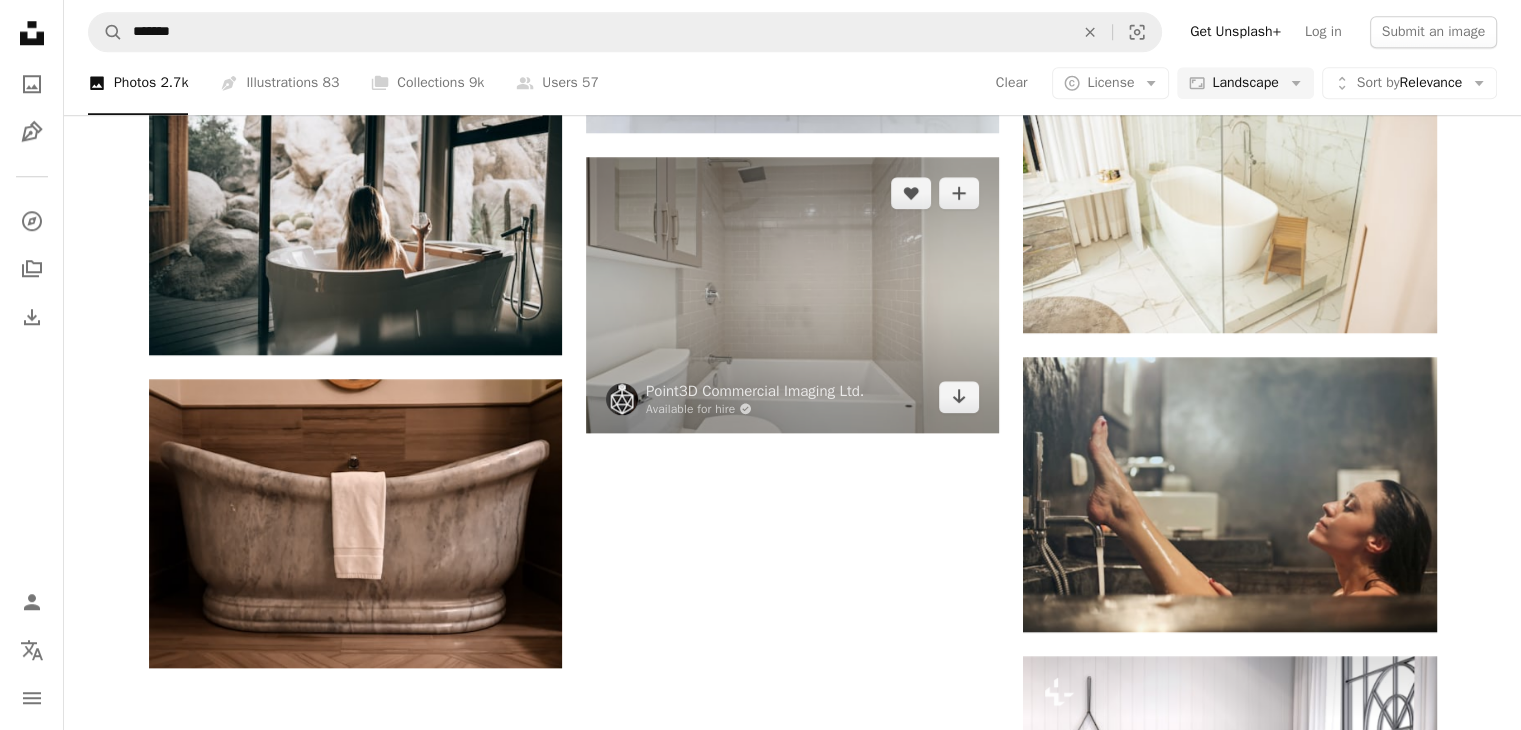 click at bounding box center (792, 294) 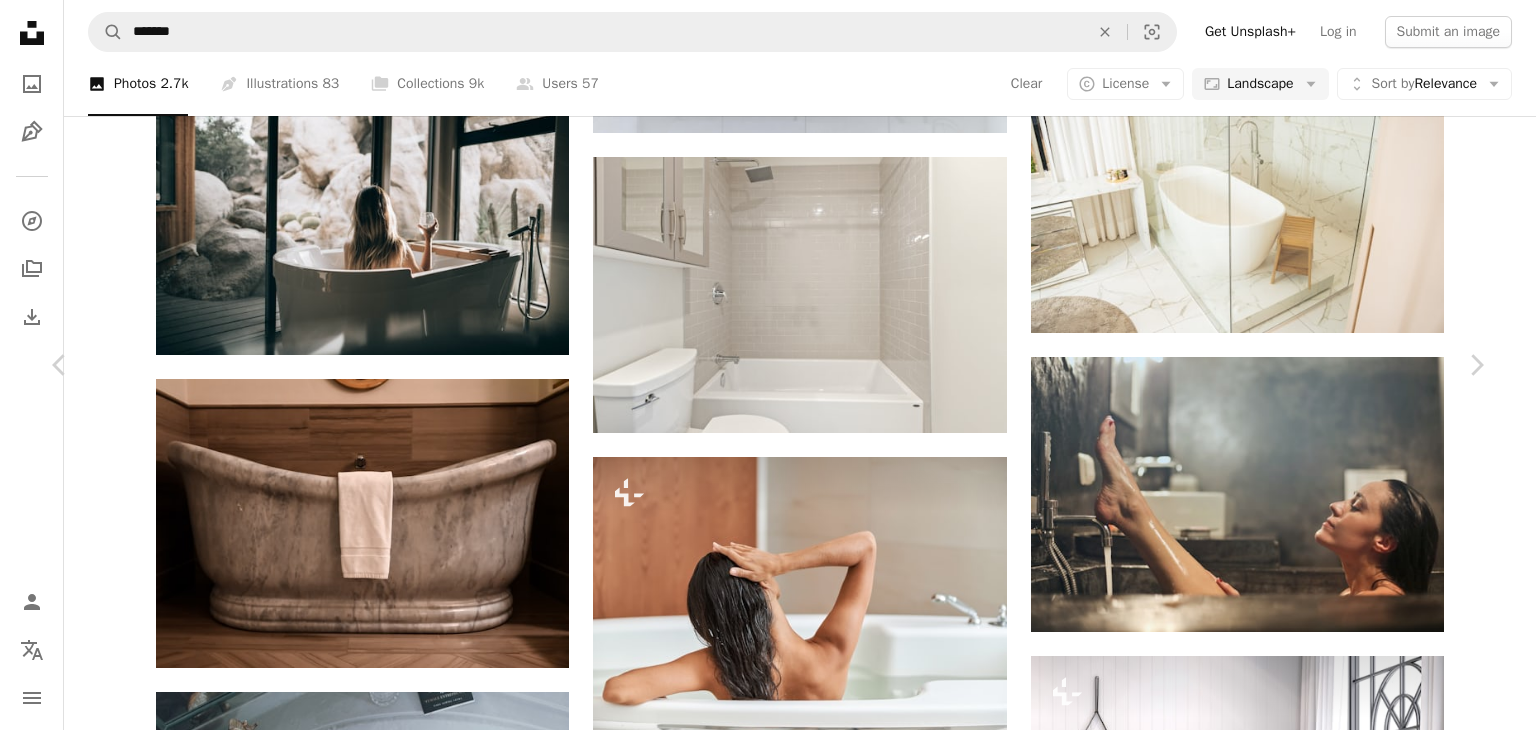 click on "Download free" at bounding box center (1287, 4237) 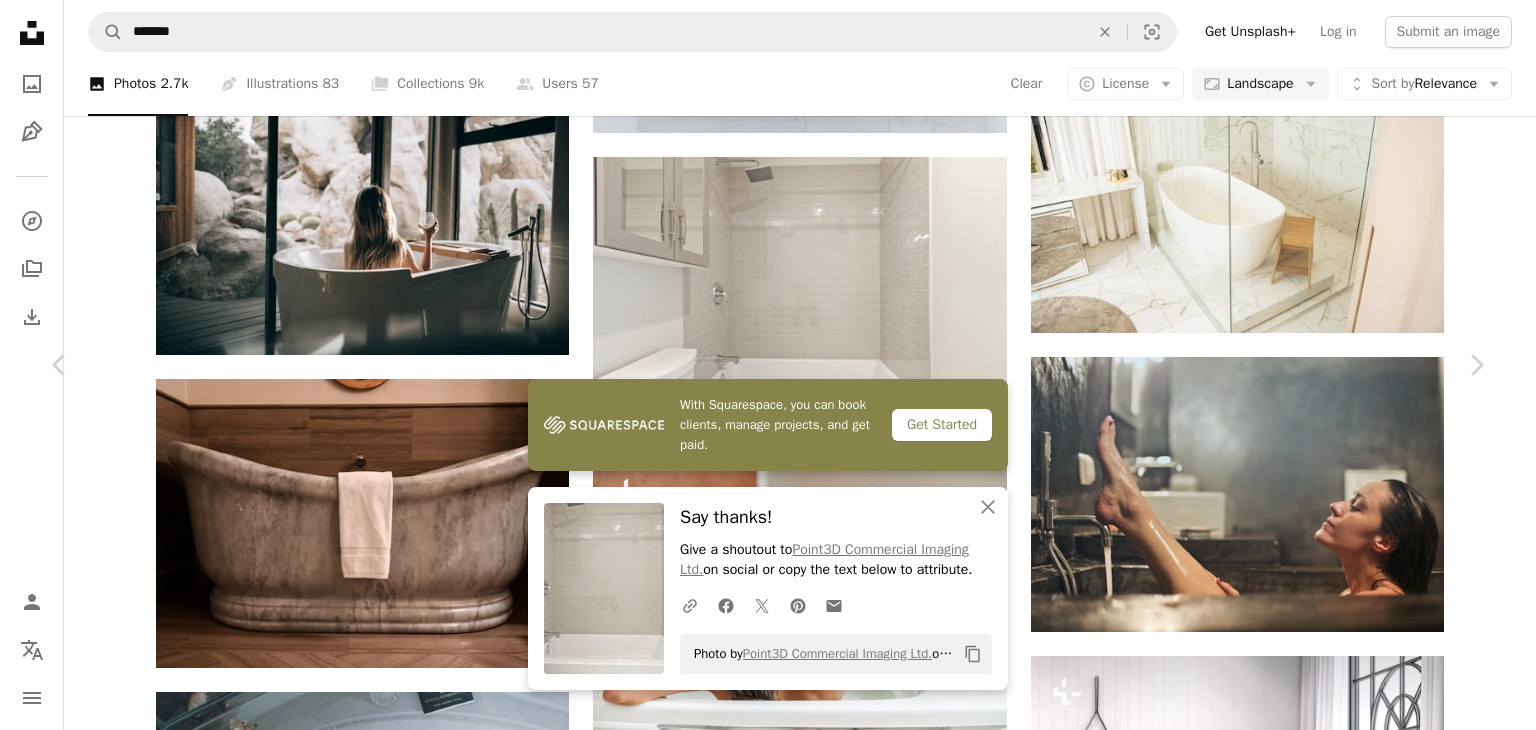 click on "An X shape" at bounding box center (20, 20) 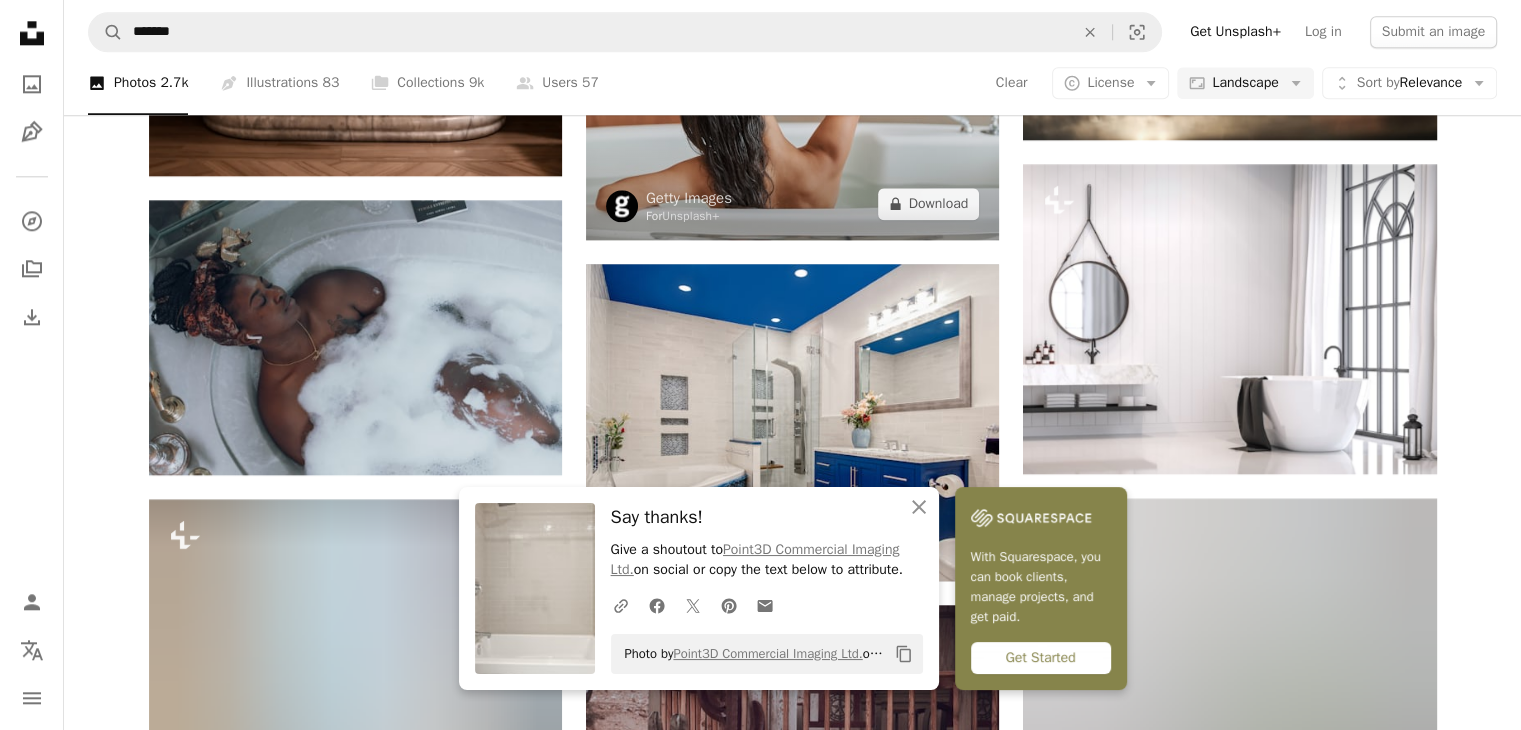 scroll, scrollTop: 2400, scrollLeft: 0, axis: vertical 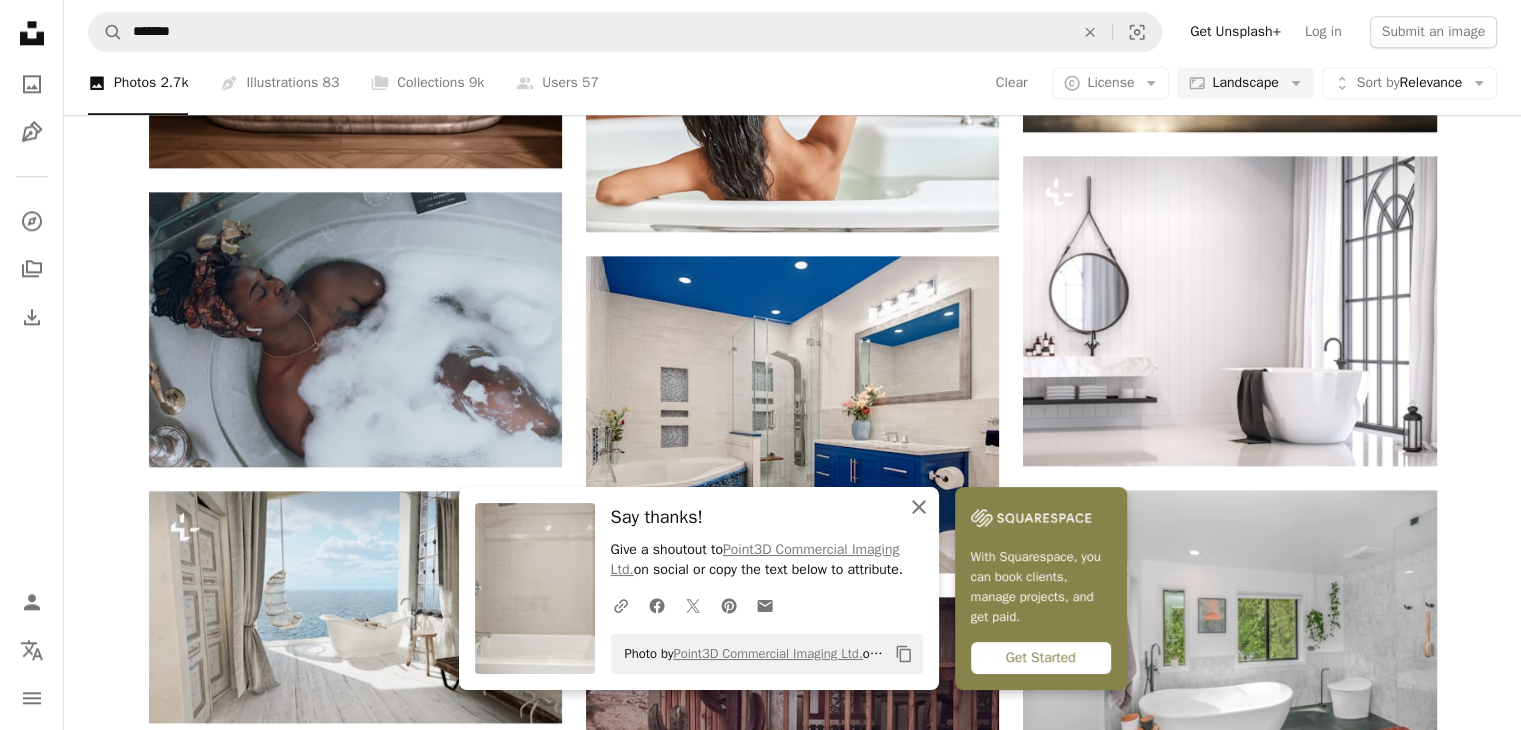 click on "An X shape" 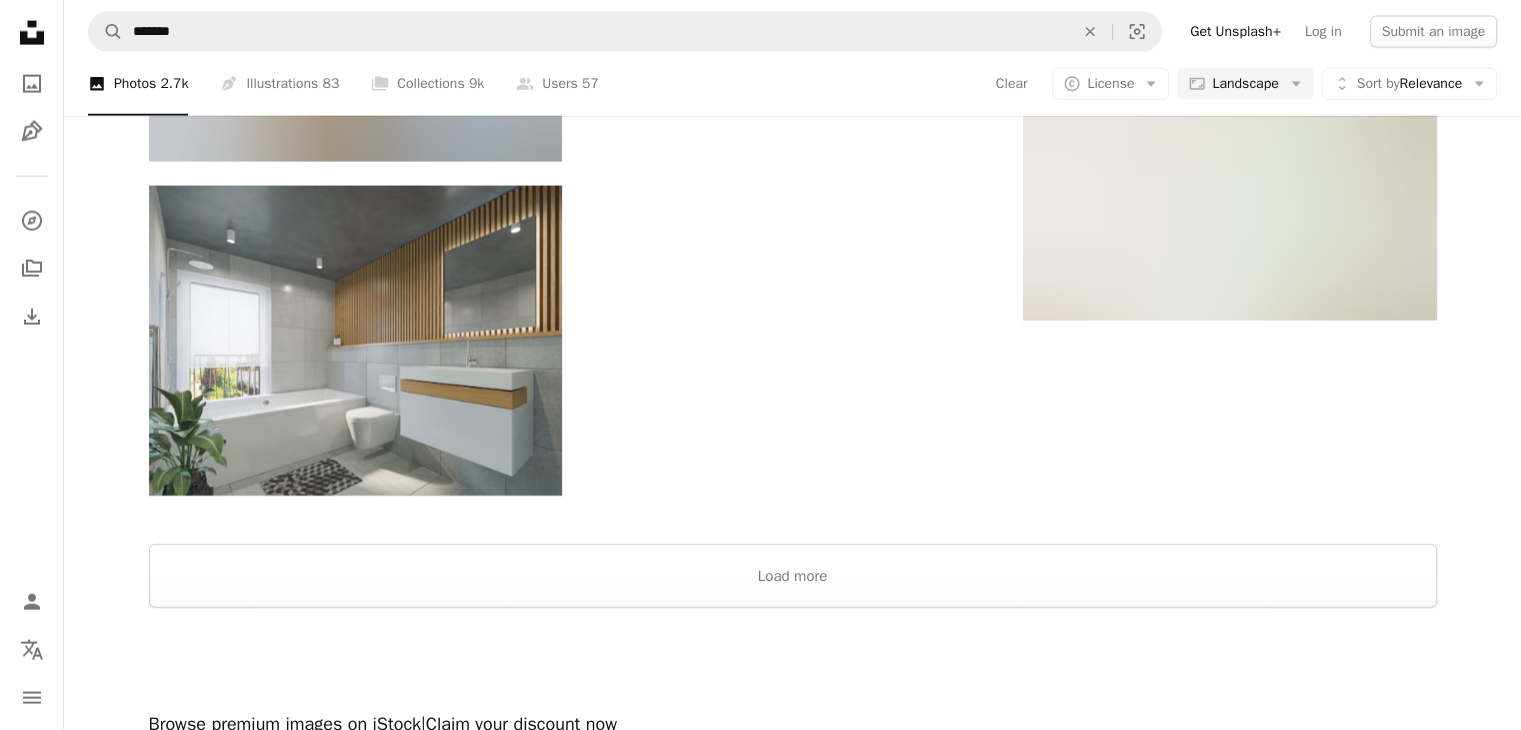 scroll, scrollTop: 4700, scrollLeft: 0, axis: vertical 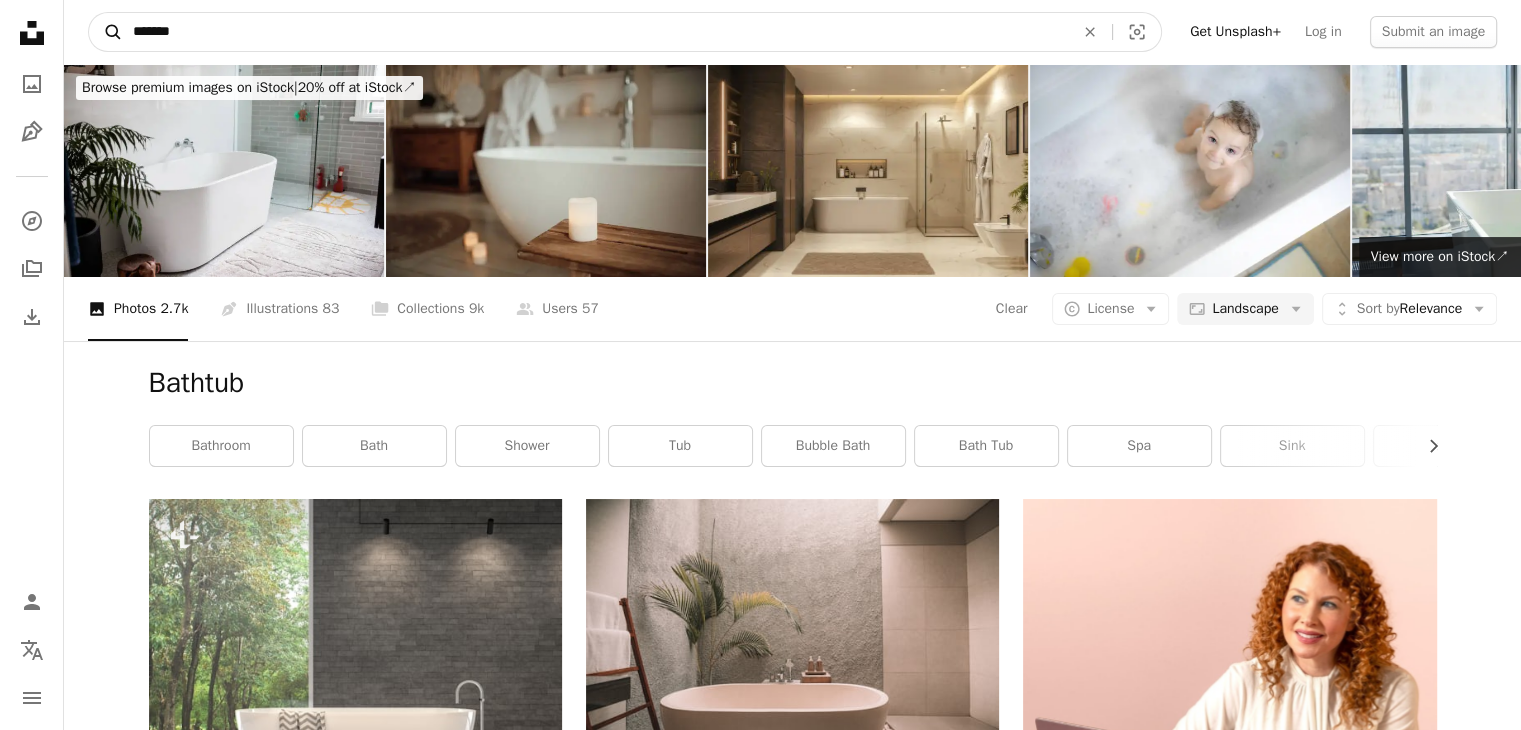 drag, startPoint x: 222, startPoint y: 34, endPoint x: 114, endPoint y: 32, distance: 108.01852 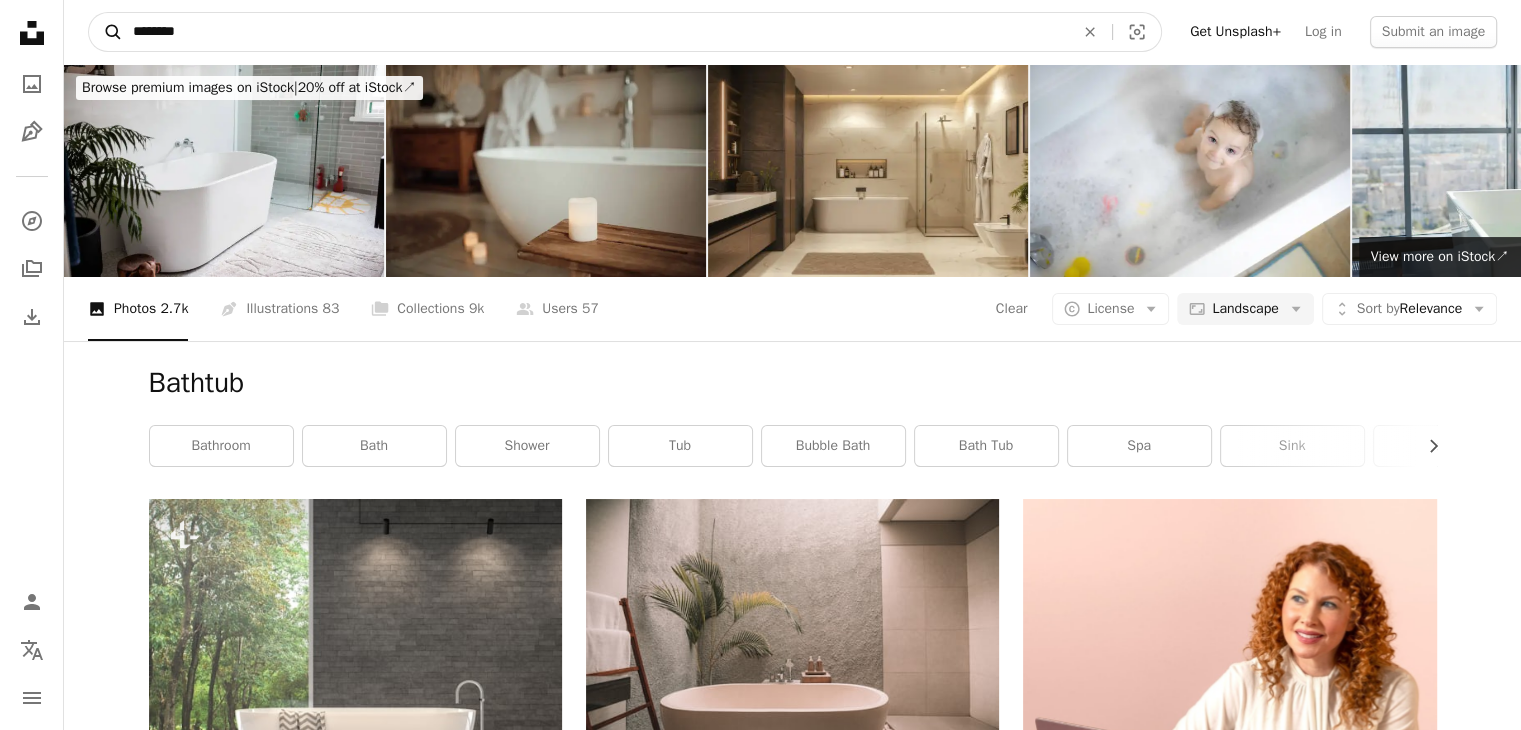 type on "********" 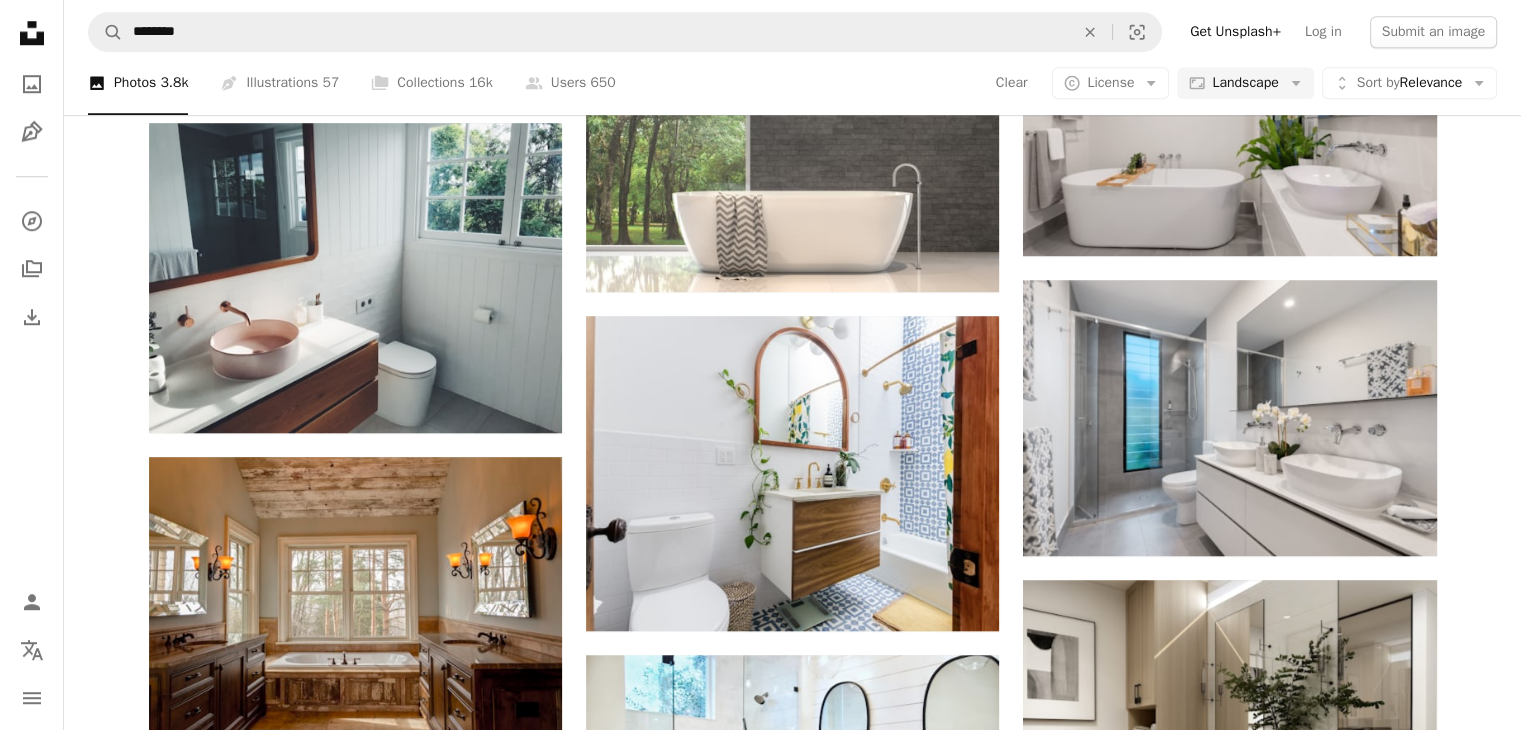 scroll, scrollTop: 1700, scrollLeft: 0, axis: vertical 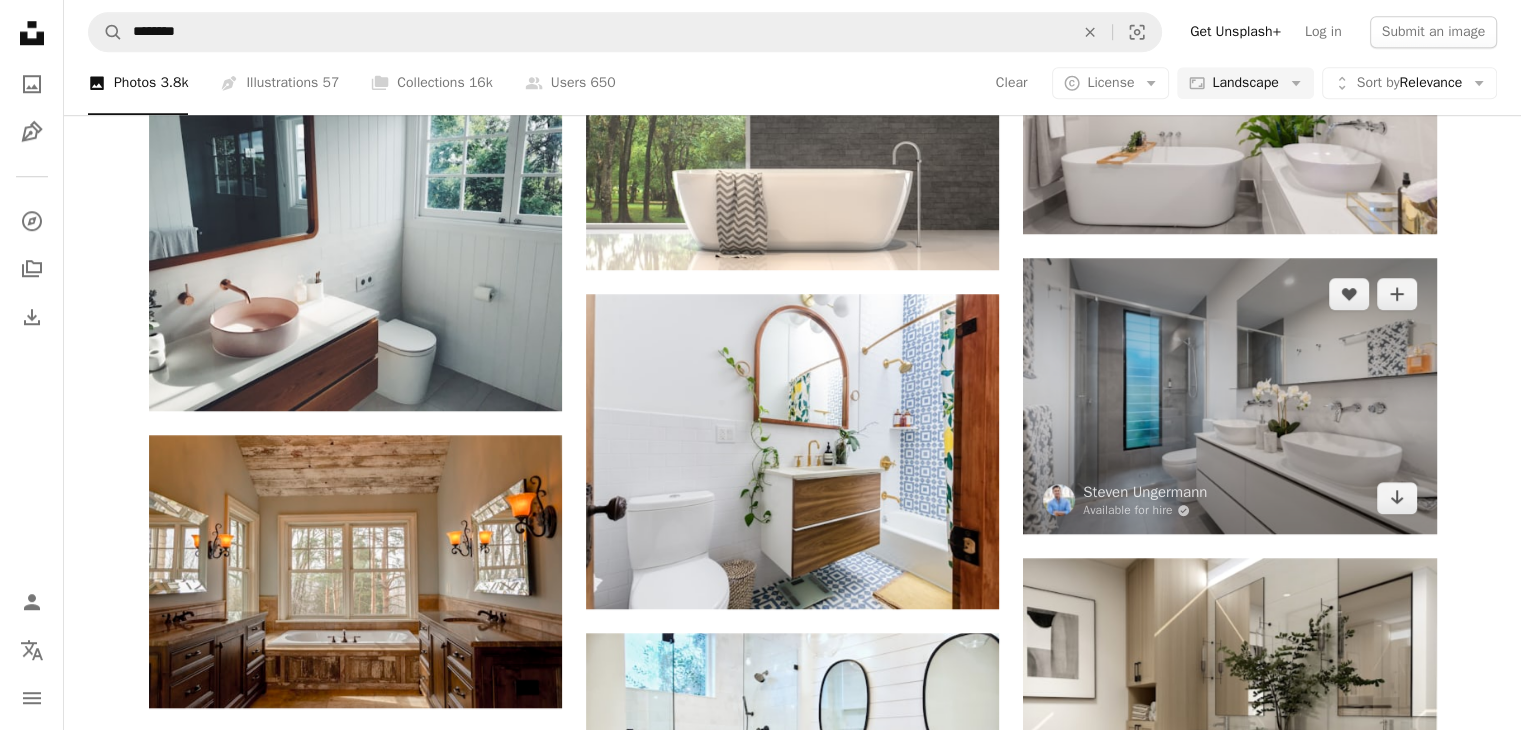 click at bounding box center (1229, 396) 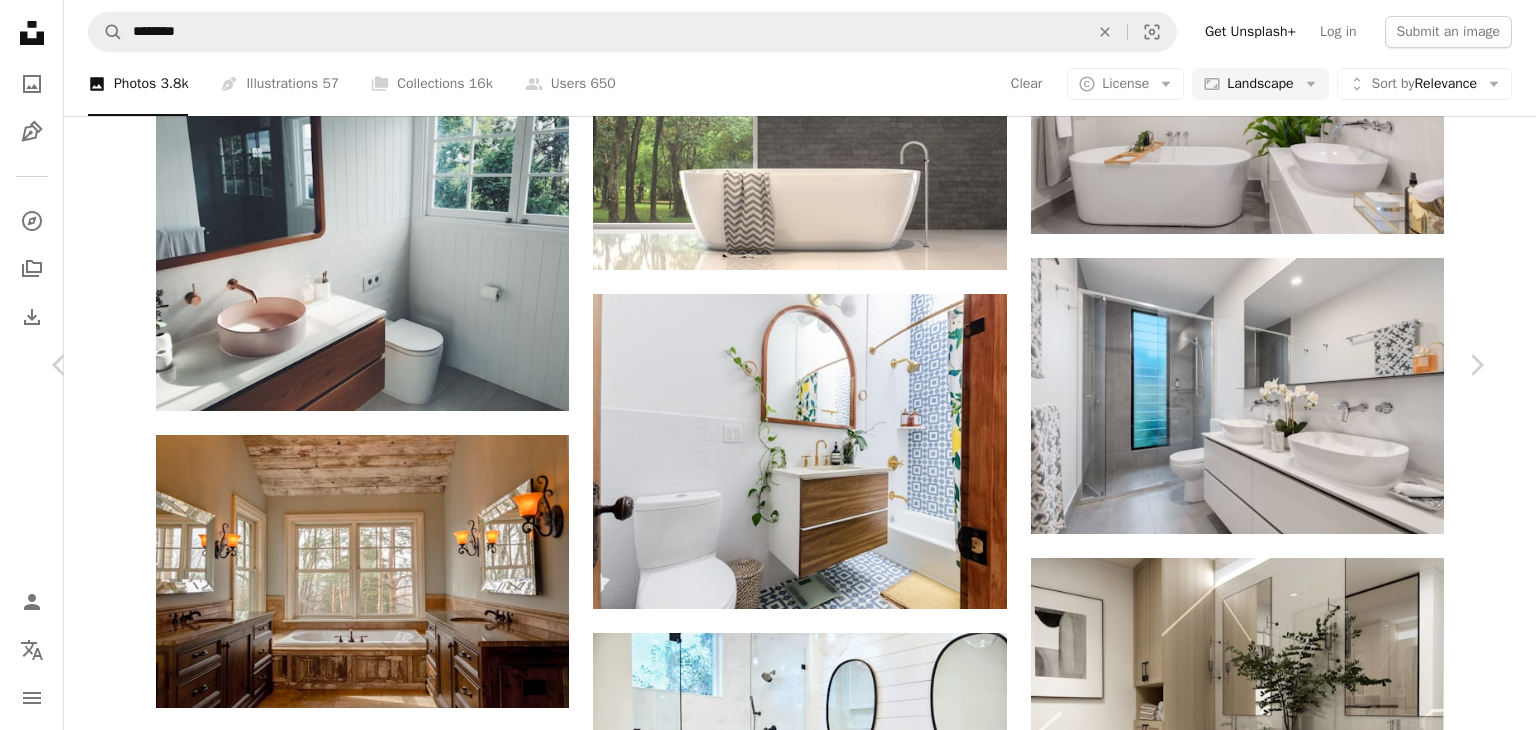 click on "Download free" at bounding box center [1287, 2432] 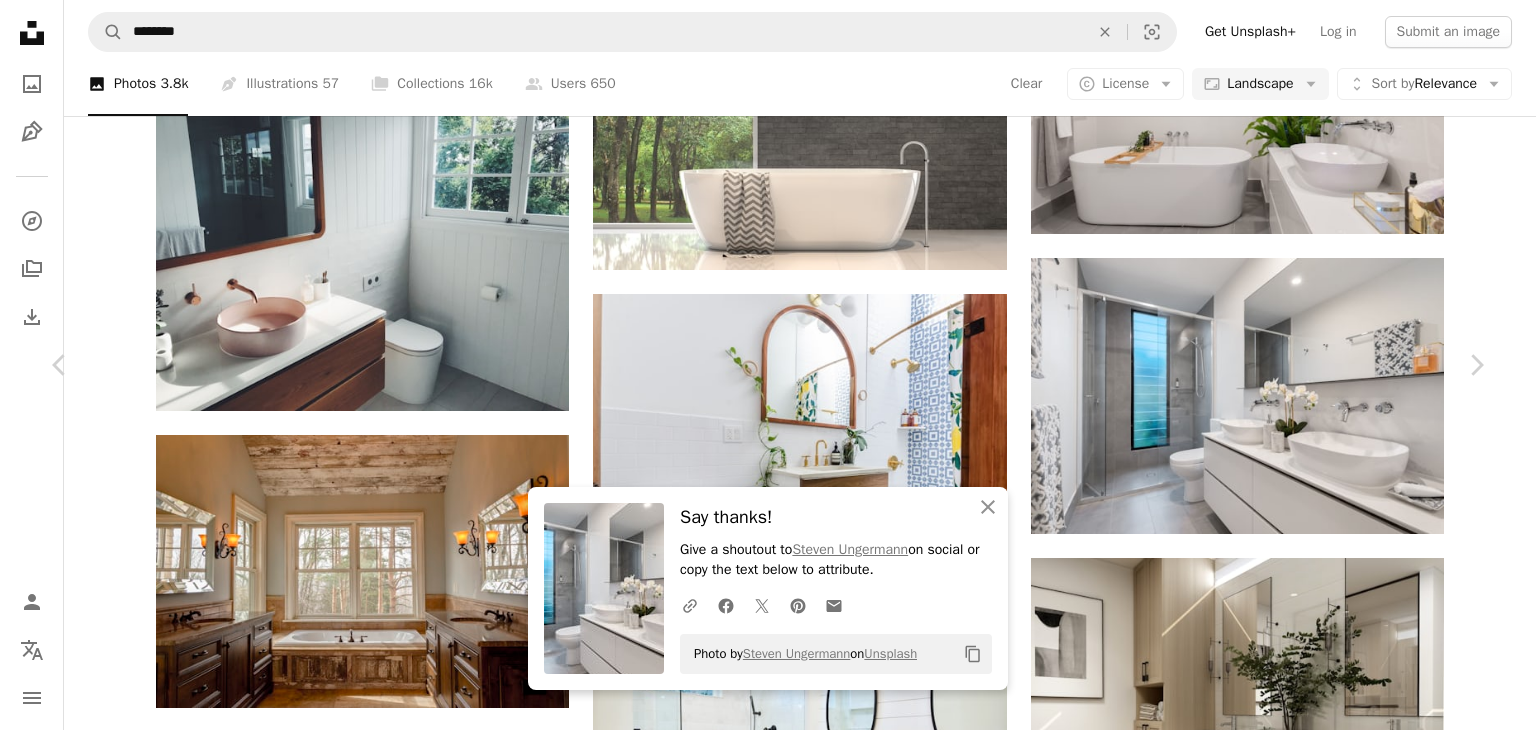click on "An X shape" at bounding box center [20, 20] 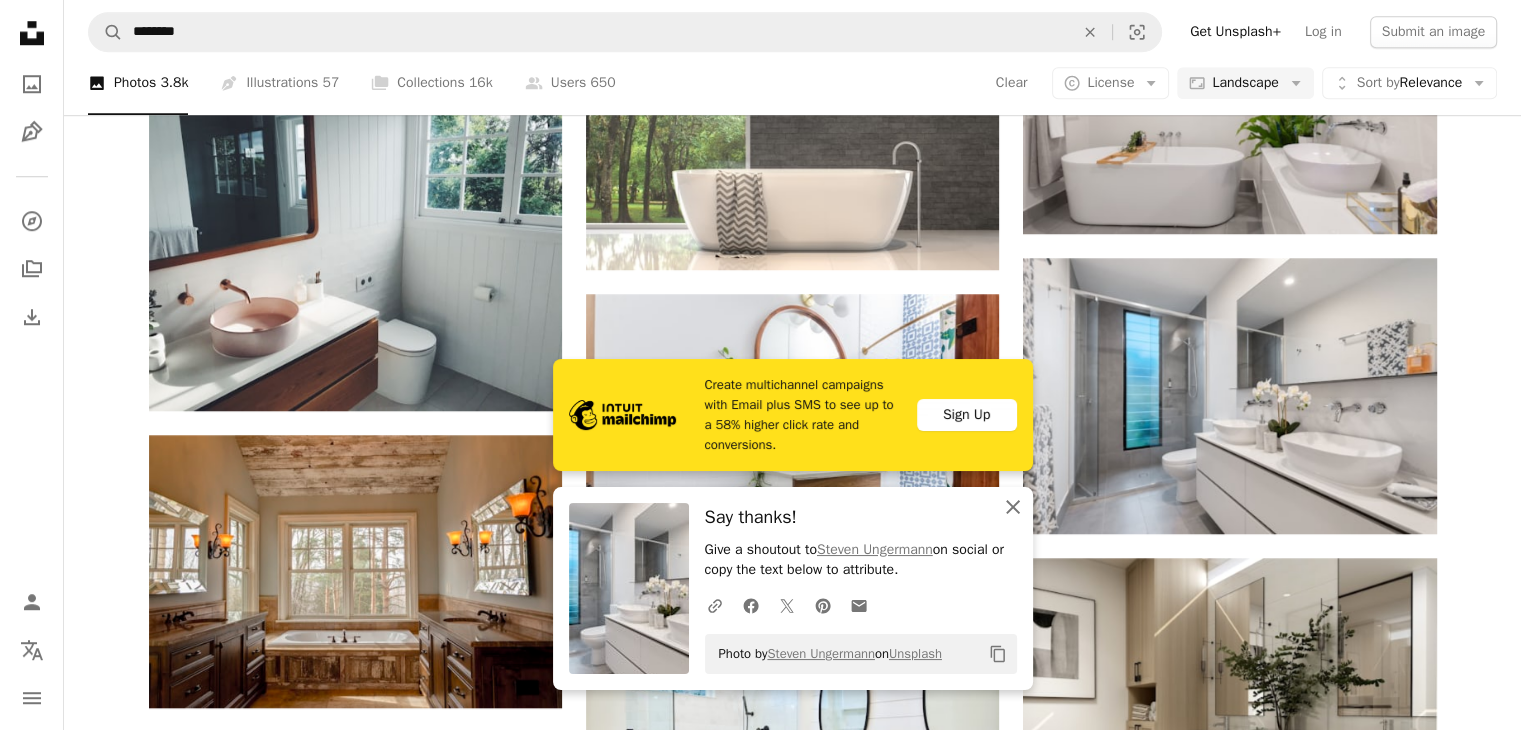click on "An X shape" 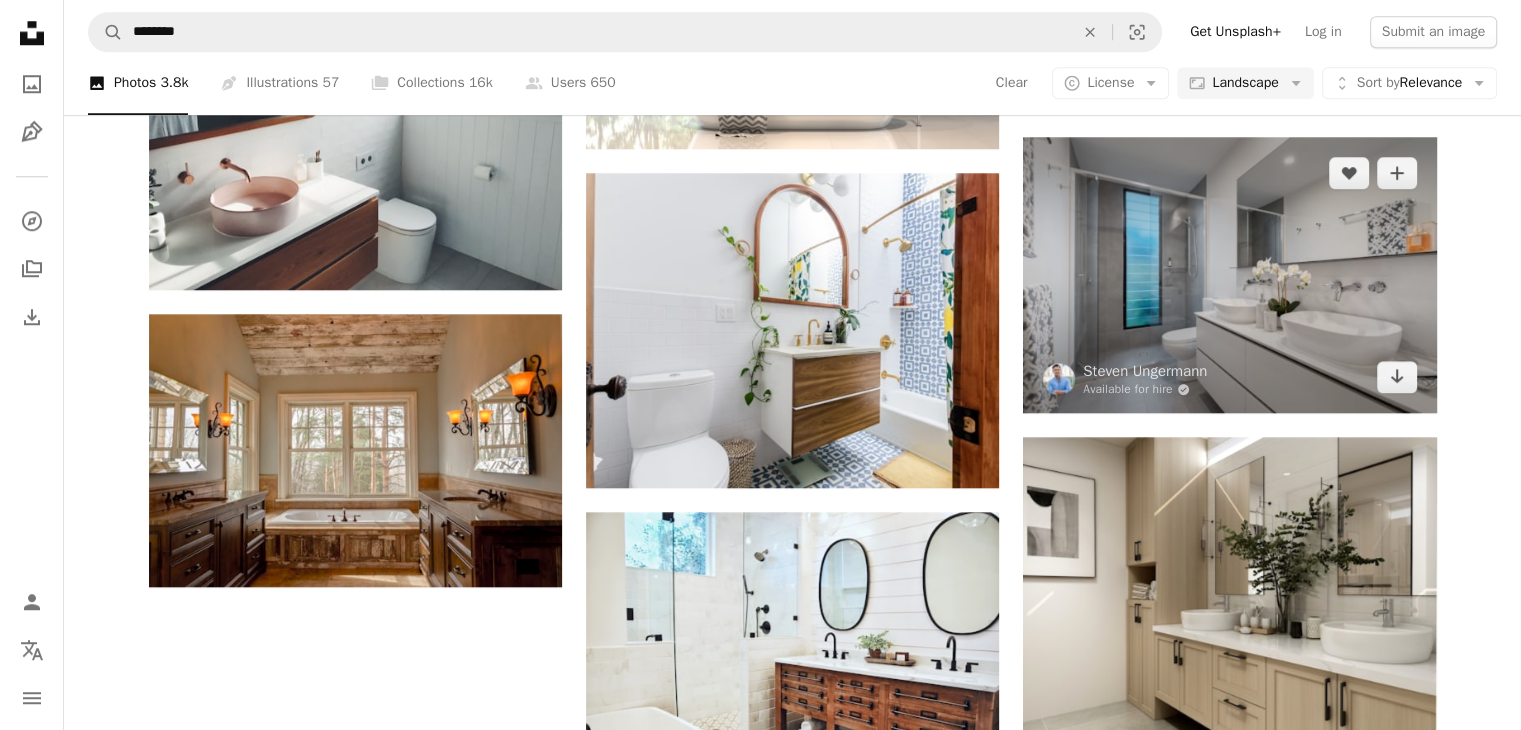 scroll, scrollTop: 1800, scrollLeft: 0, axis: vertical 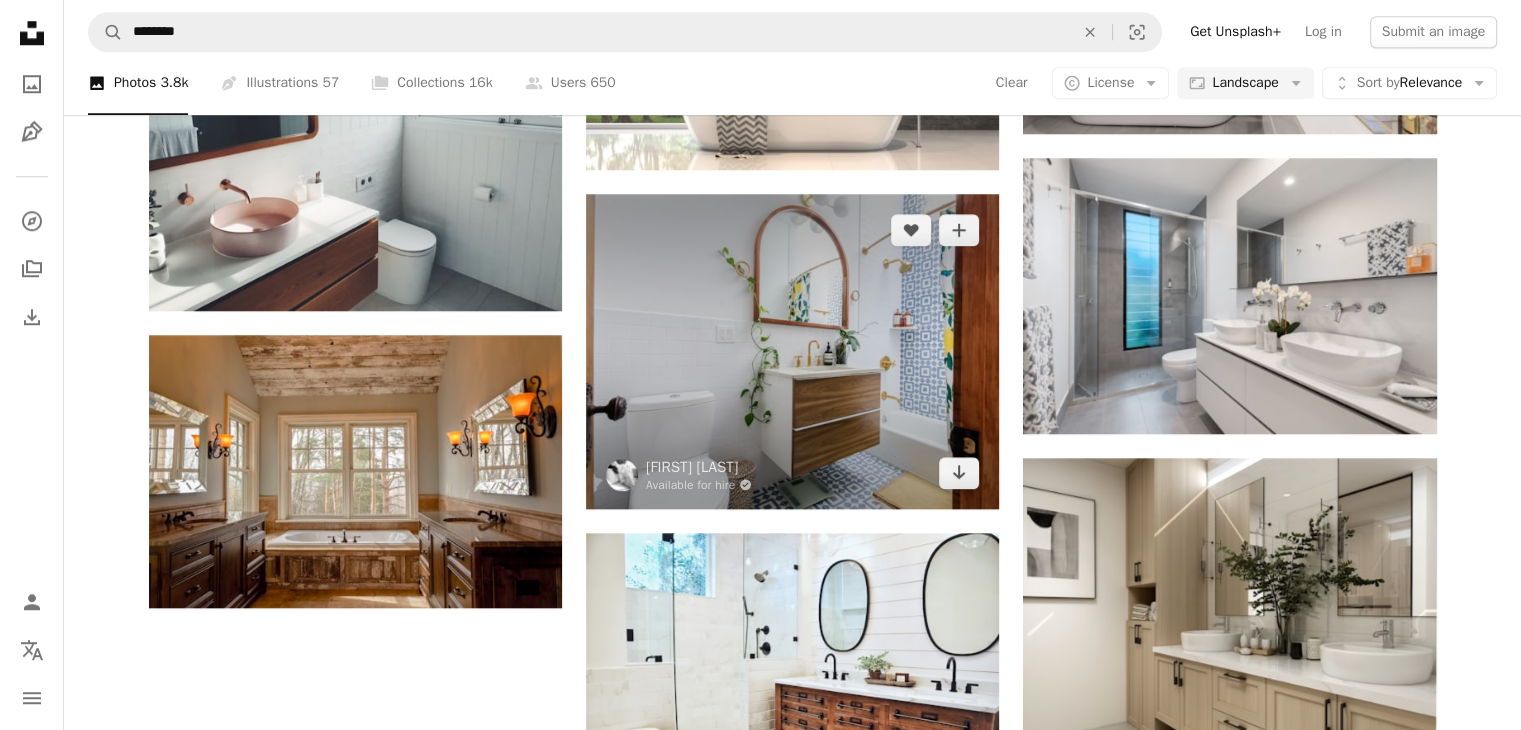 click at bounding box center (792, 351) 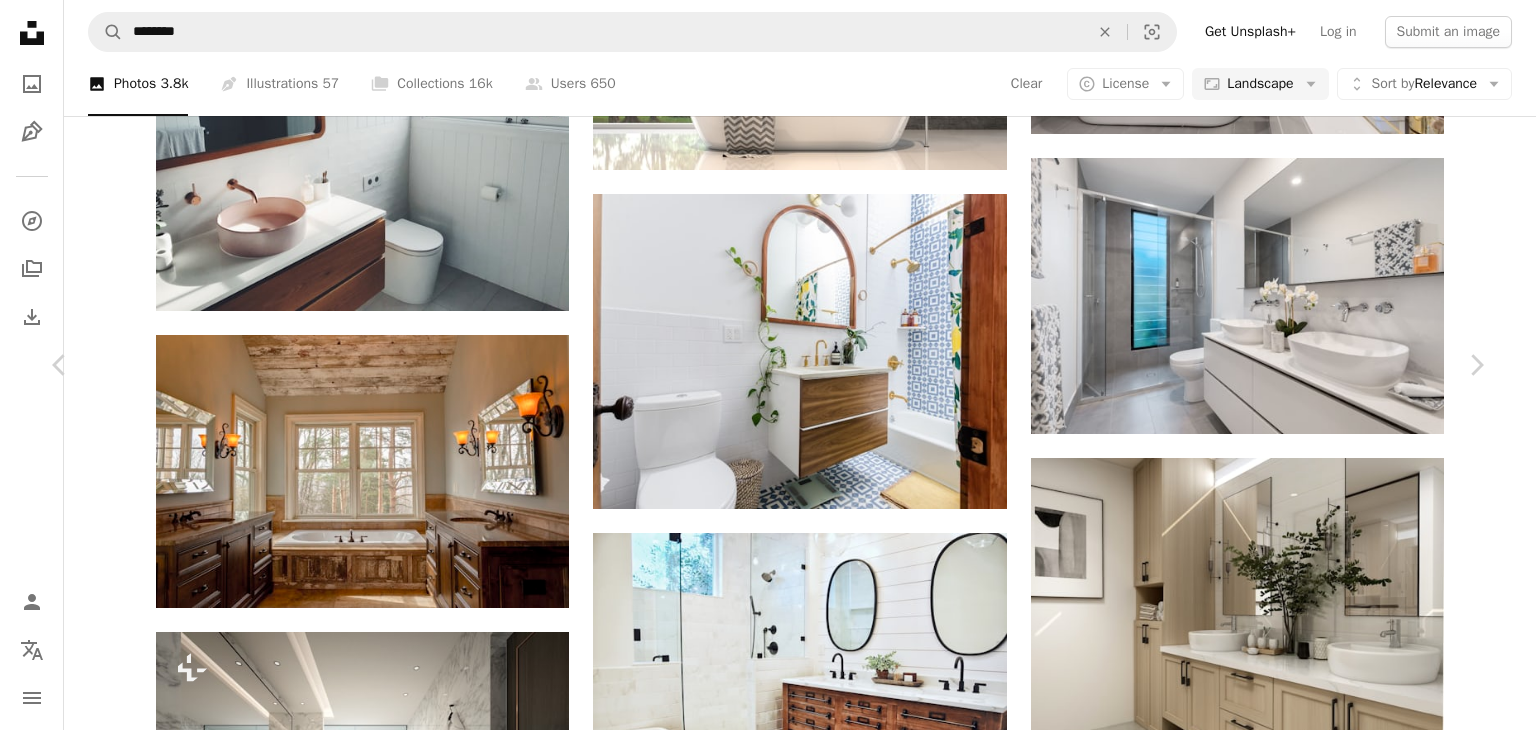 click on "Download free" at bounding box center (1287, 4572) 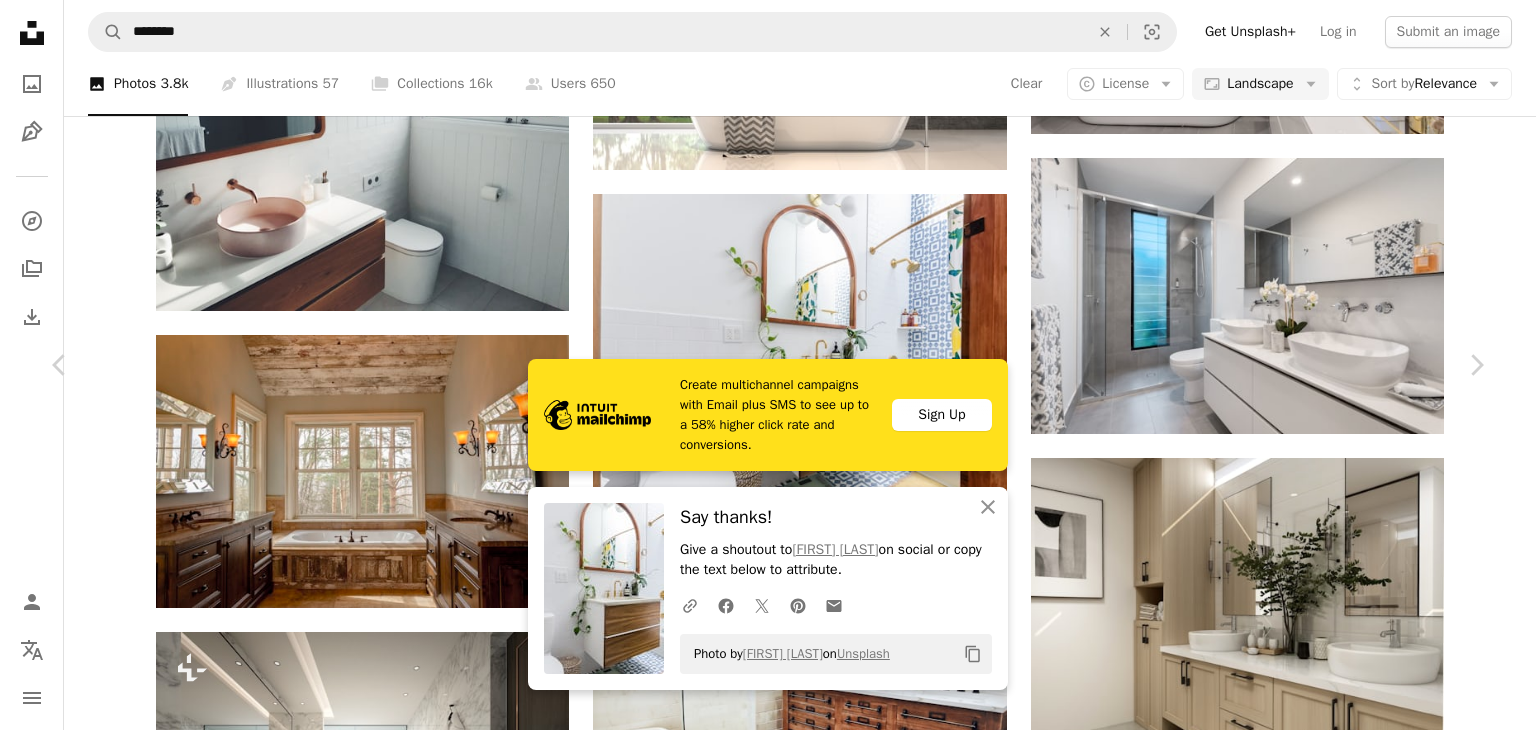 click on "An X shape" at bounding box center (20, 20) 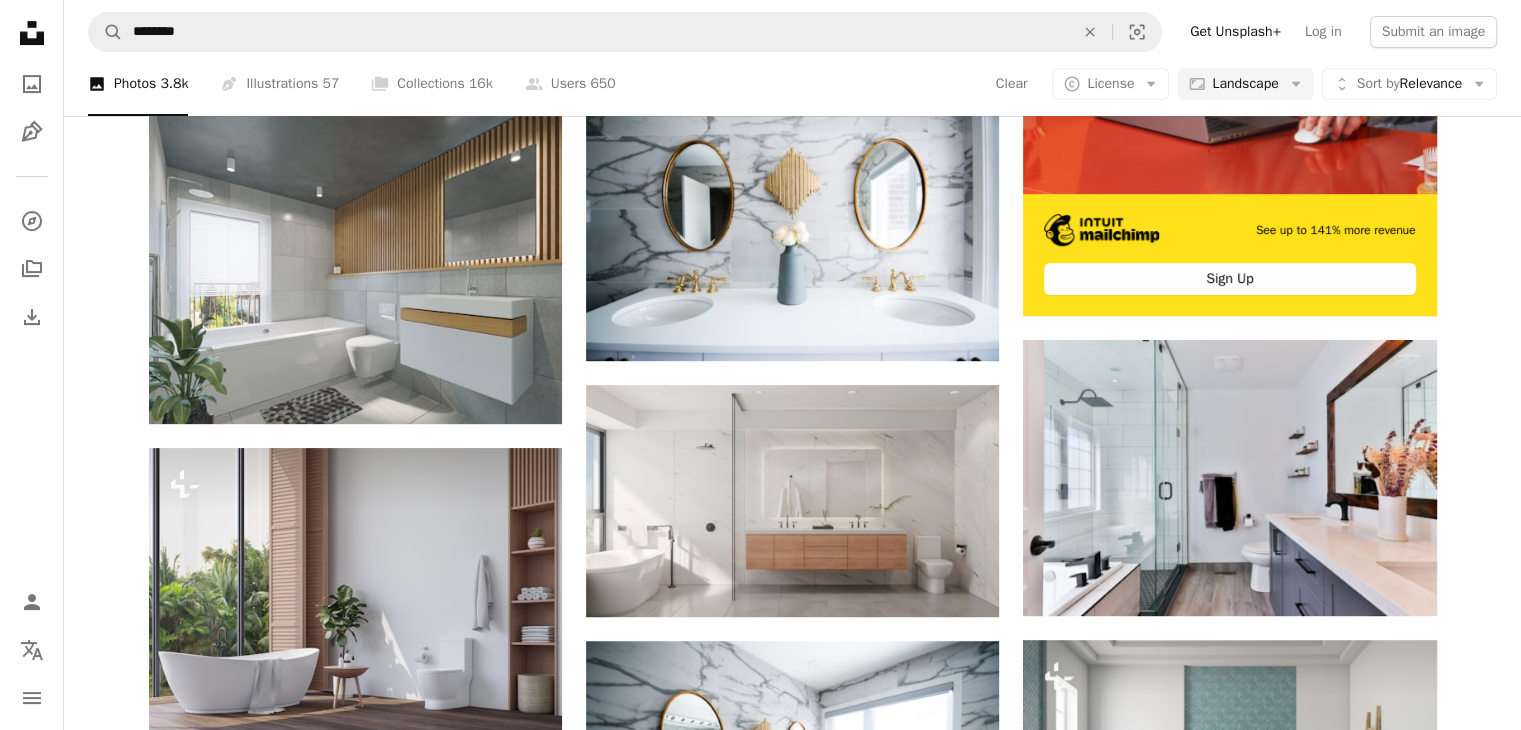 scroll, scrollTop: 500, scrollLeft: 0, axis: vertical 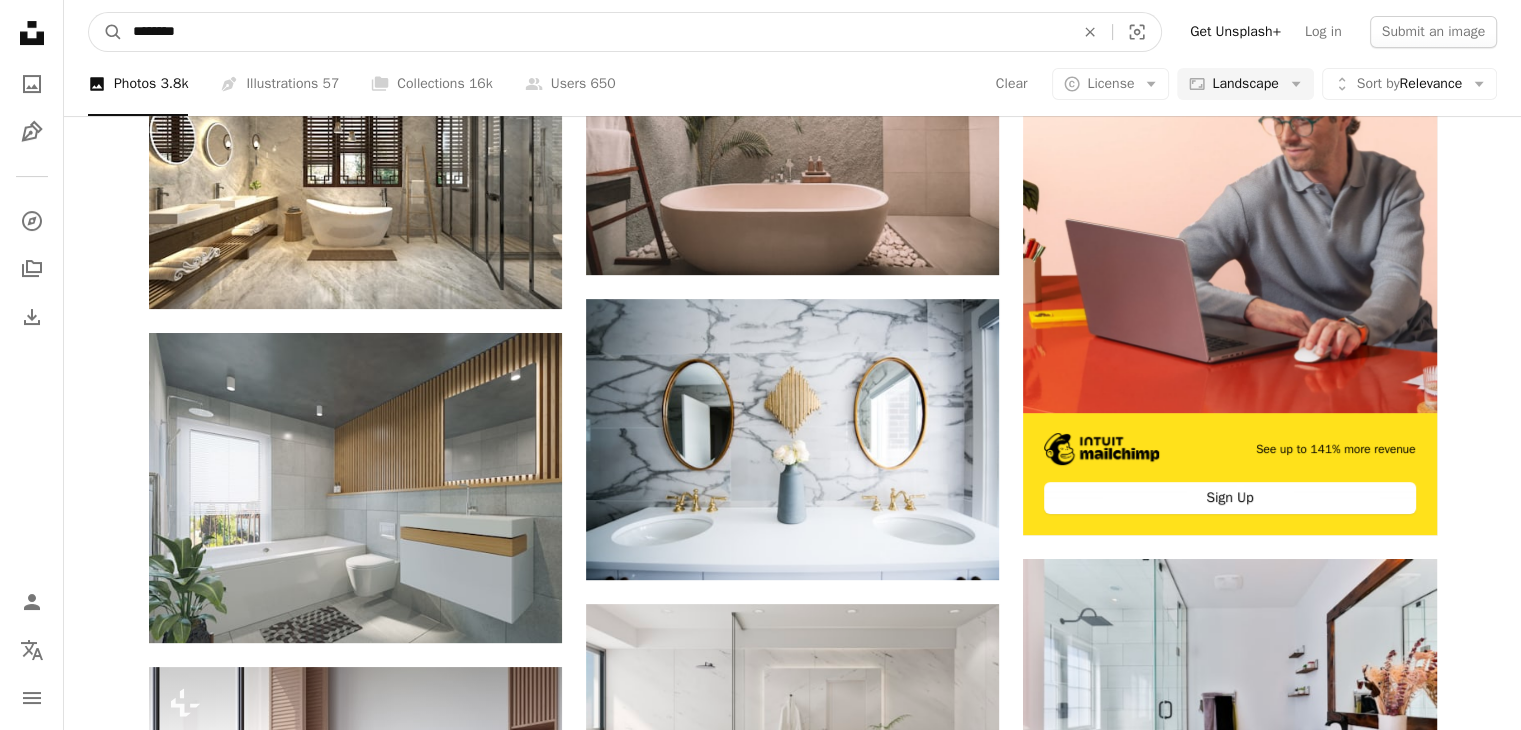 click on "********" at bounding box center (595, 32) 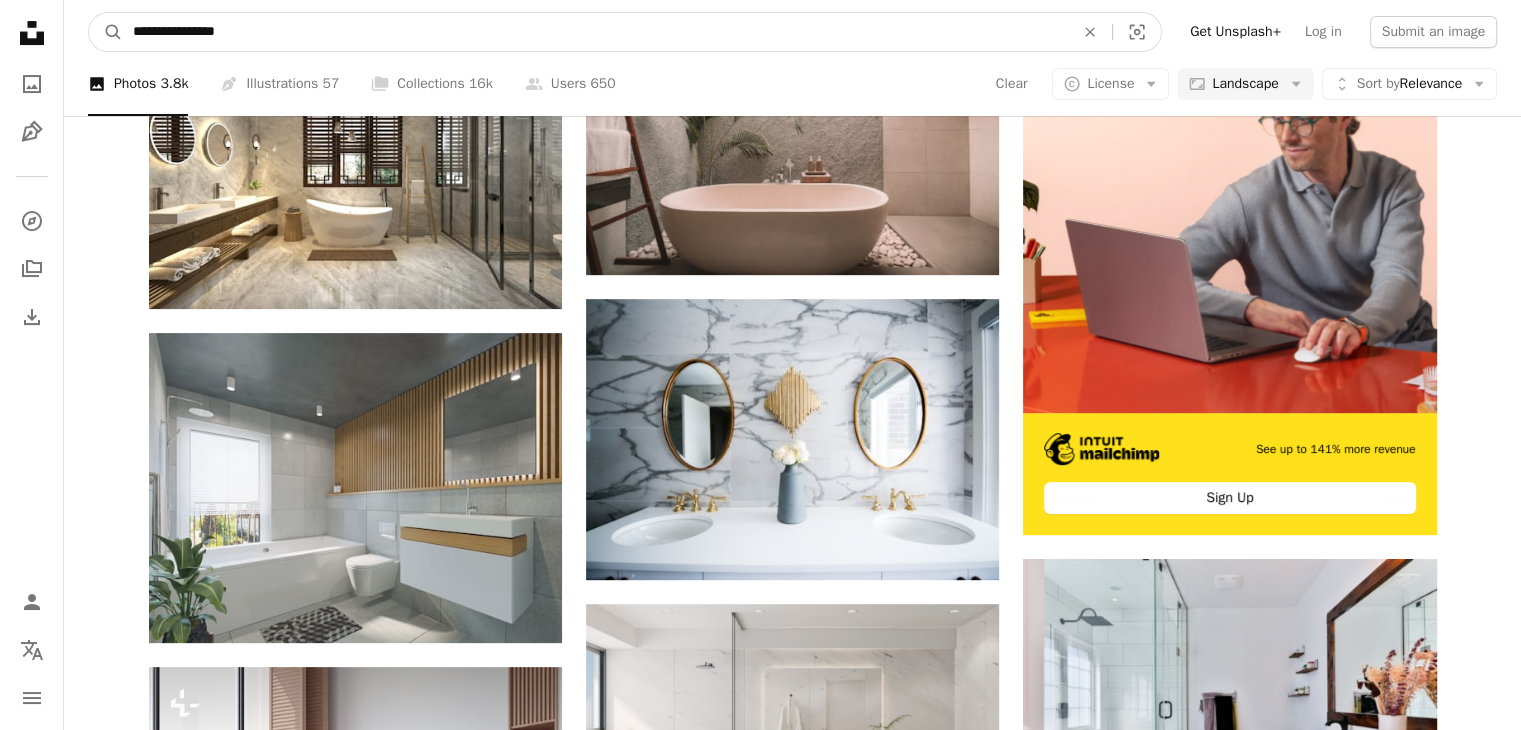 type on "**********" 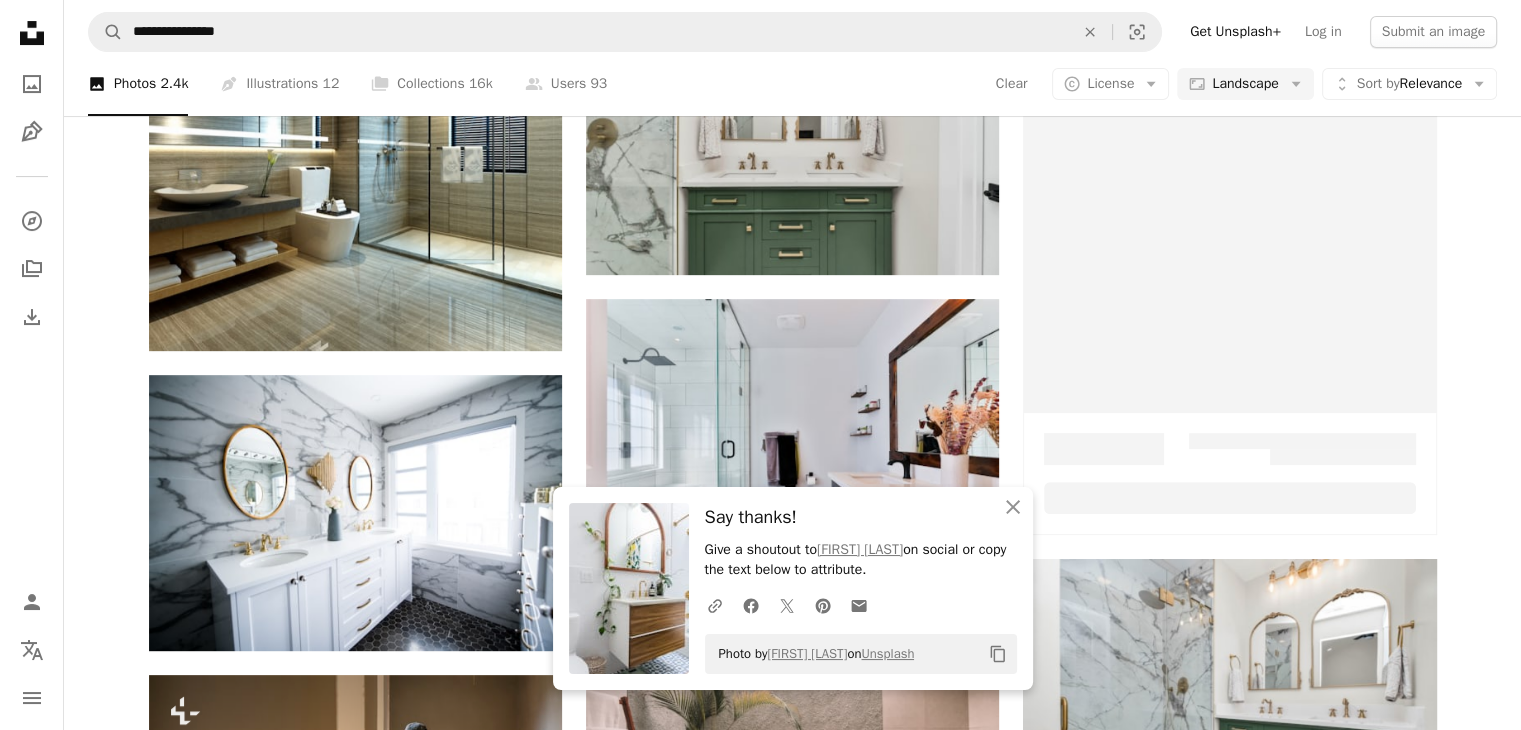 scroll, scrollTop: 0, scrollLeft: 0, axis: both 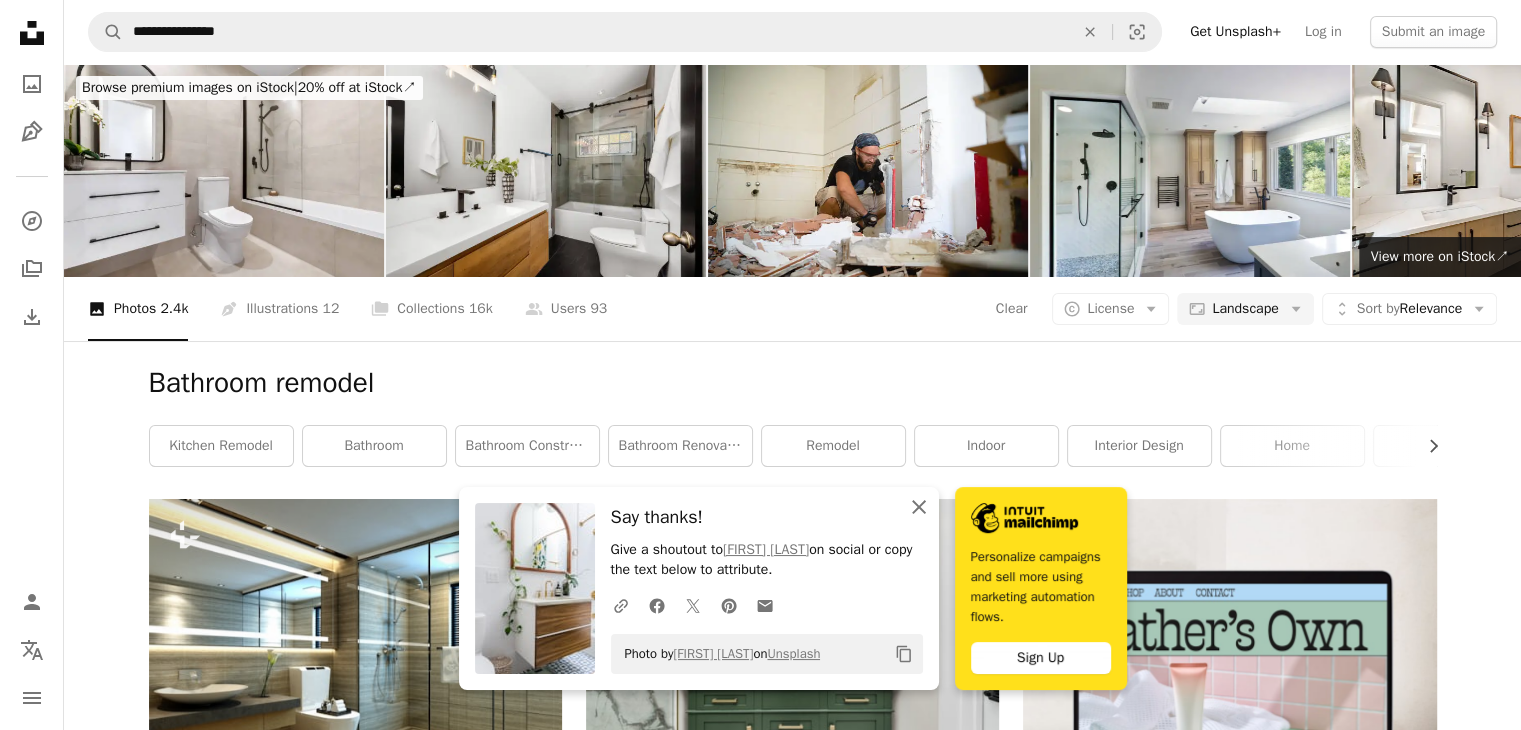 click on "An X shape" 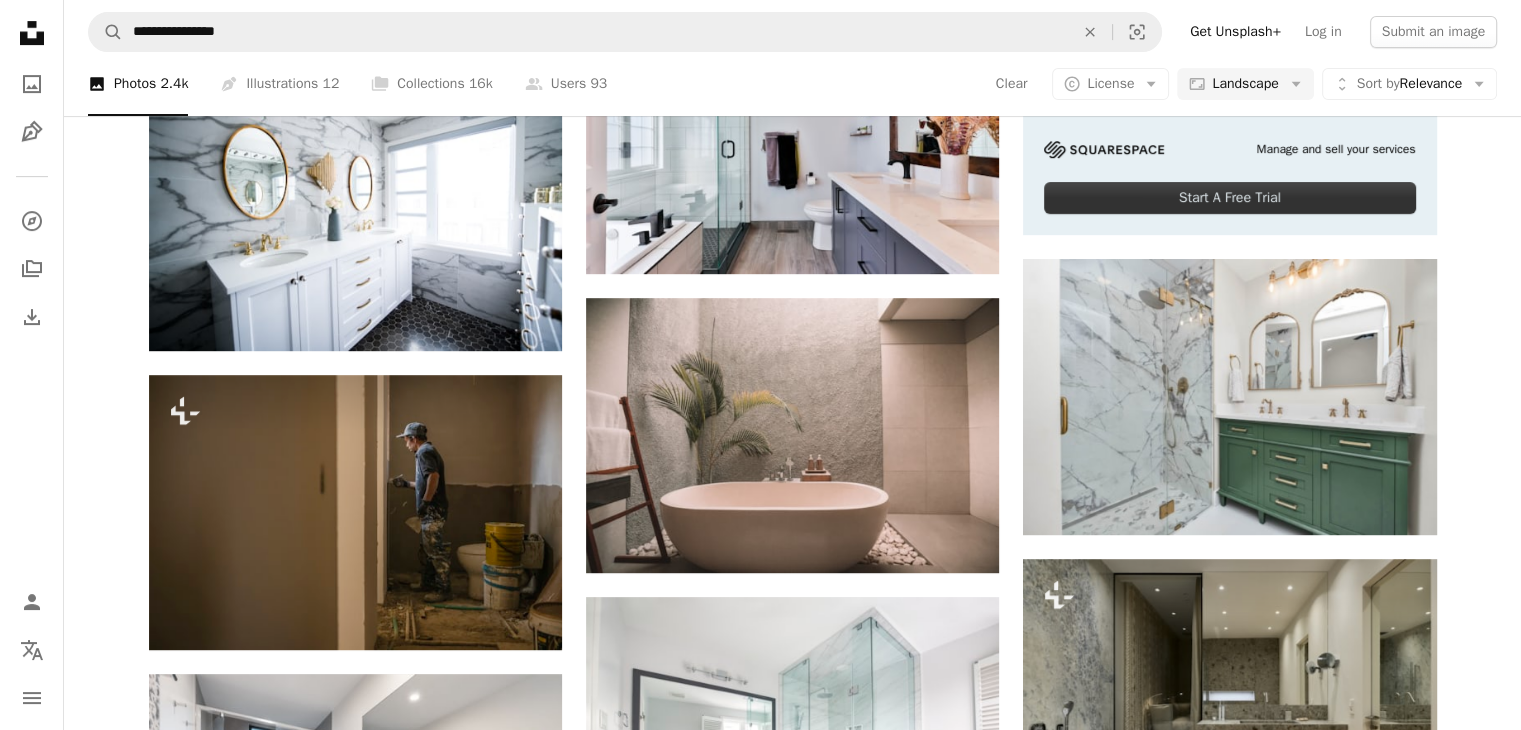 scroll, scrollTop: 900, scrollLeft: 0, axis: vertical 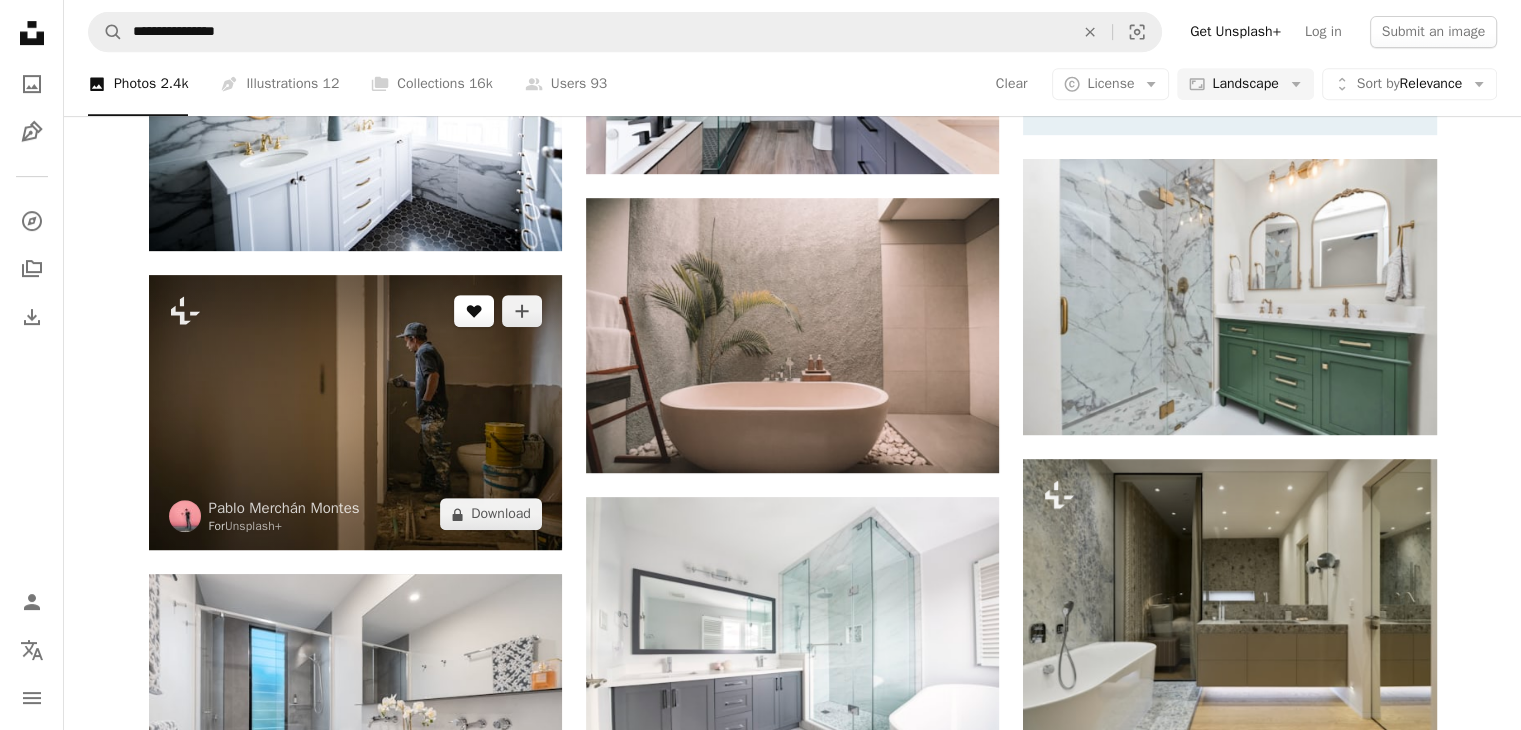 click on "A heart" 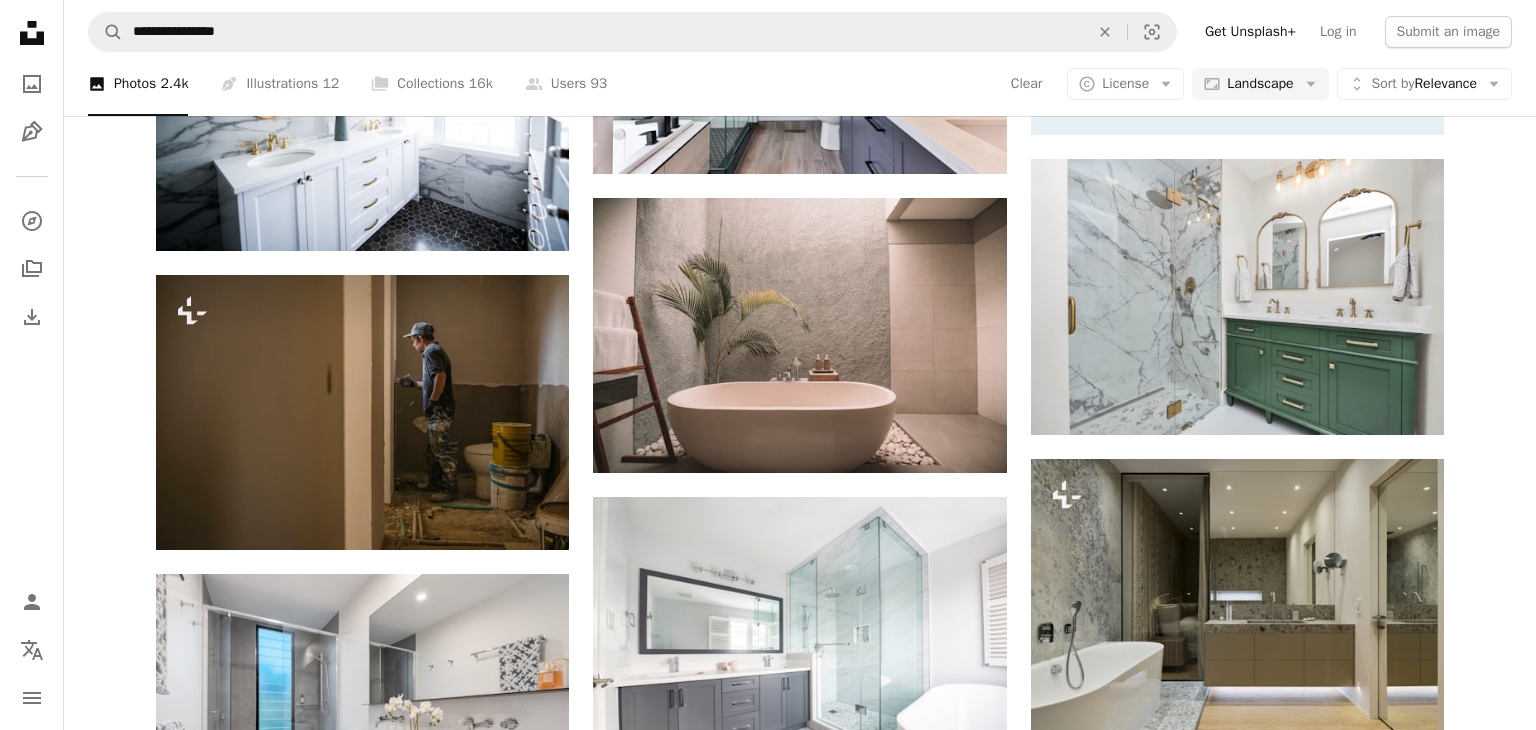 click on "An X shape" at bounding box center [20, 20] 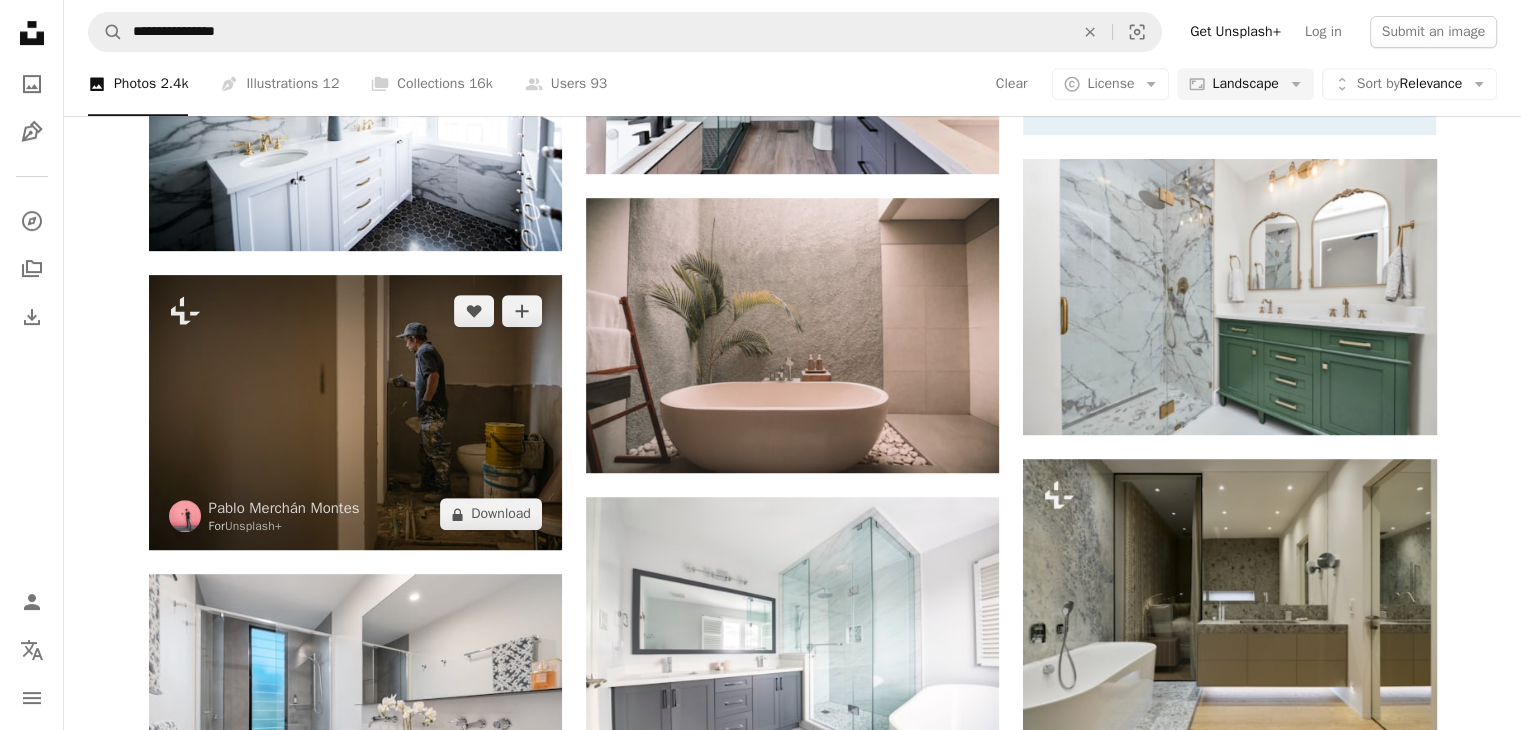 click at bounding box center [355, 412] 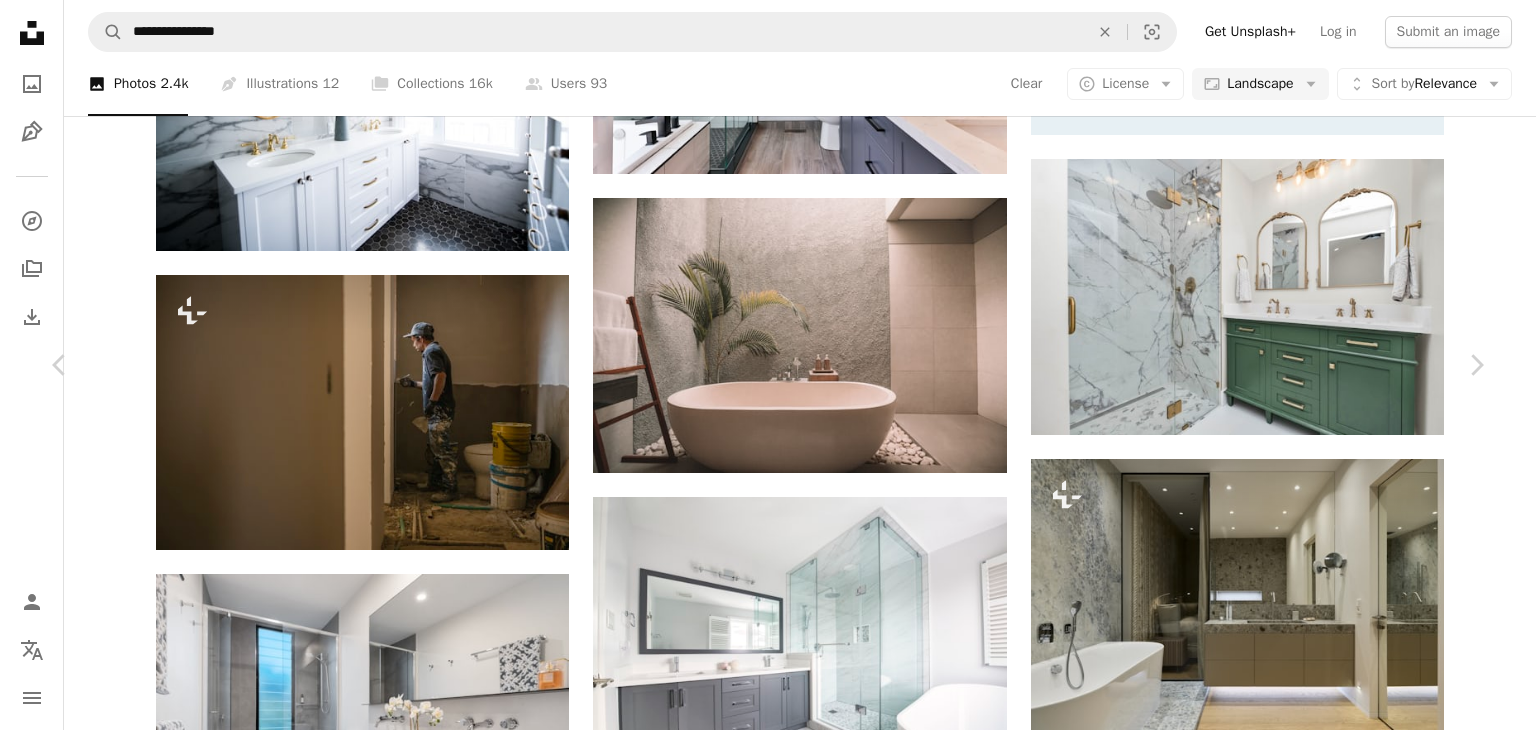 click on "An X shape" at bounding box center [20, 20] 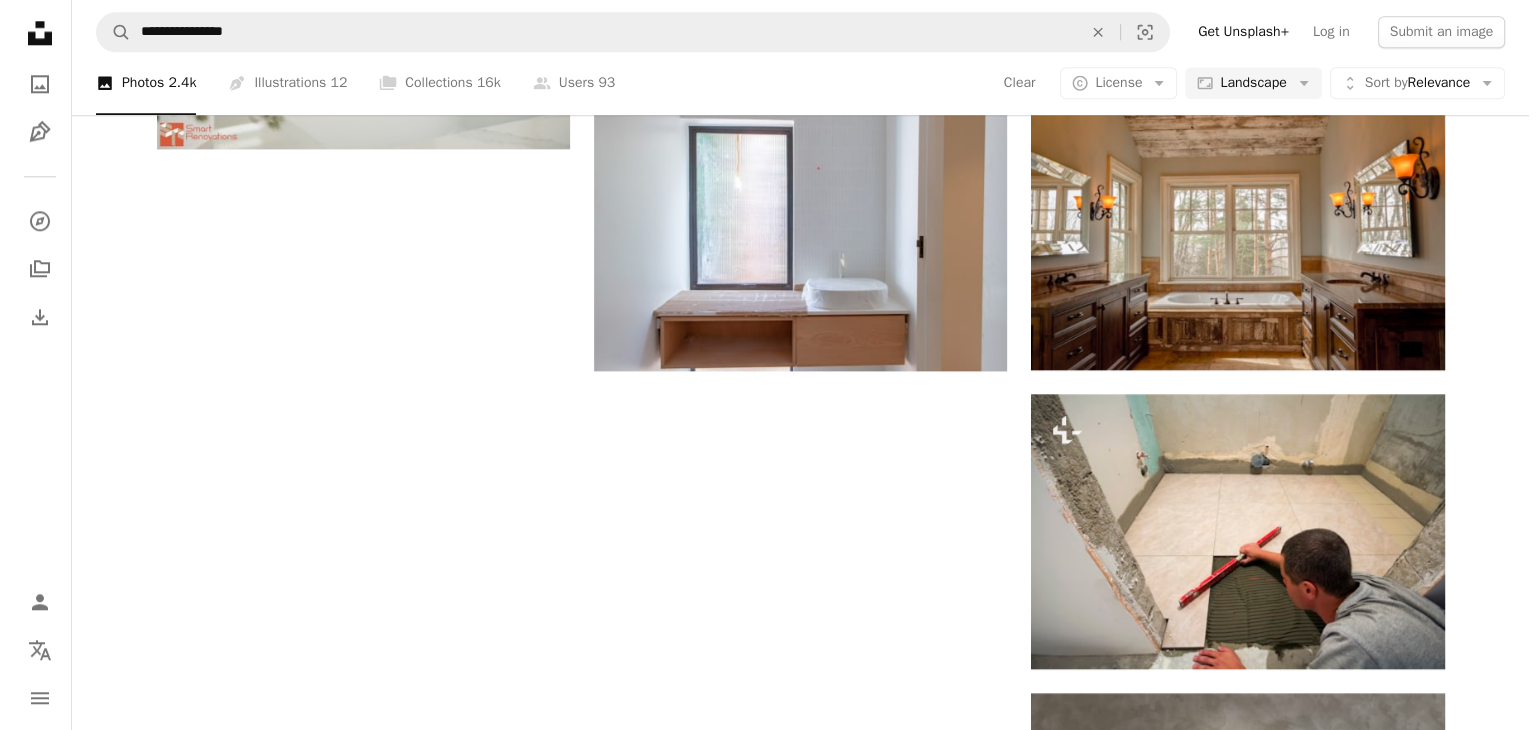 scroll, scrollTop: 2300, scrollLeft: 0, axis: vertical 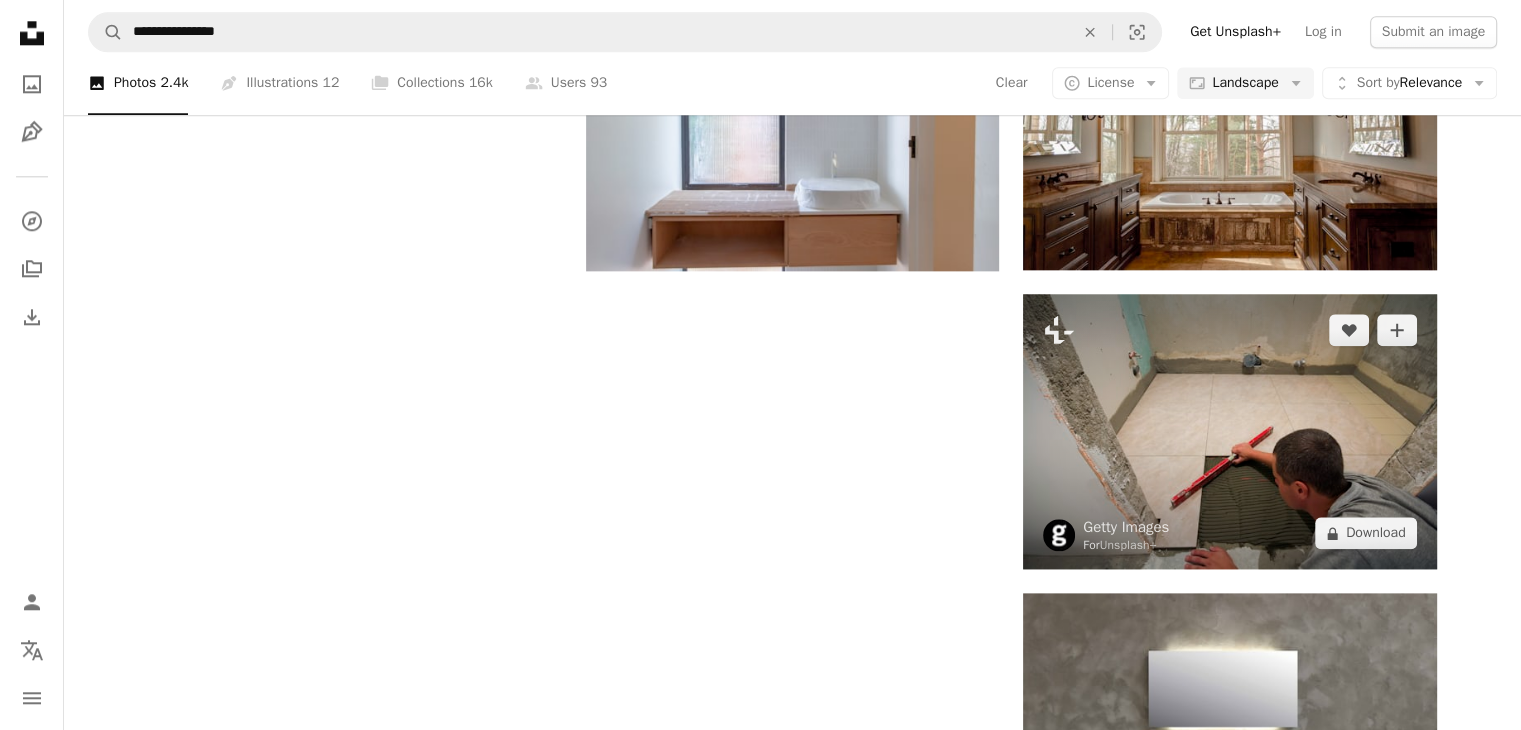 click at bounding box center [1229, 431] 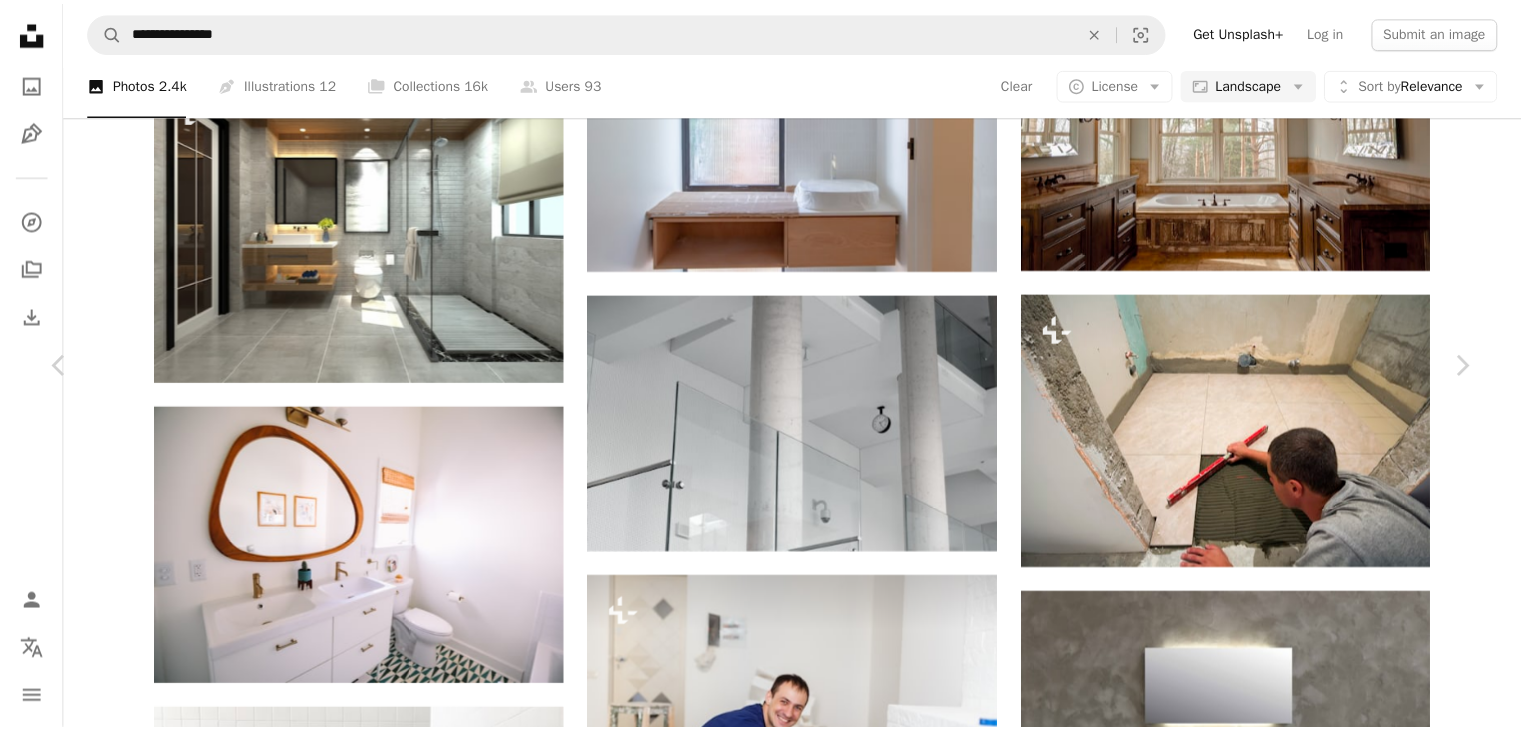 scroll, scrollTop: 0, scrollLeft: 0, axis: both 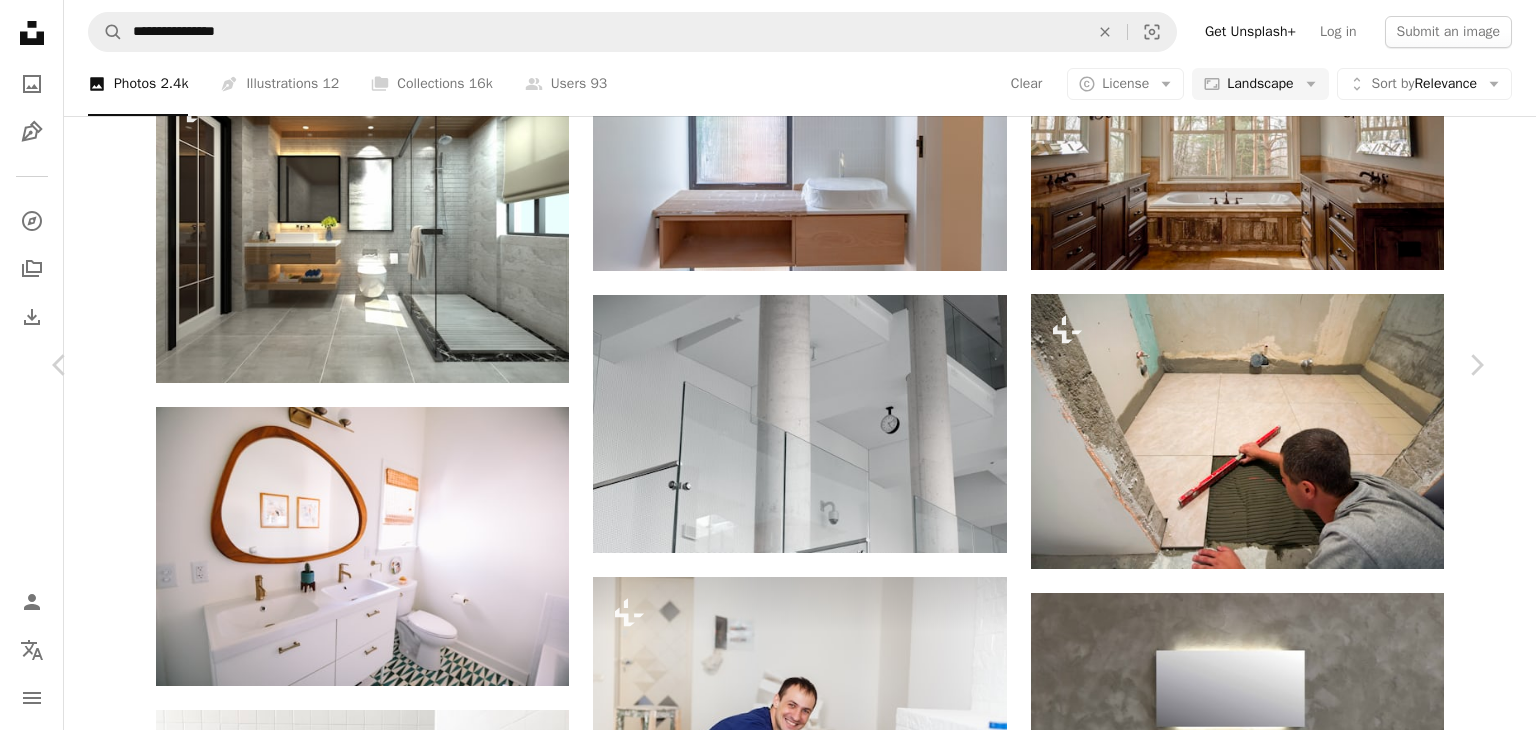 click on "A lock   Download" at bounding box center [1325, 3794] 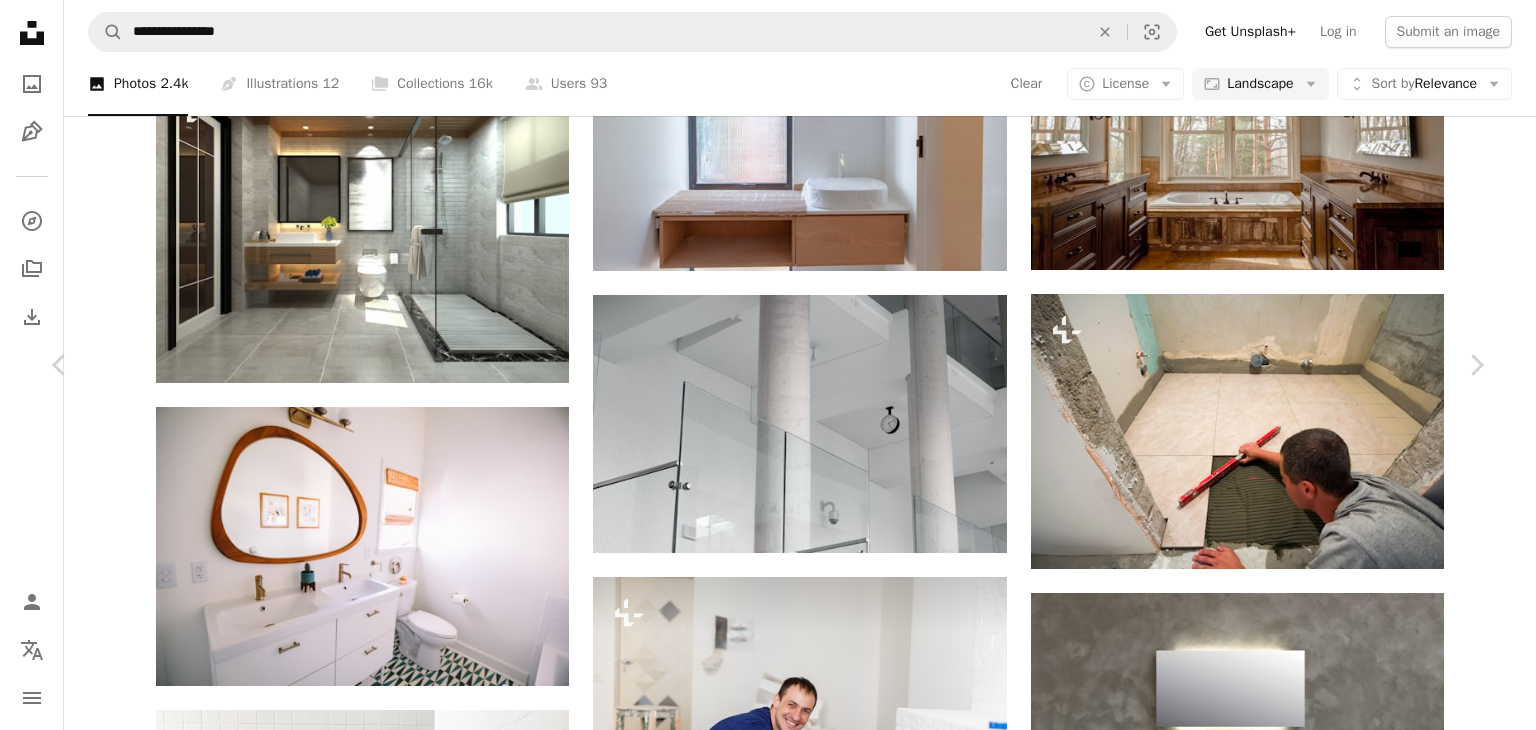 click on "An X shape" at bounding box center [20, 20] 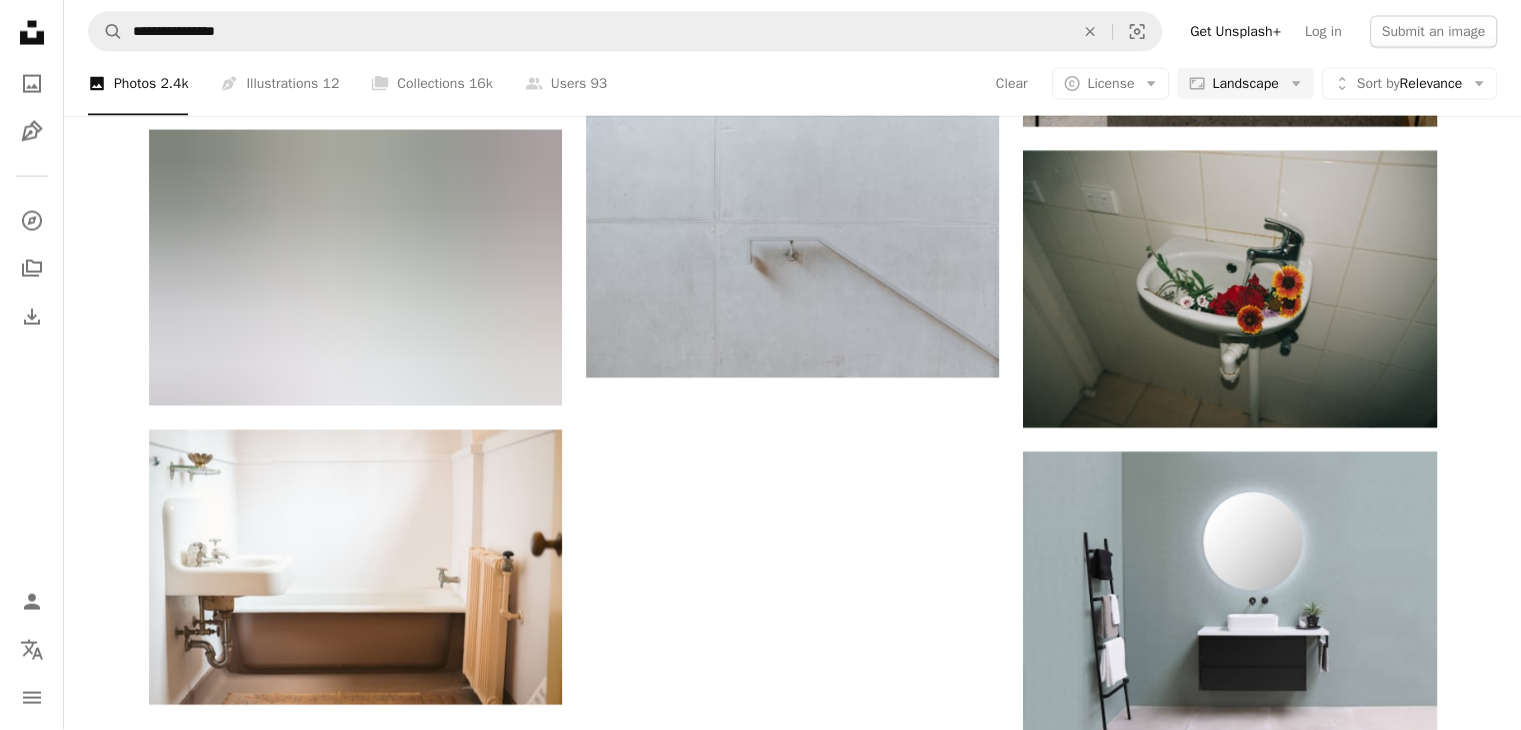 scroll, scrollTop: 4600, scrollLeft: 0, axis: vertical 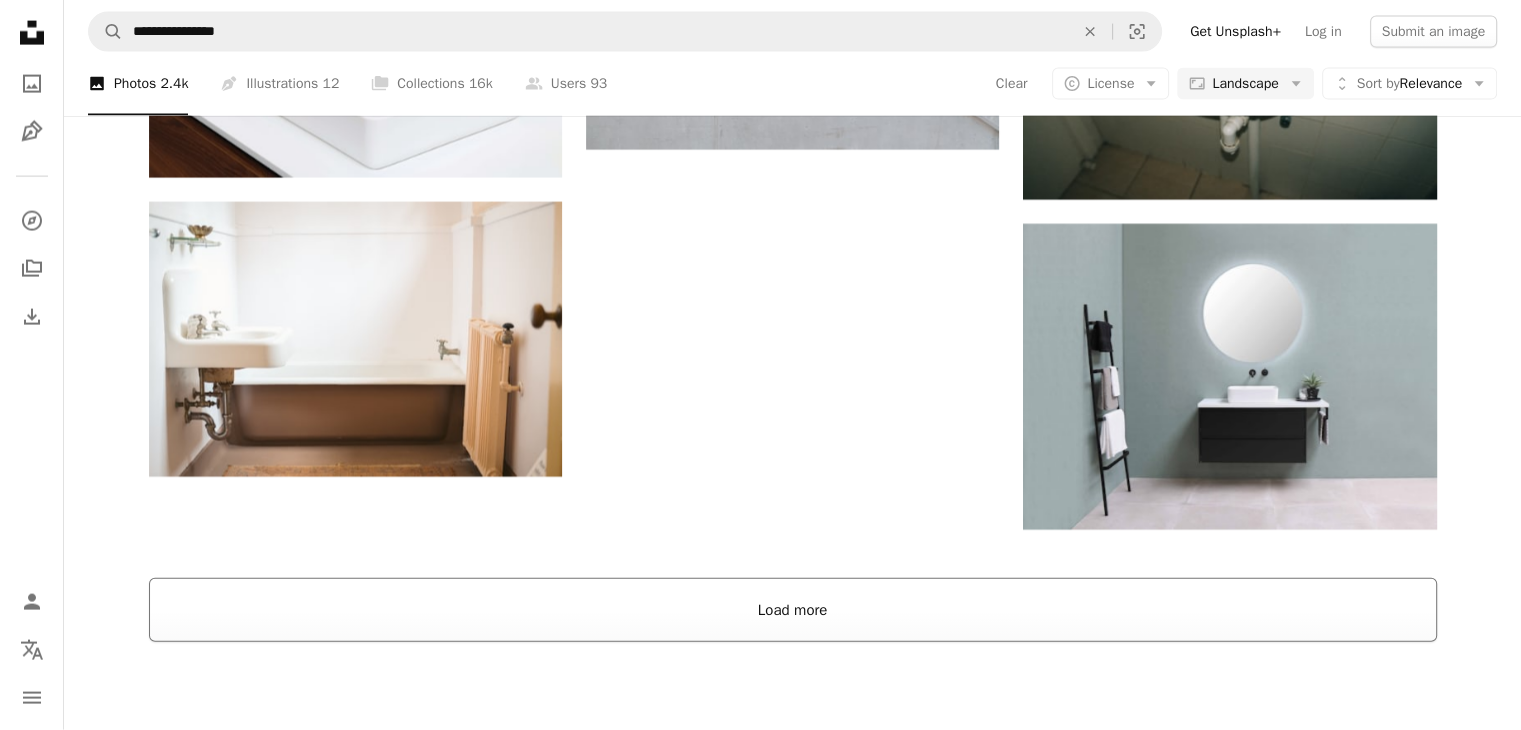 click on "Load more" at bounding box center [793, 610] 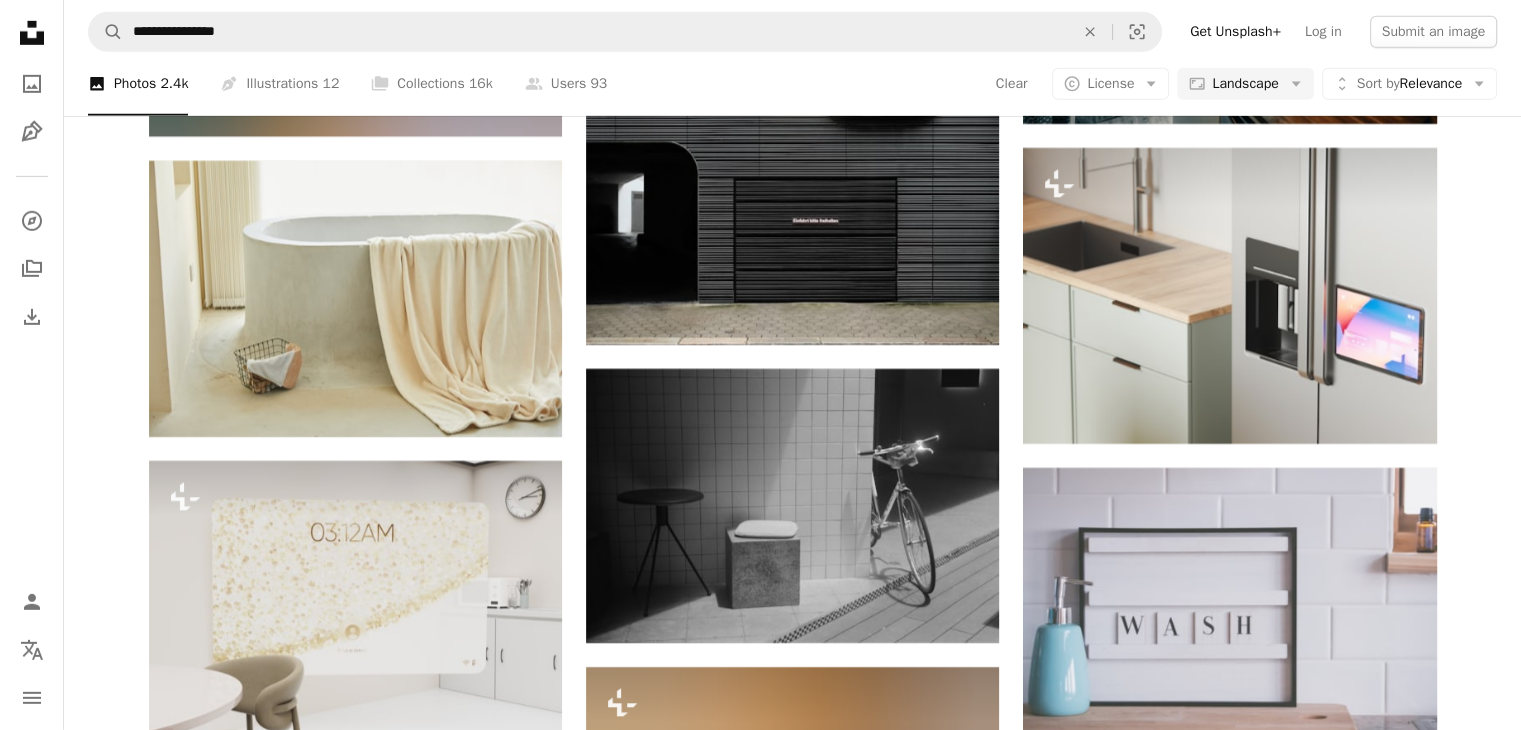 scroll, scrollTop: 14100, scrollLeft: 0, axis: vertical 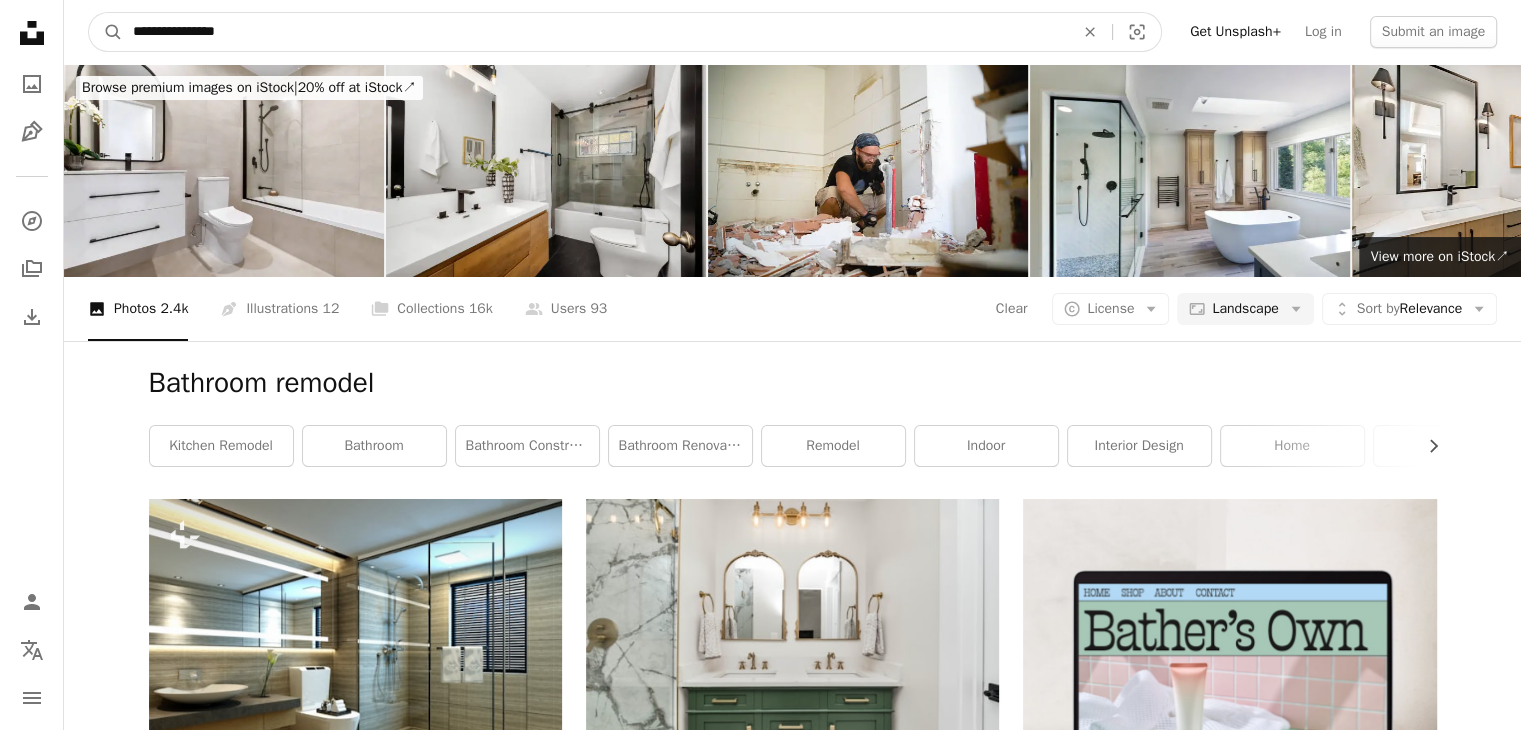 drag, startPoint x: 259, startPoint y: 31, endPoint x: 200, endPoint y: 23, distance: 59.5399 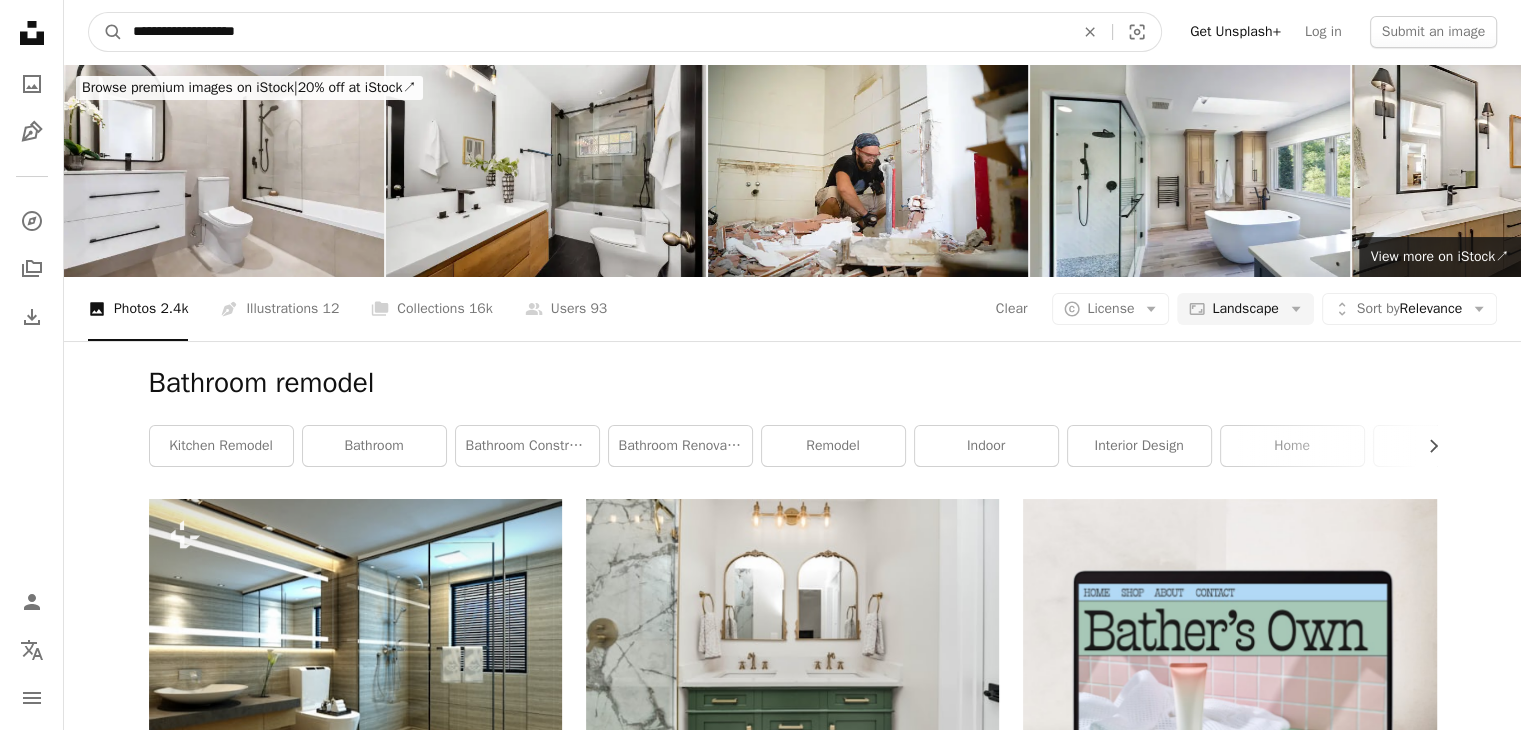 type on "**********" 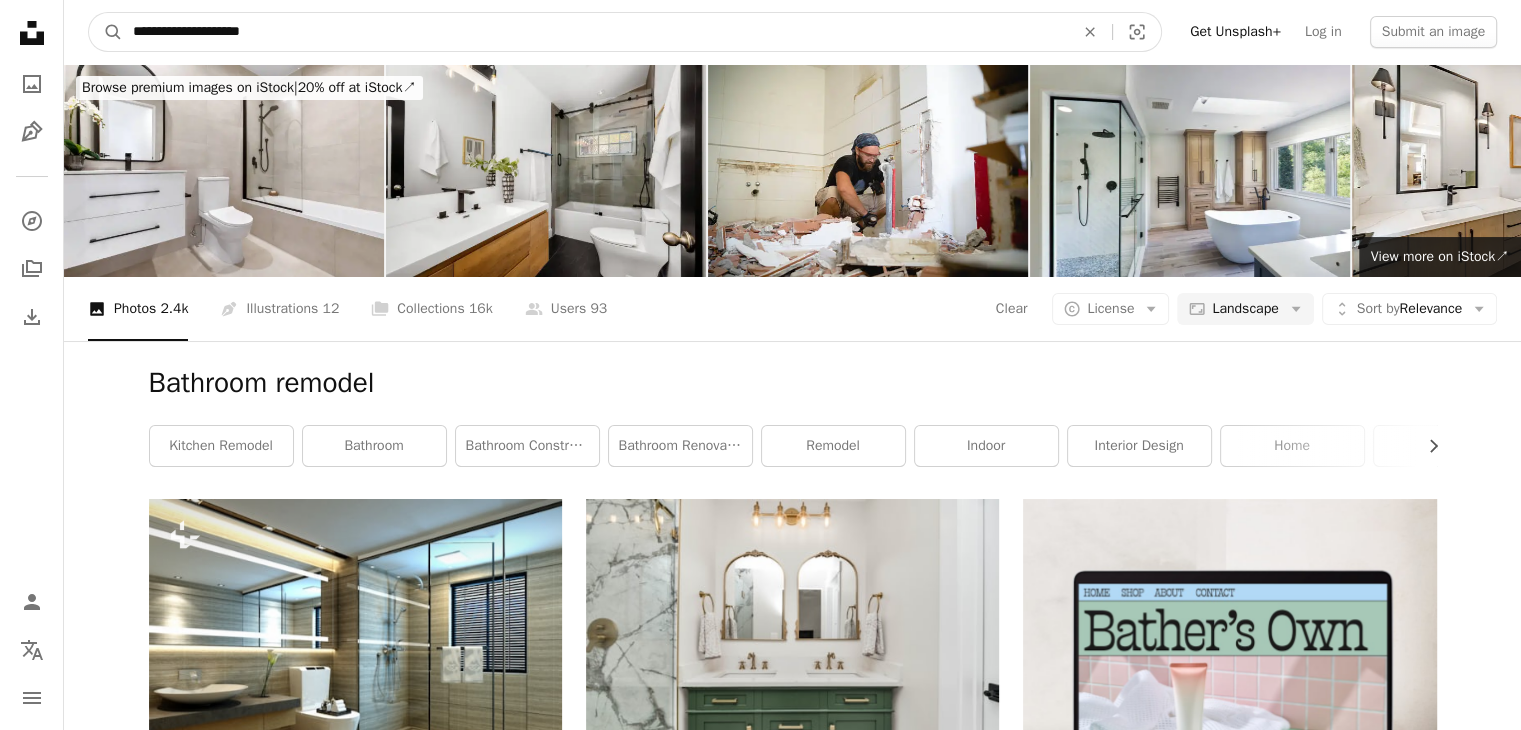 click on "A magnifying glass" at bounding box center [106, 32] 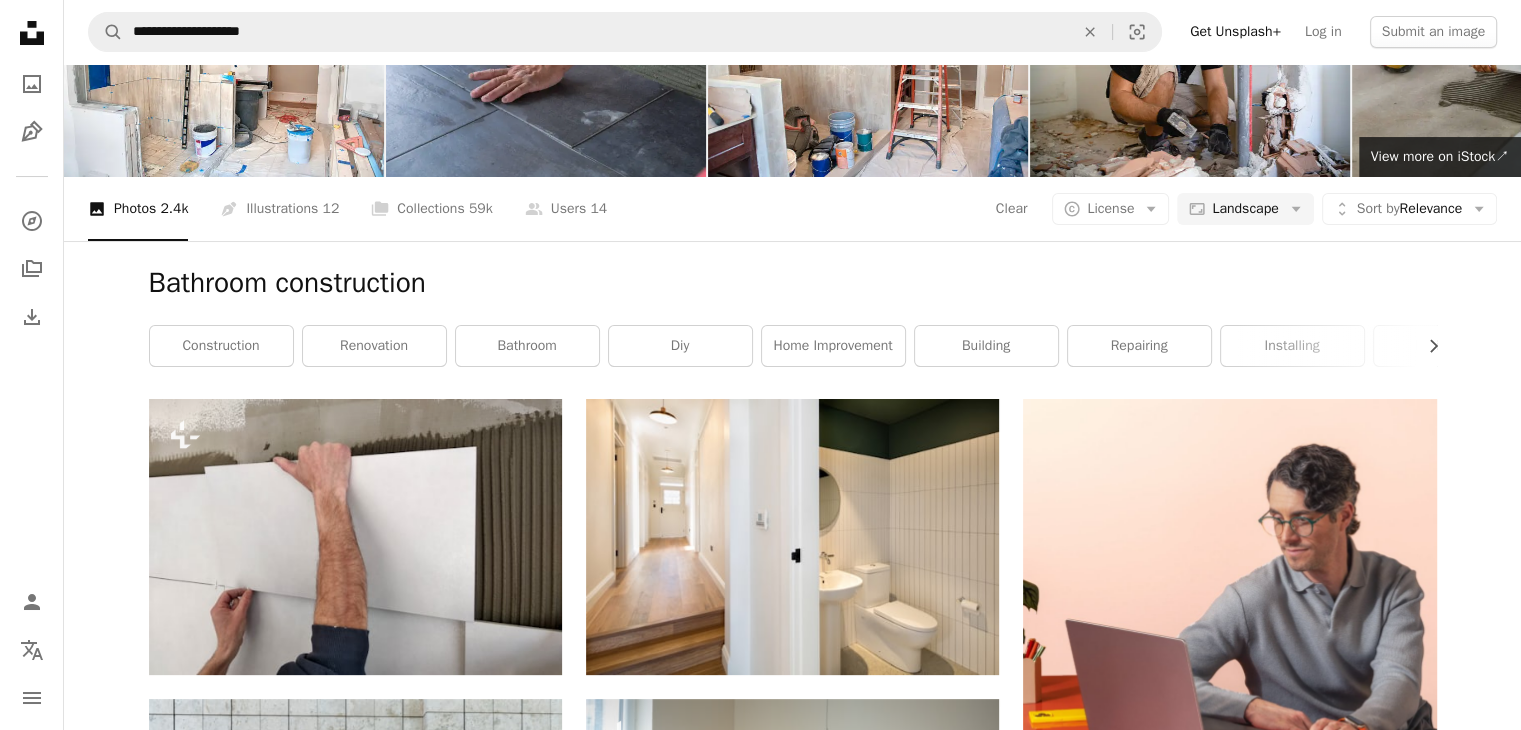 scroll, scrollTop: 200, scrollLeft: 0, axis: vertical 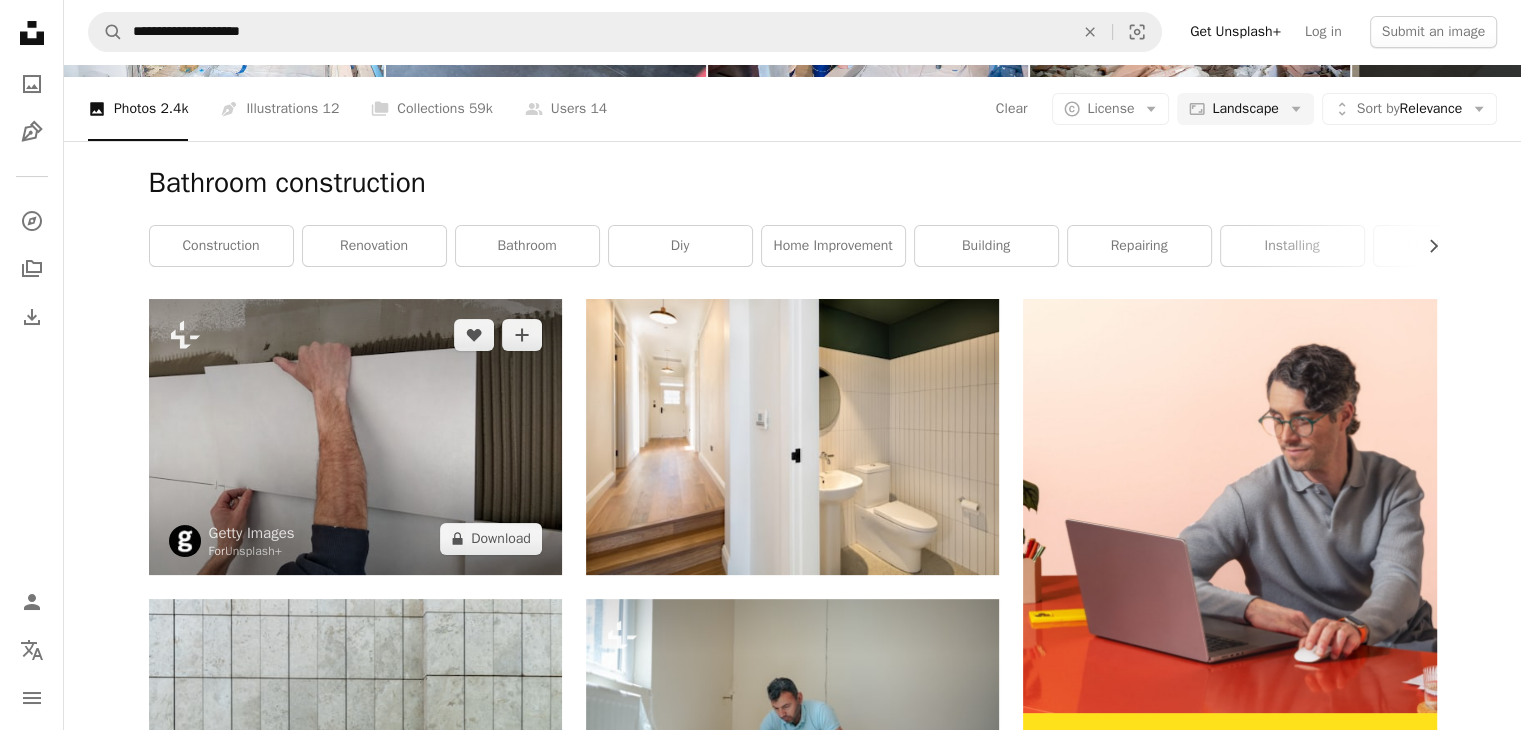 click at bounding box center (355, 436) 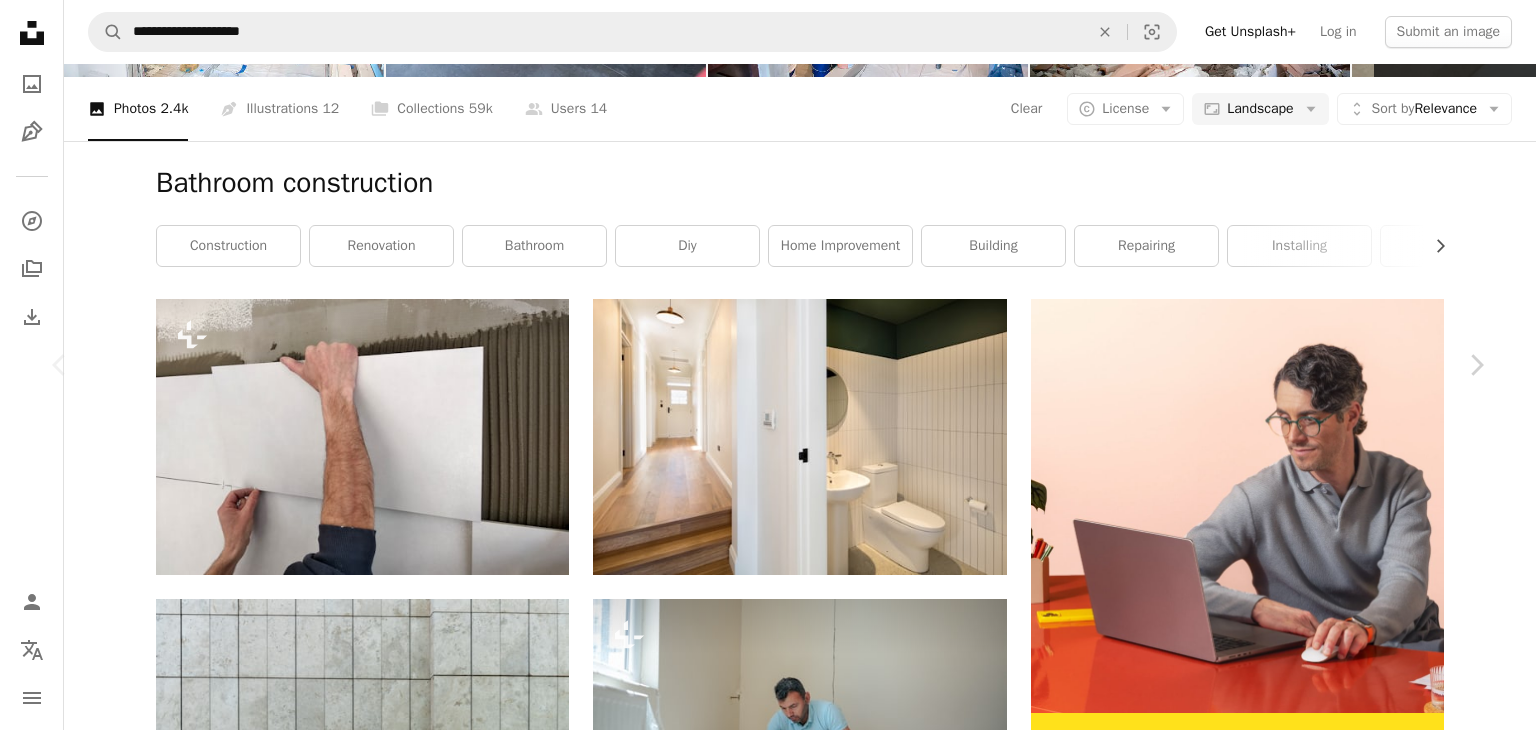 click on "An X shape" at bounding box center (20, 20) 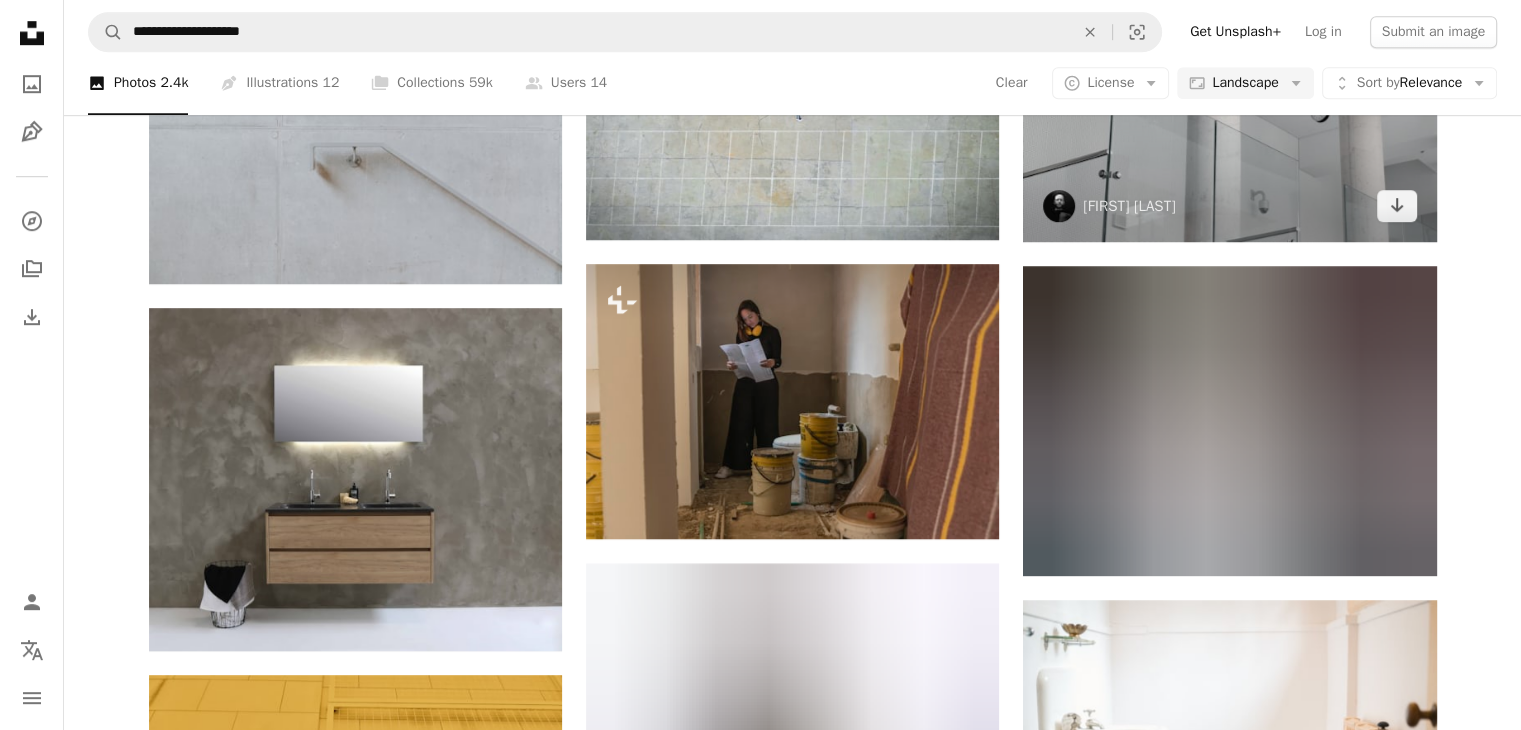 scroll, scrollTop: 1400, scrollLeft: 0, axis: vertical 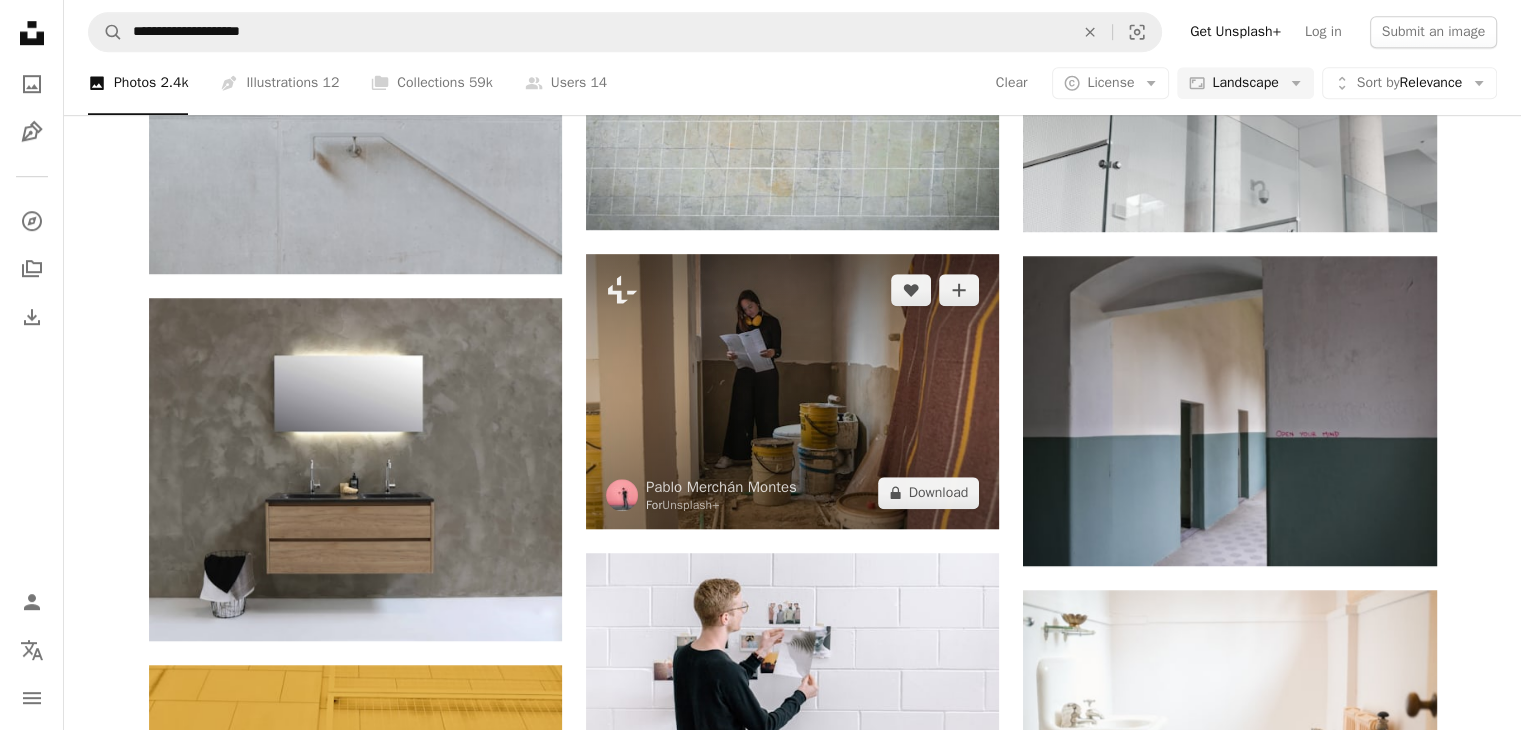 click at bounding box center [792, 391] 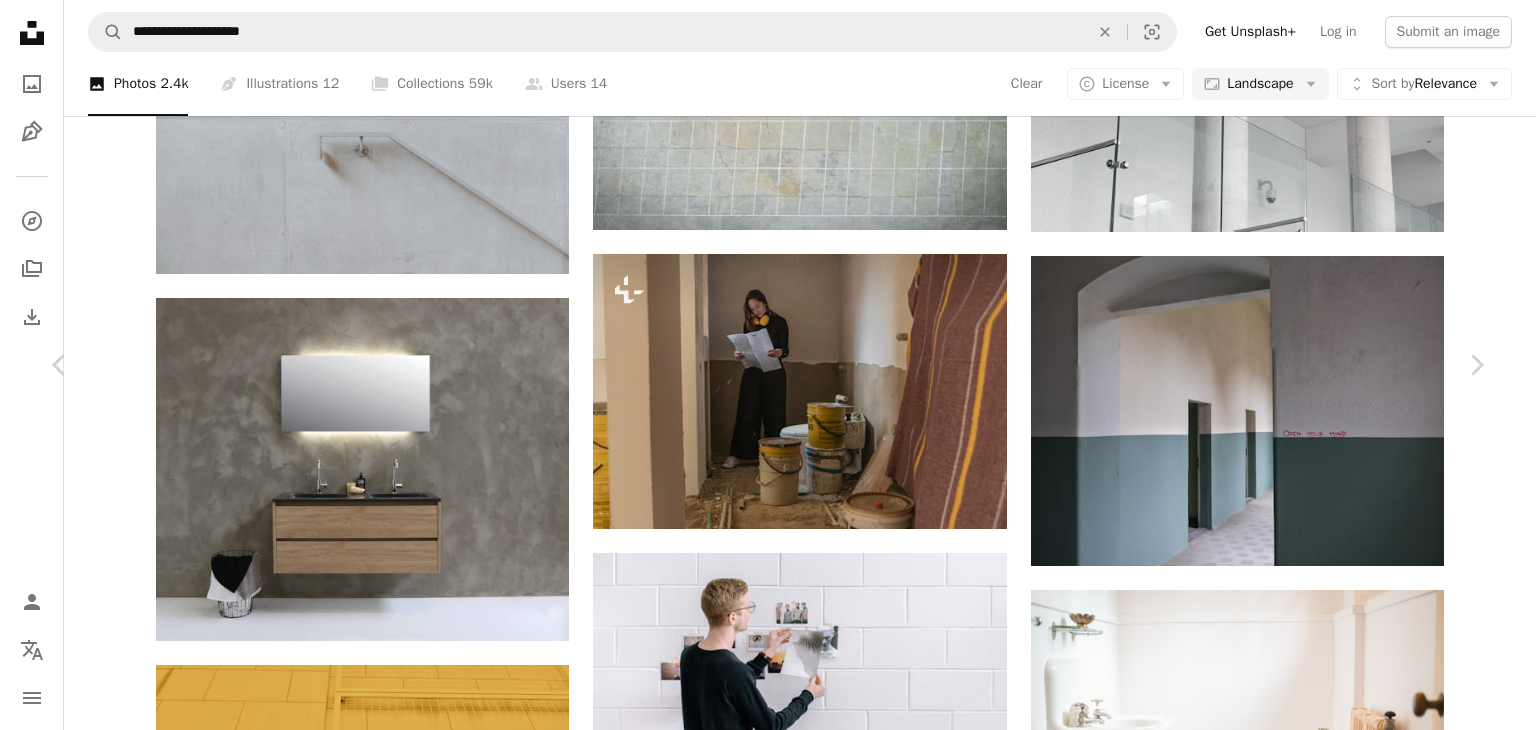 click on "An X shape" at bounding box center [20, 20] 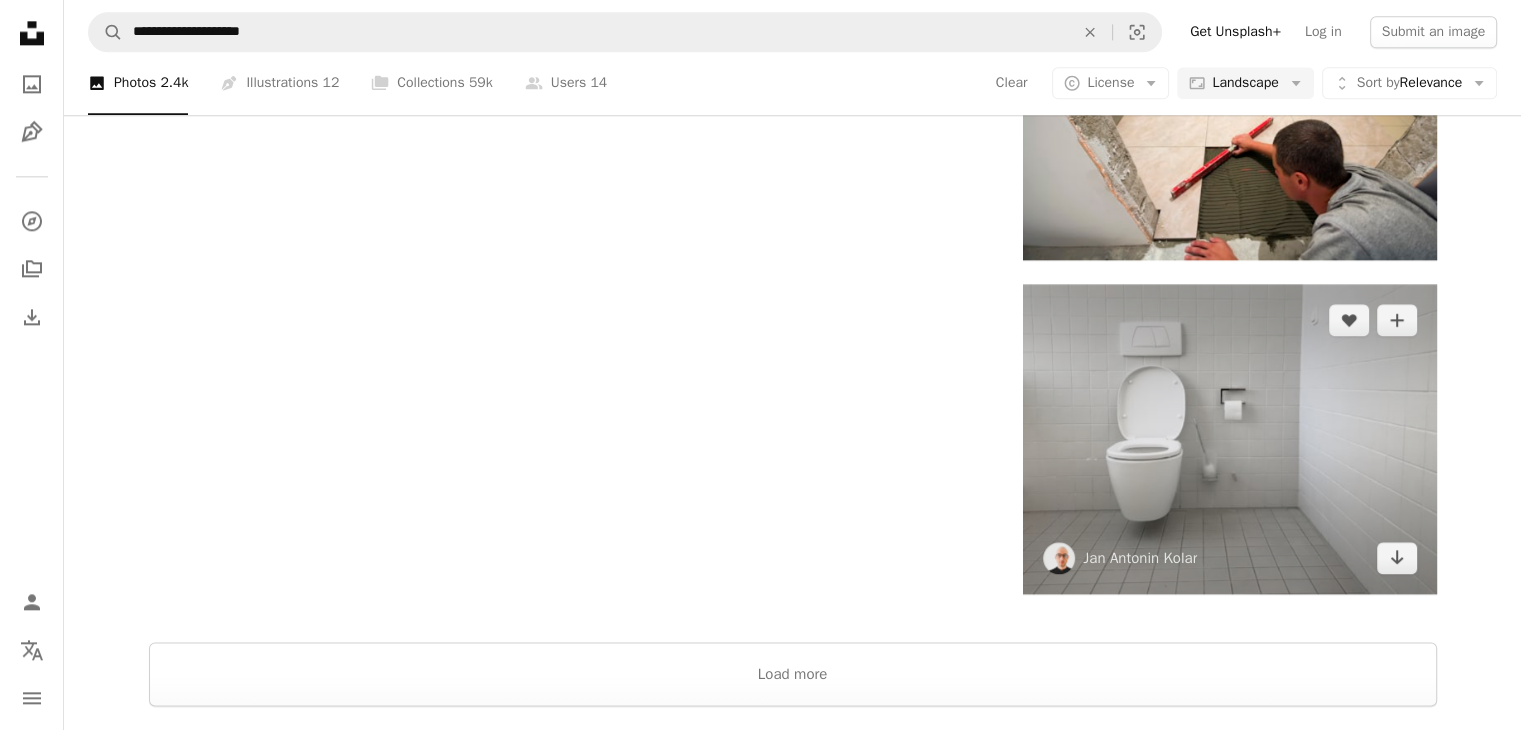scroll, scrollTop: 2600, scrollLeft: 0, axis: vertical 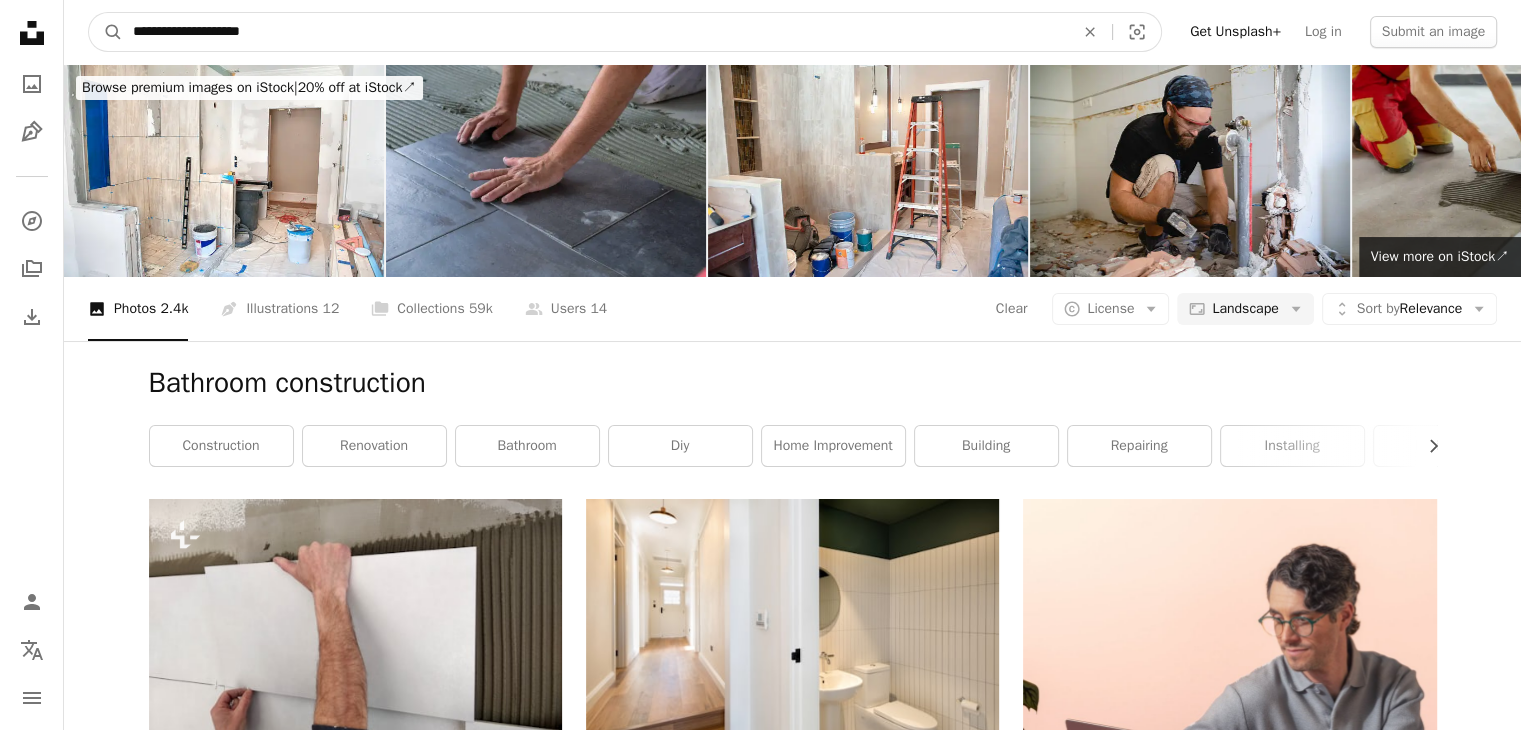 drag, startPoint x: 194, startPoint y: 34, endPoint x: 132, endPoint y: 37, distance: 62.072536 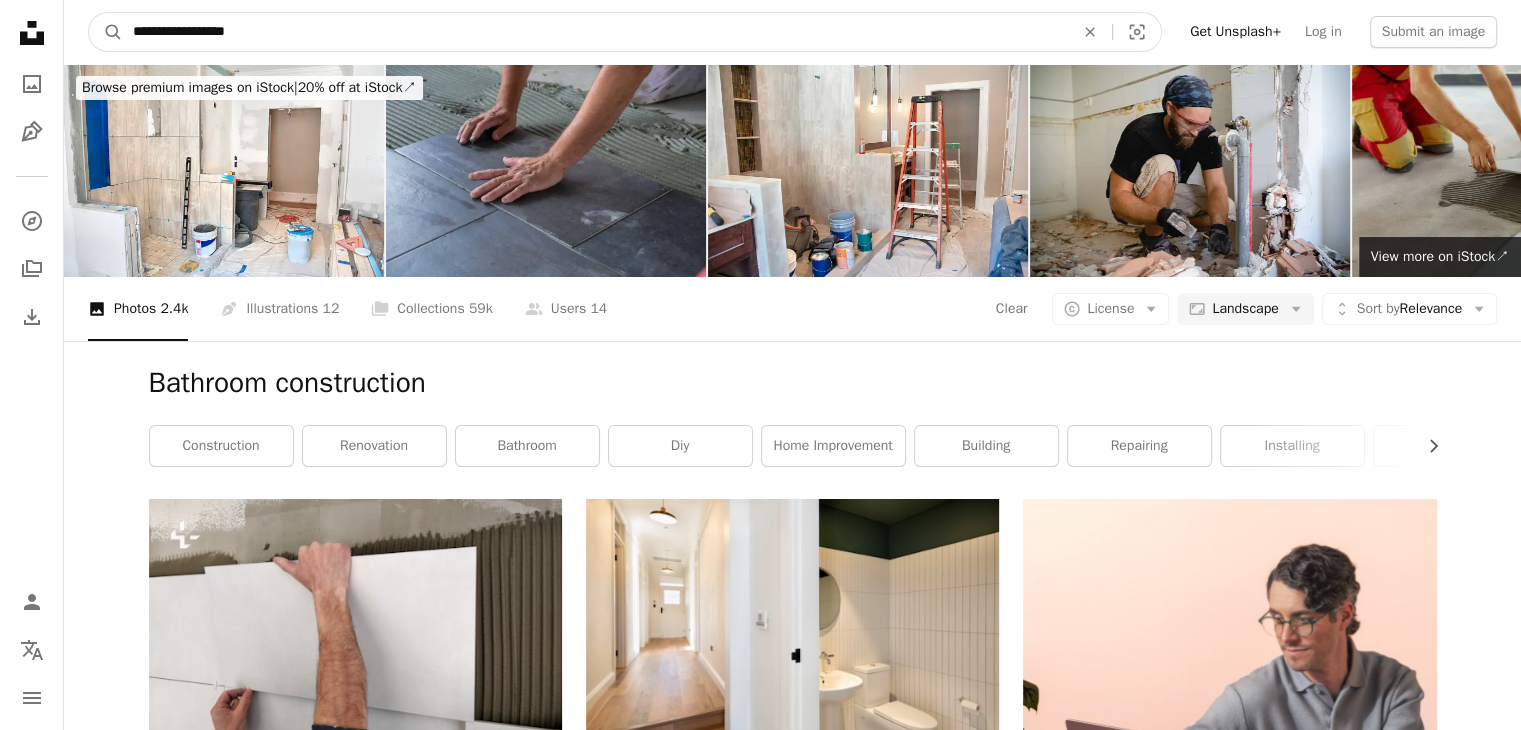 type on "**********" 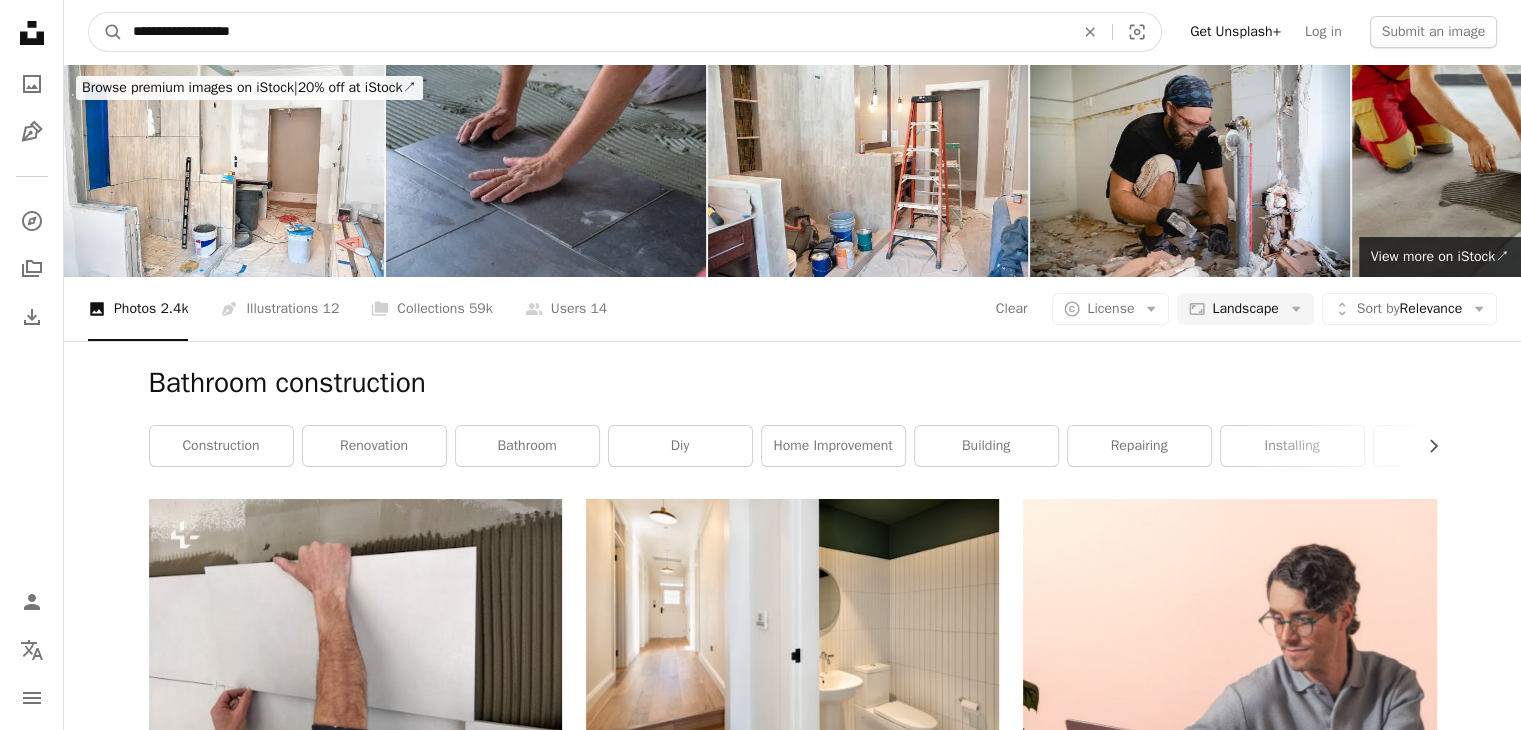 click on "**********" at bounding box center (595, 32) 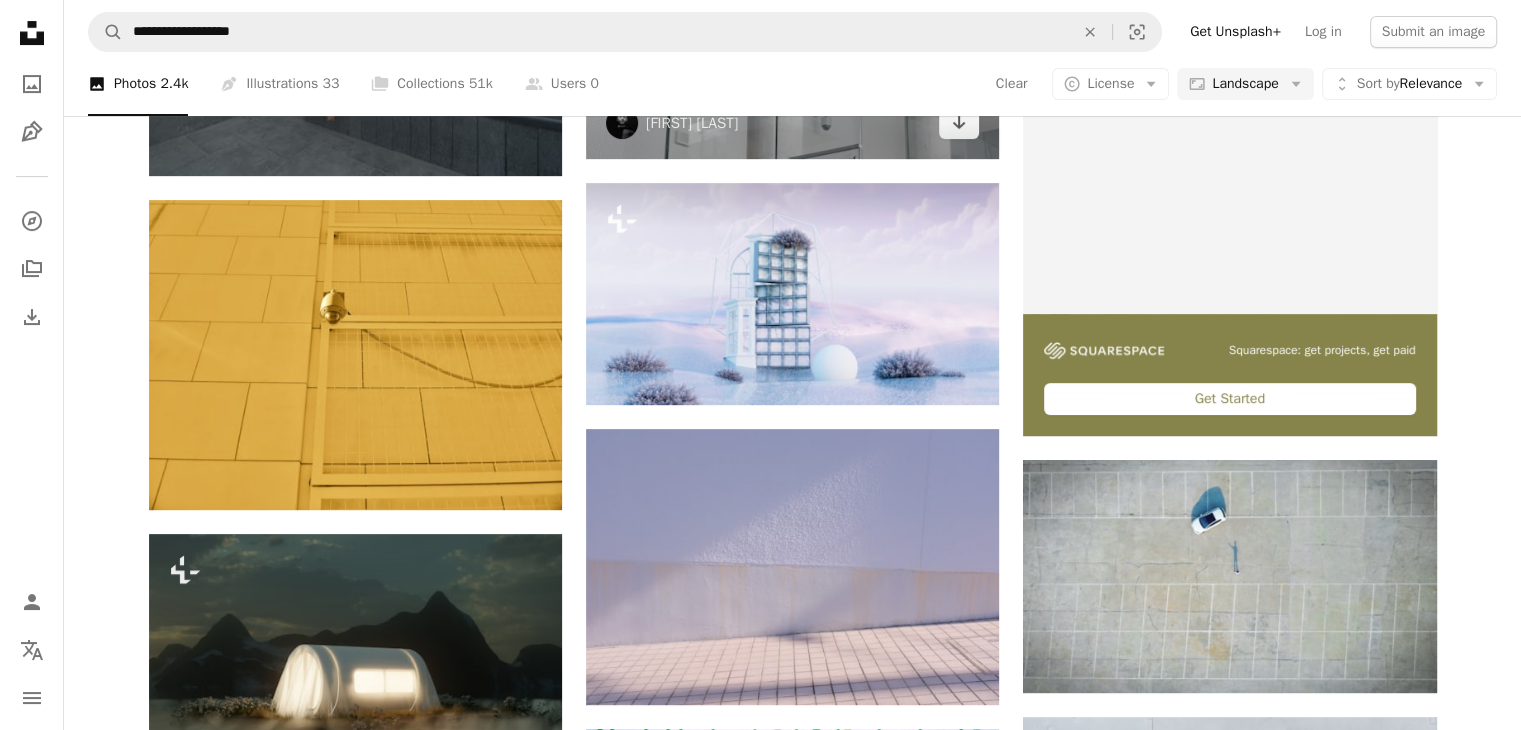 scroll, scrollTop: 300, scrollLeft: 0, axis: vertical 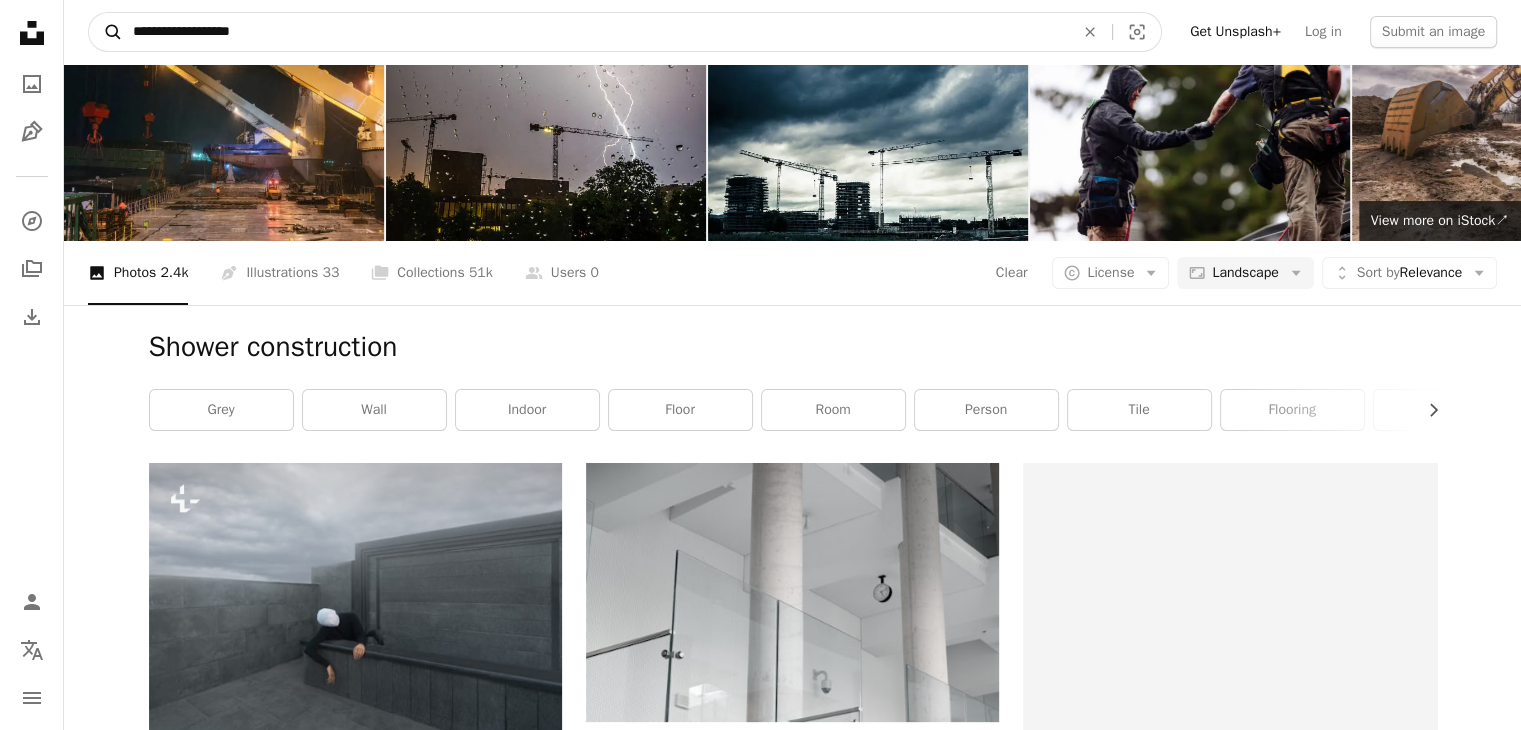 drag, startPoint x: 288, startPoint y: 33, endPoint x: 119, endPoint y: 17, distance: 169.7557 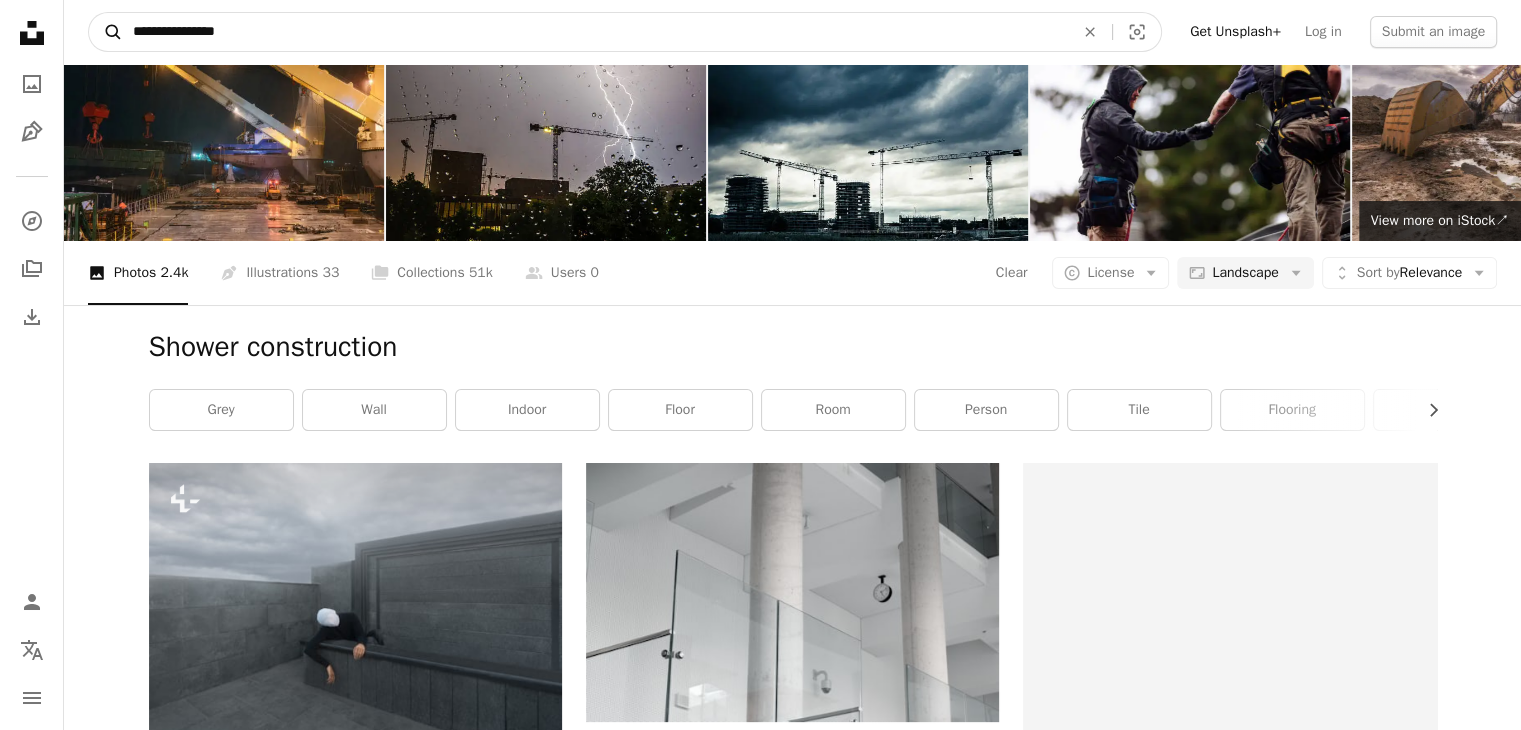 type on "**********" 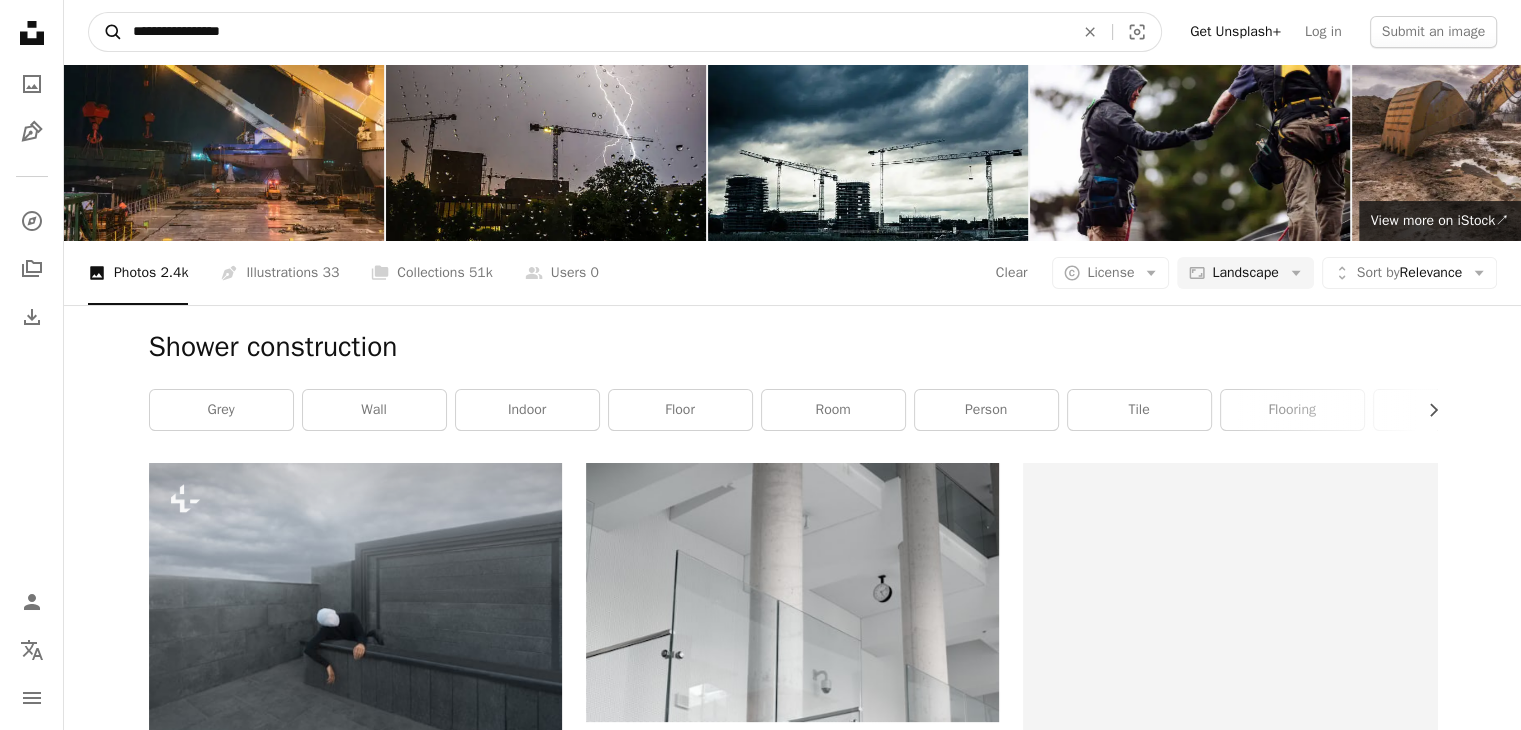 click on "A magnifying glass" at bounding box center [106, 32] 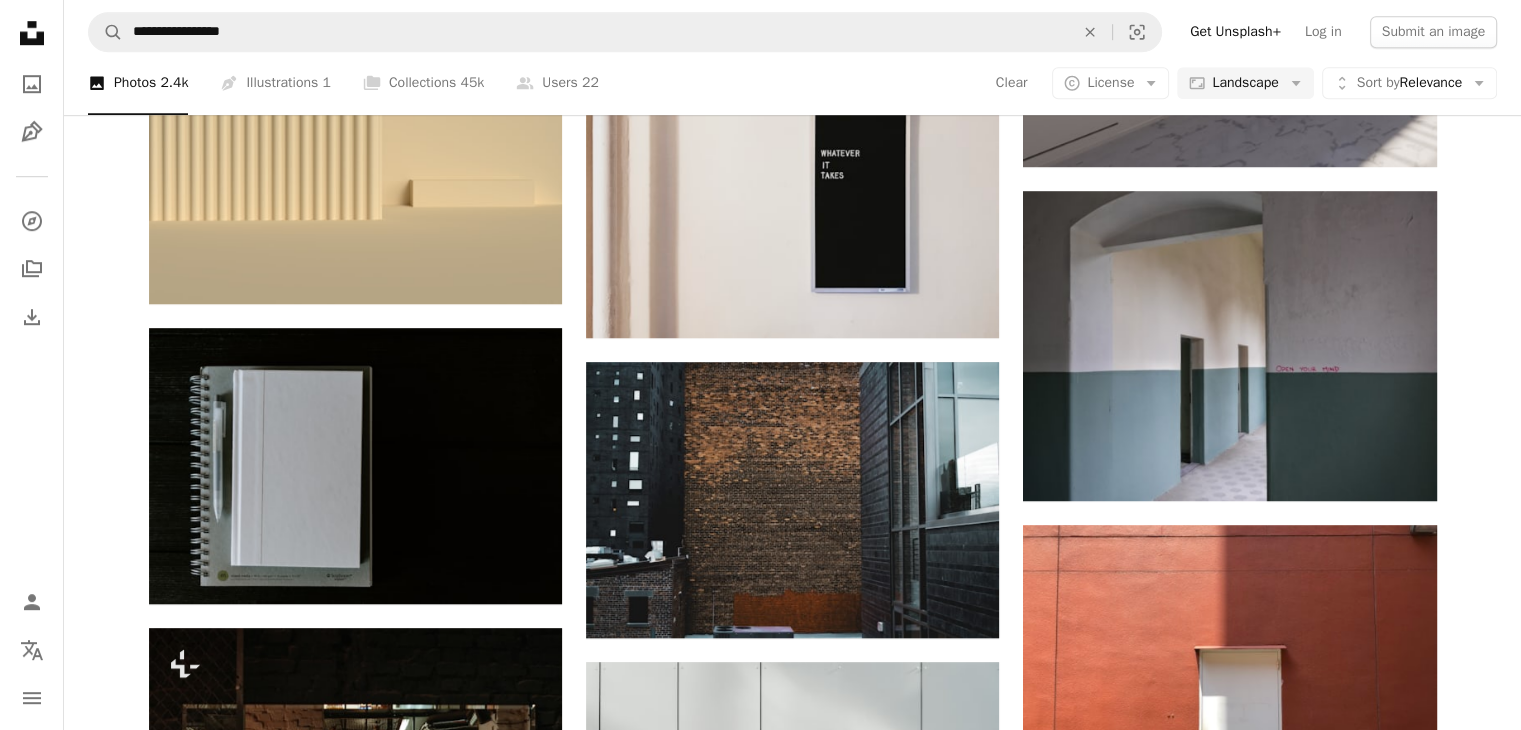 scroll, scrollTop: 1400, scrollLeft: 0, axis: vertical 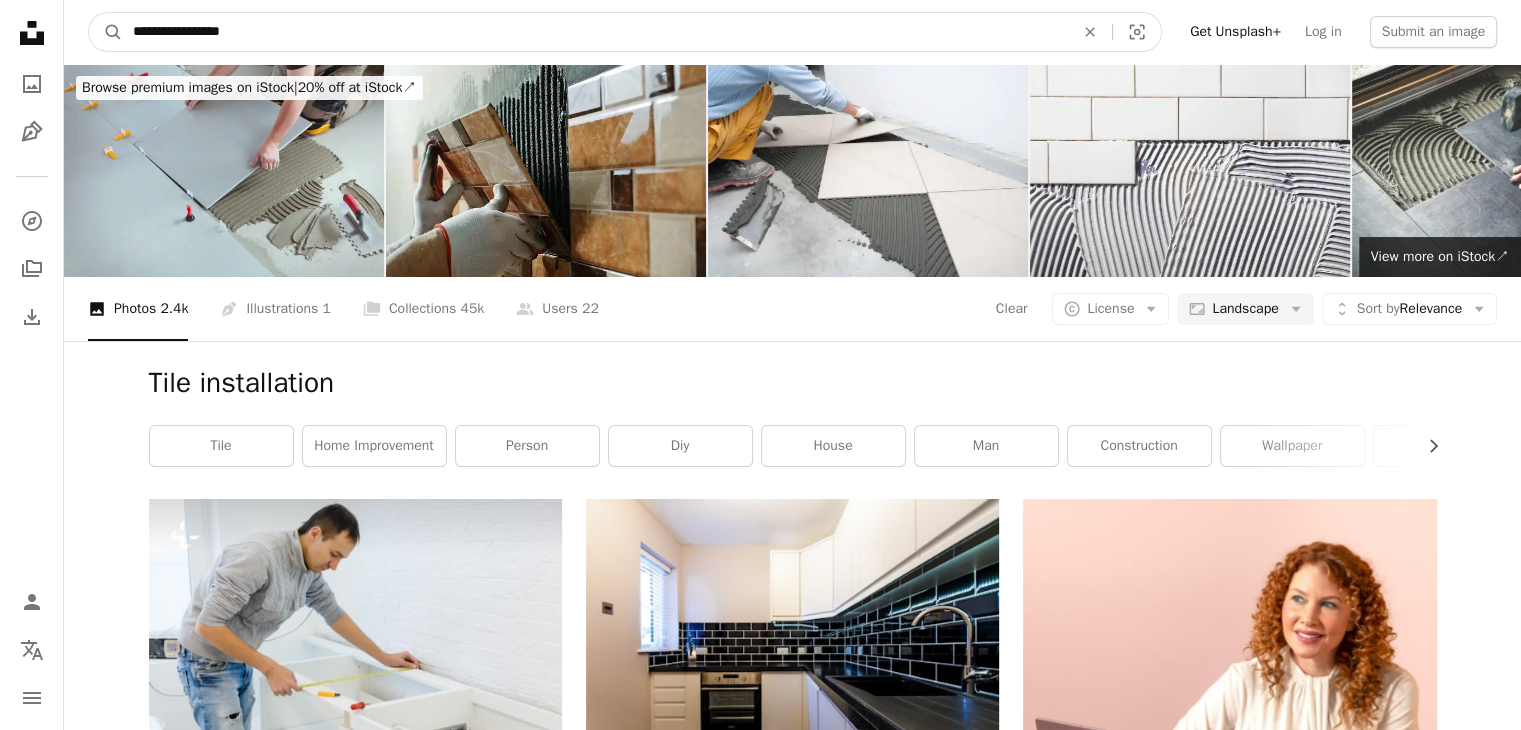 drag, startPoint x: 240, startPoint y: 27, endPoint x: 50, endPoint y: 20, distance: 190.1289 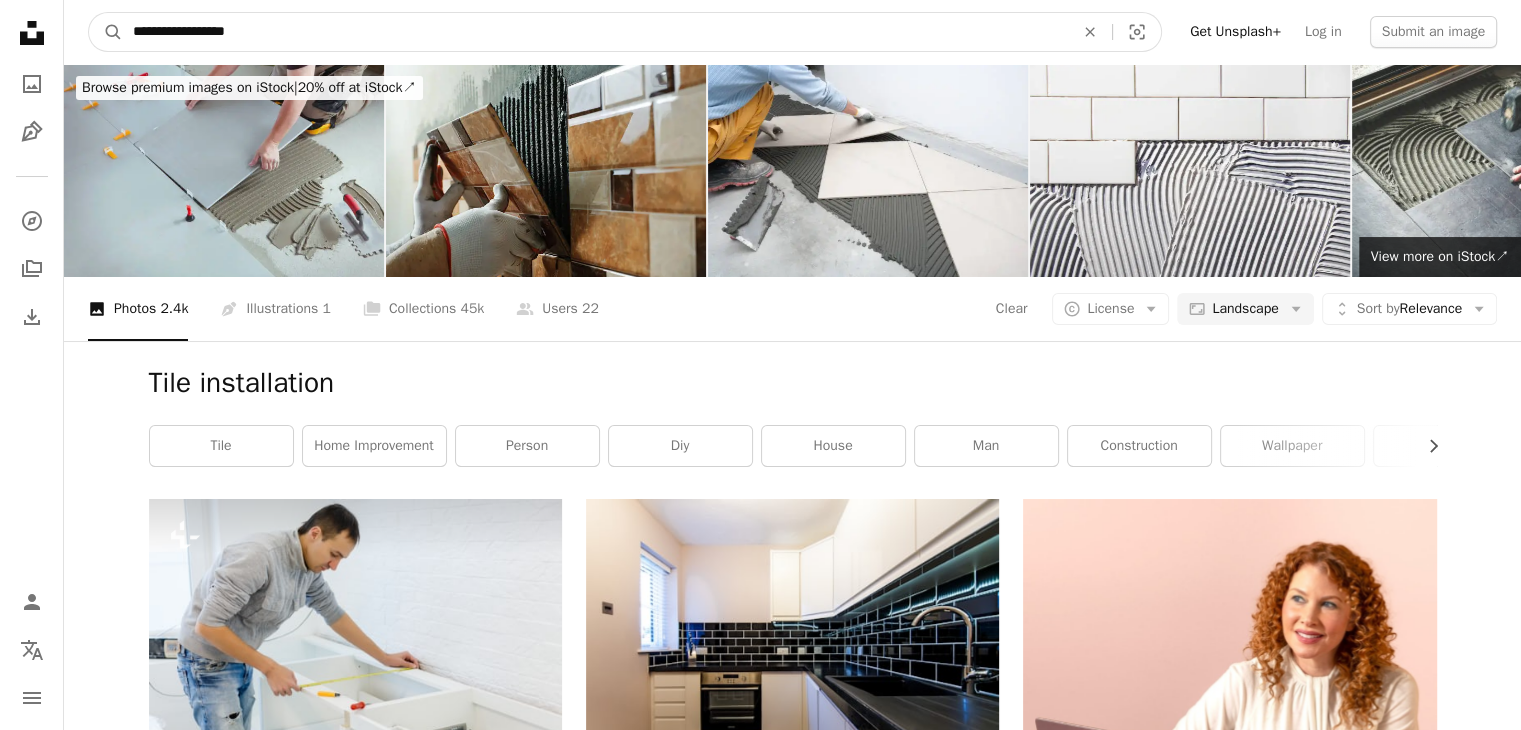 type on "**********" 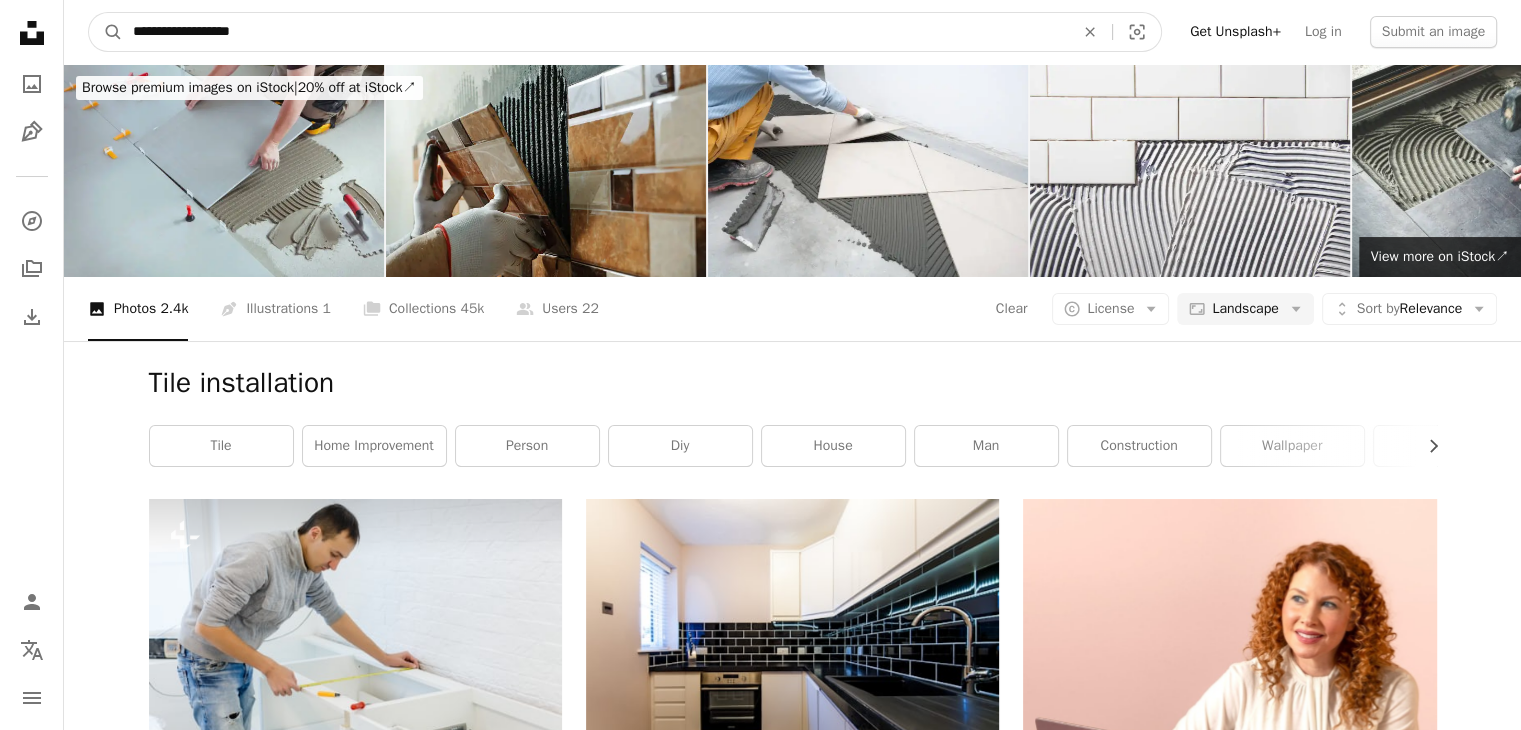 click on "A magnifying glass" at bounding box center (106, 32) 